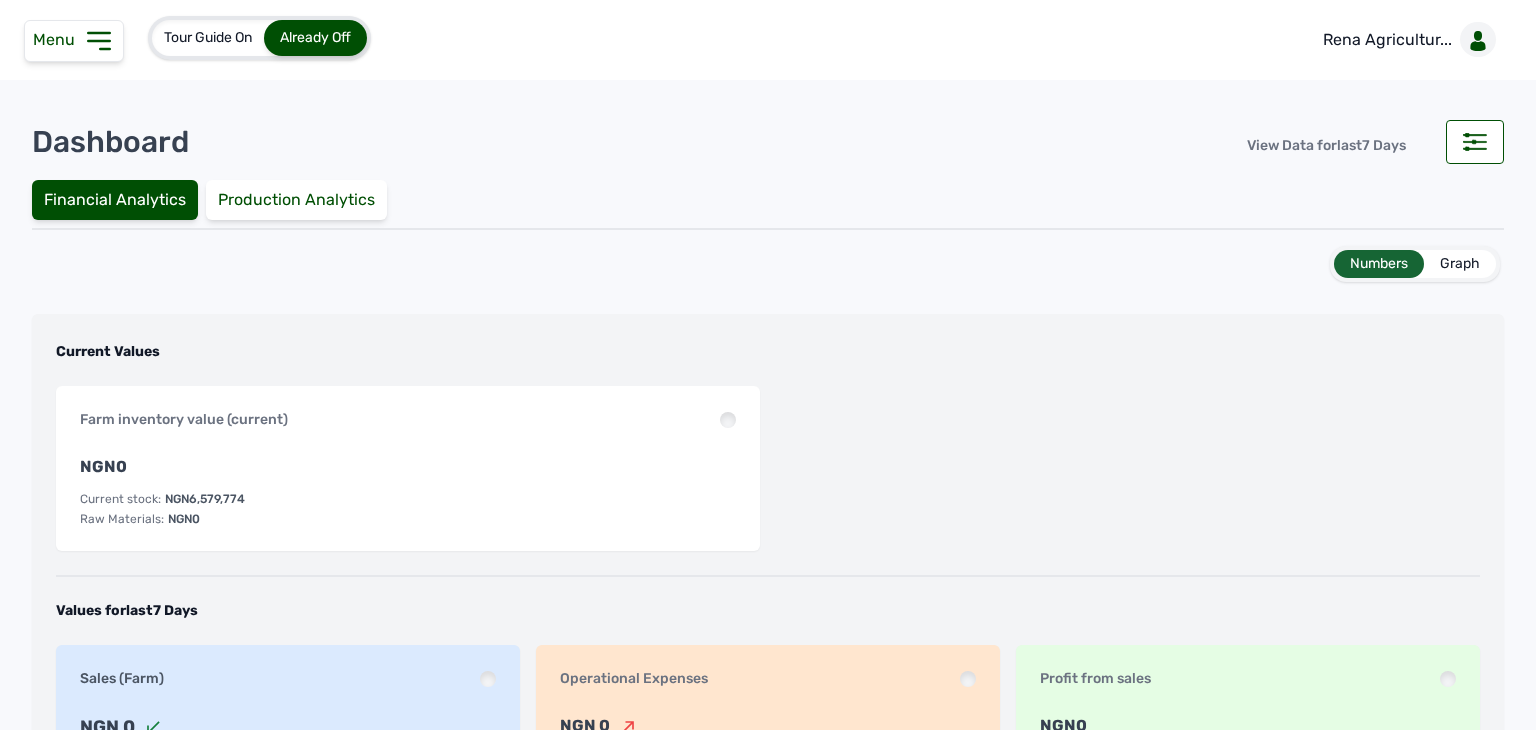 scroll, scrollTop: 0, scrollLeft: 0, axis: both 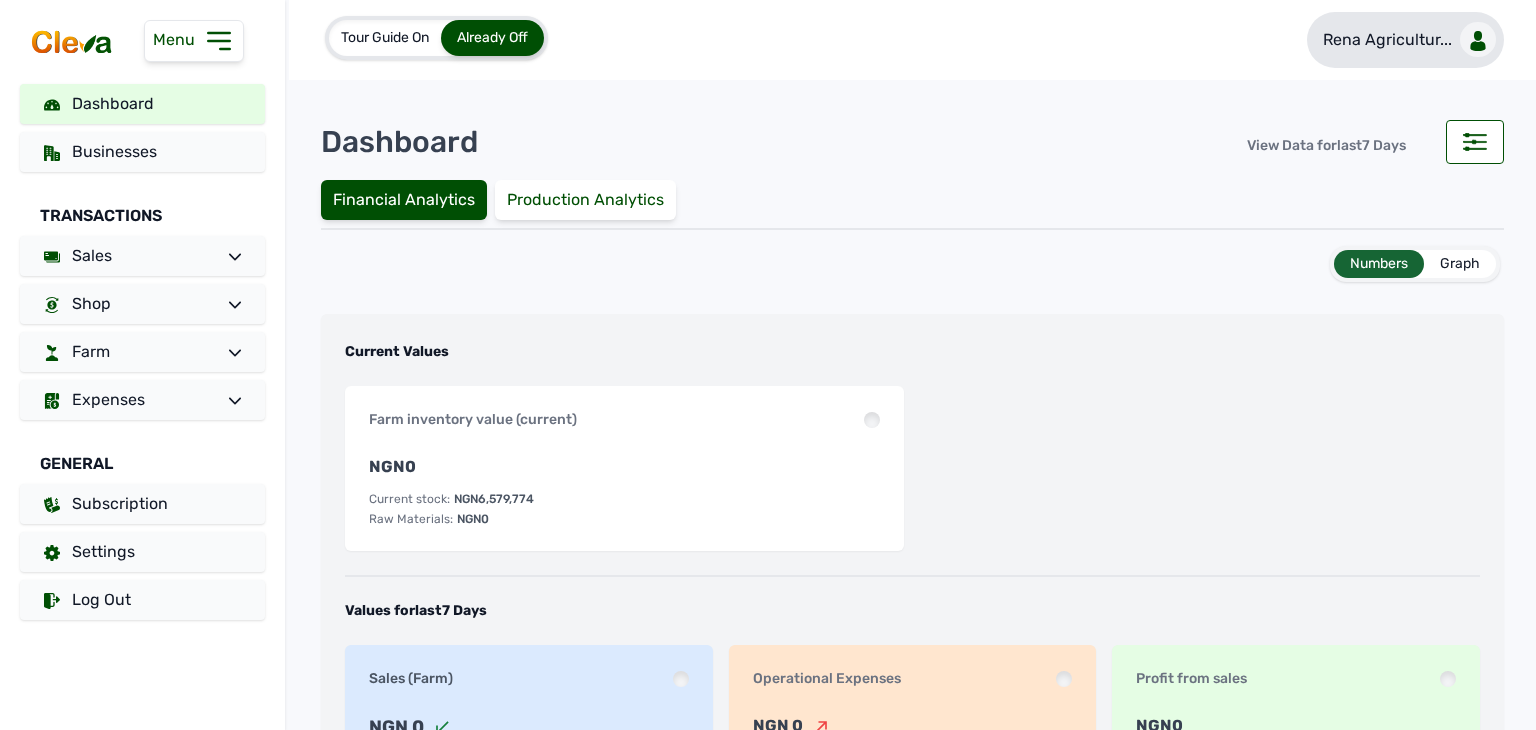 click on "Rena Agricultur..." at bounding box center [1387, 40] 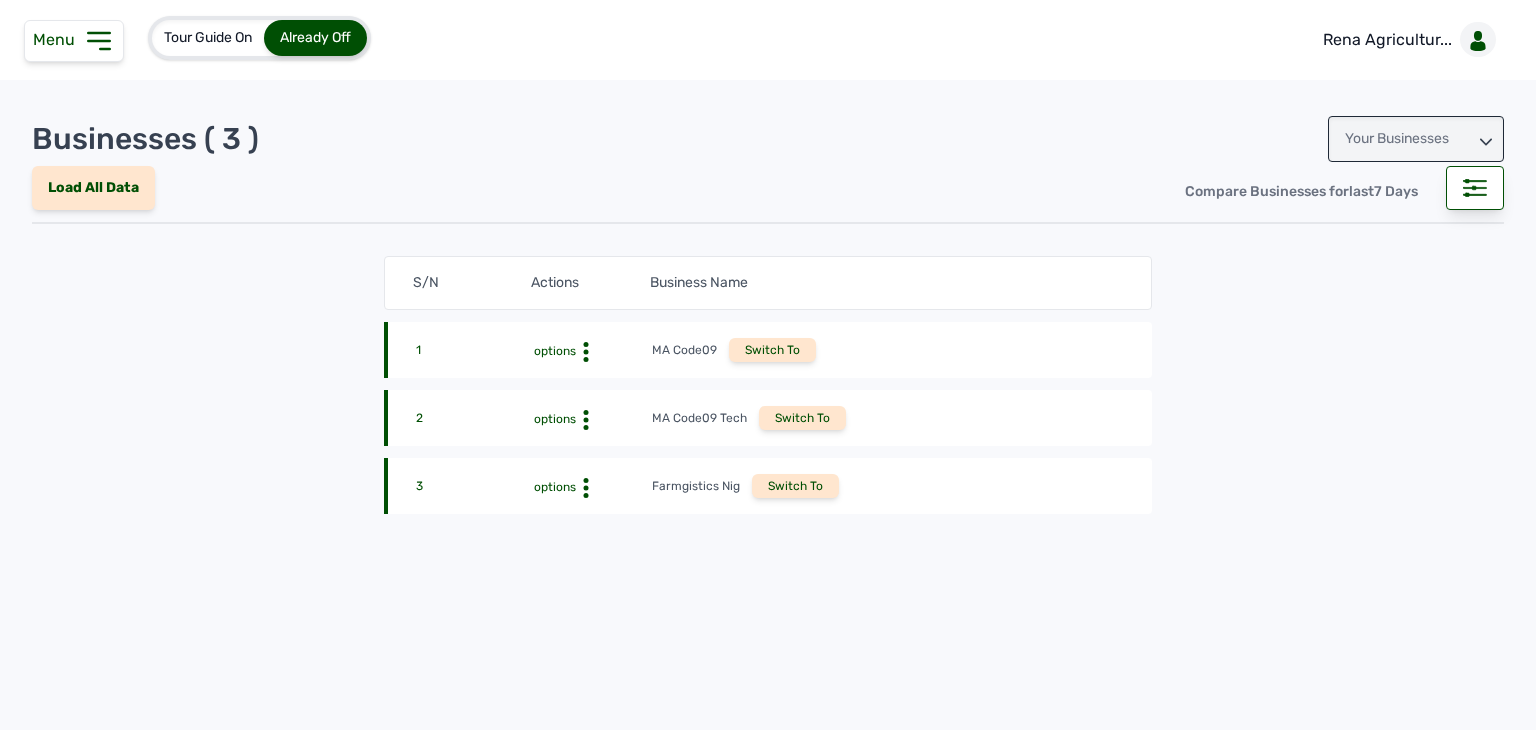 click on "Your Businesses" at bounding box center (1416, 139) 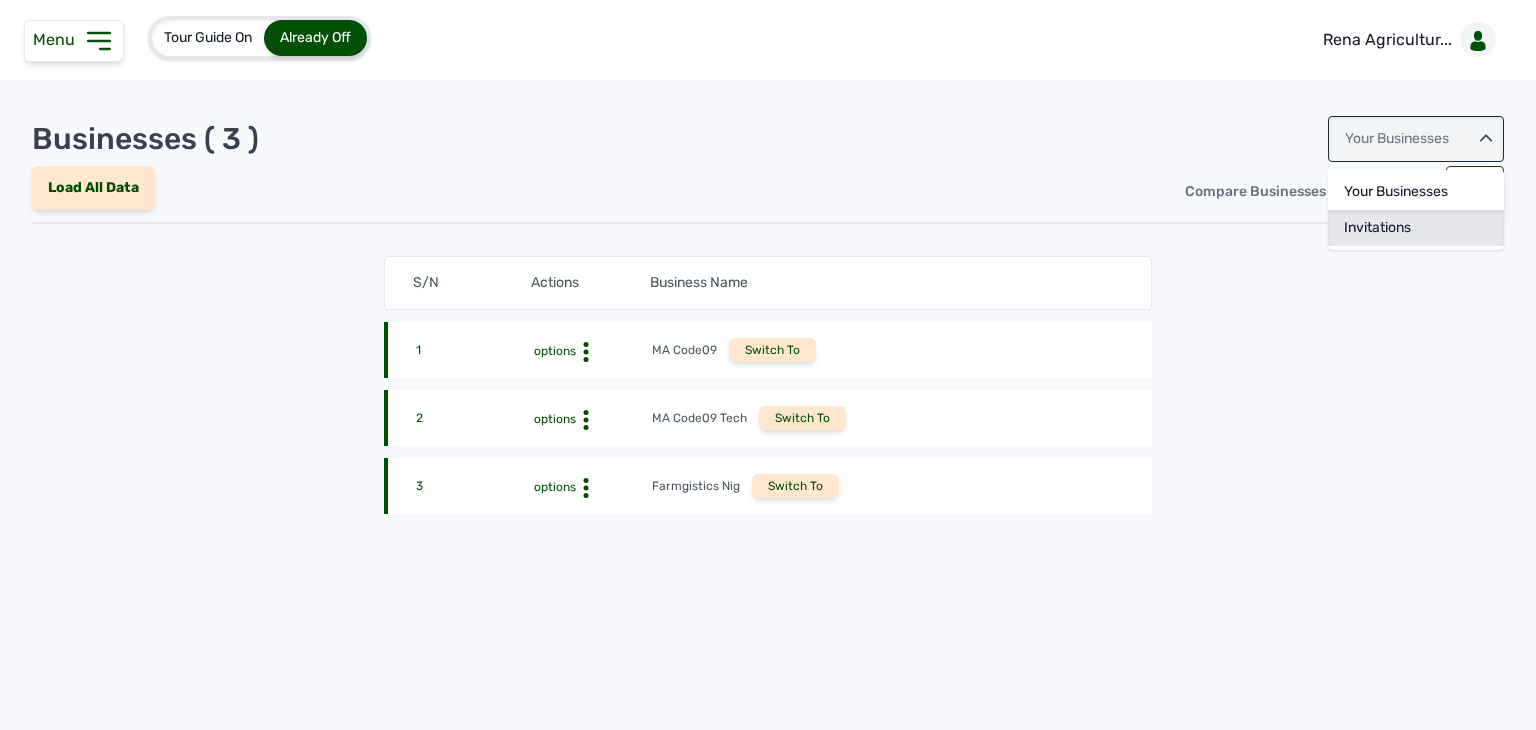 click on "Invitations" 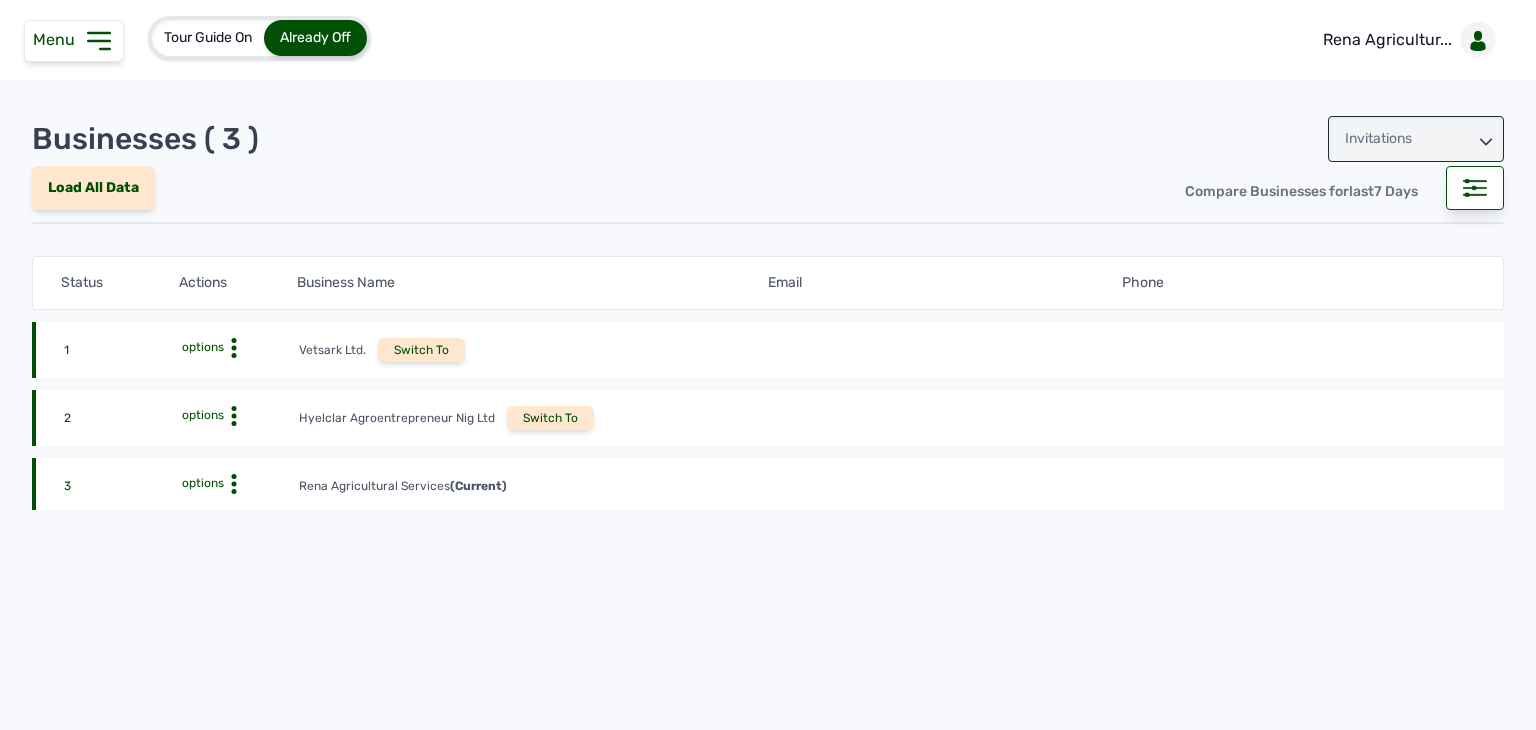 click on "Switch To" at bounding box center [550, 418] 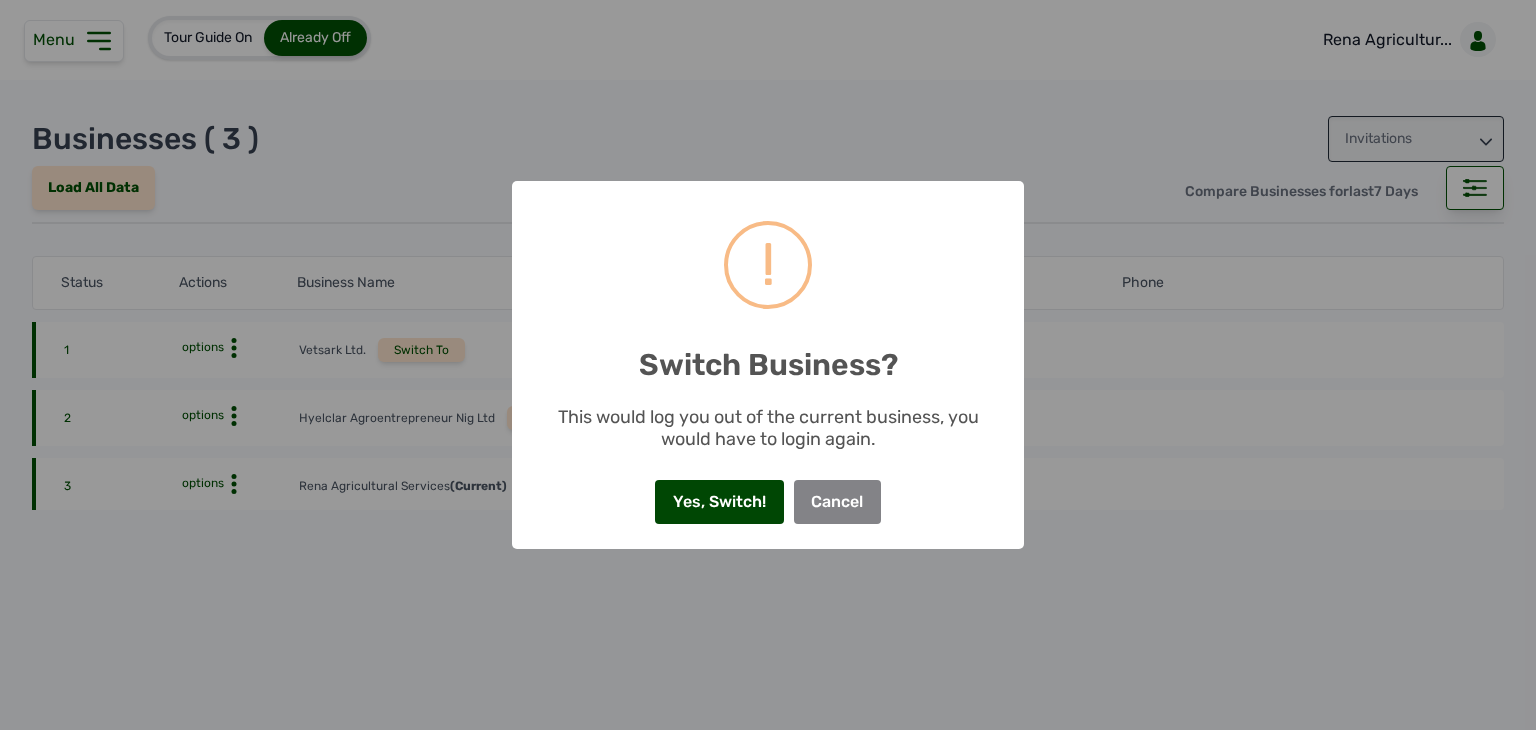 click on "Yes, Switch!" at bounding box center (719, 502) 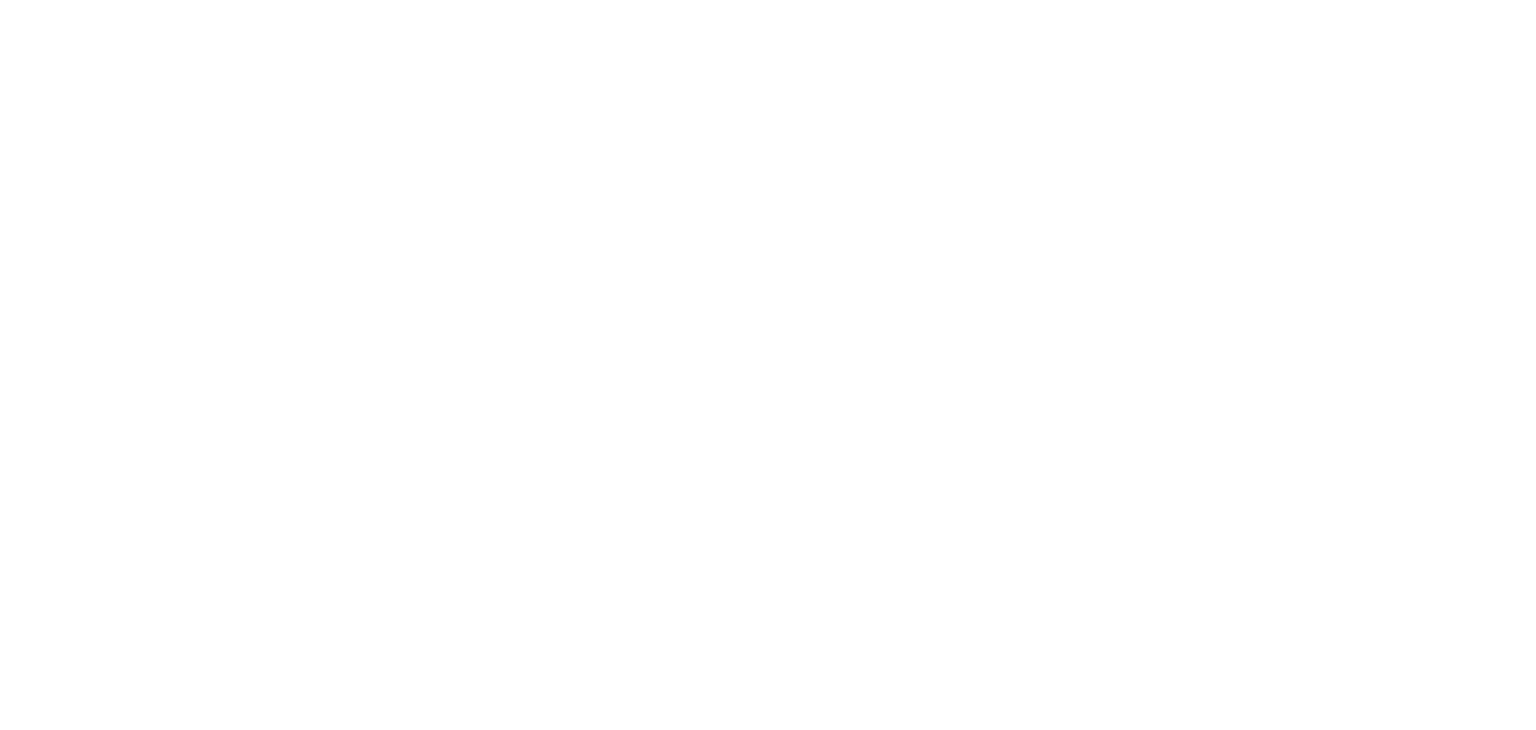 scroll, scrollTop: 0, scrollLeft: 0, axis: both 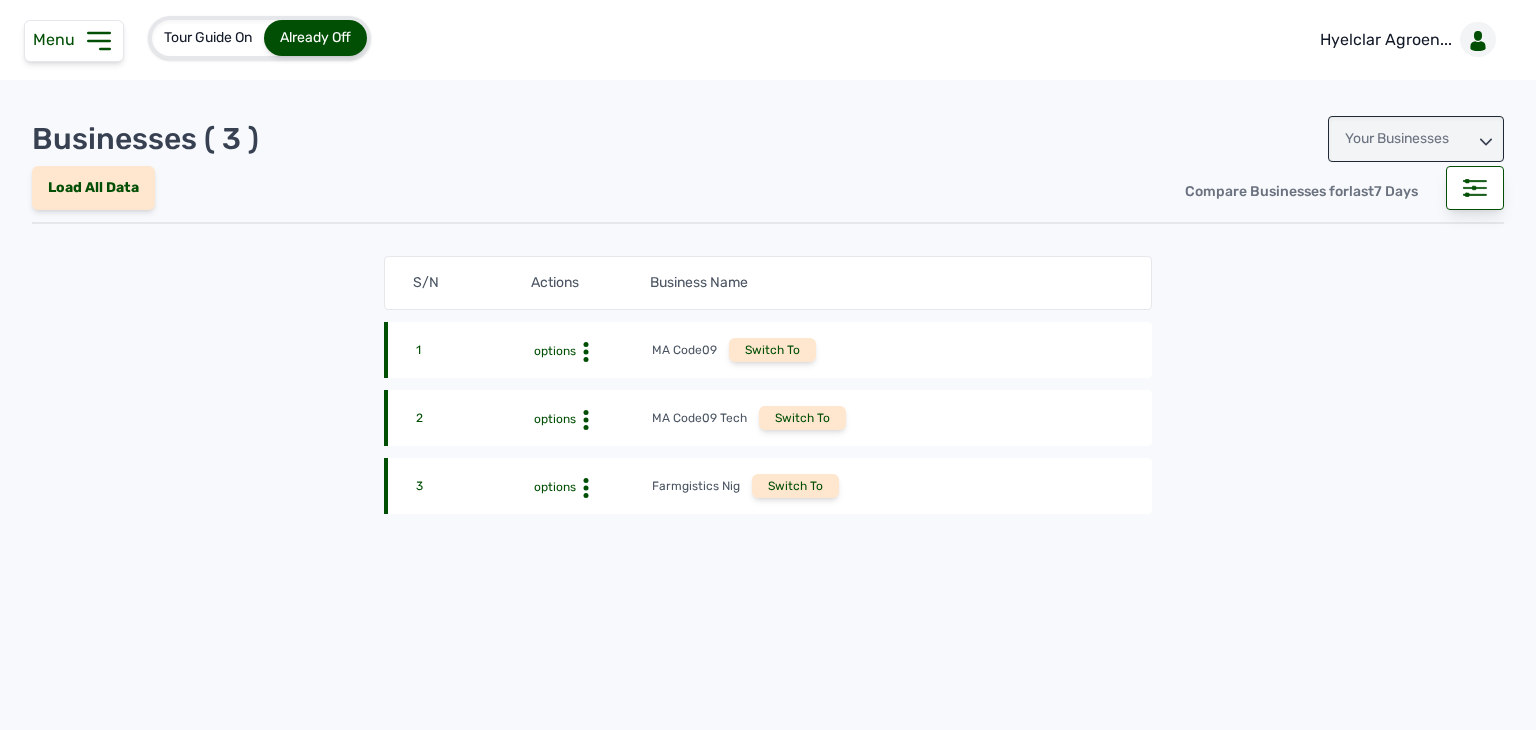 click on "Menu" at bounding box center (58, 39) 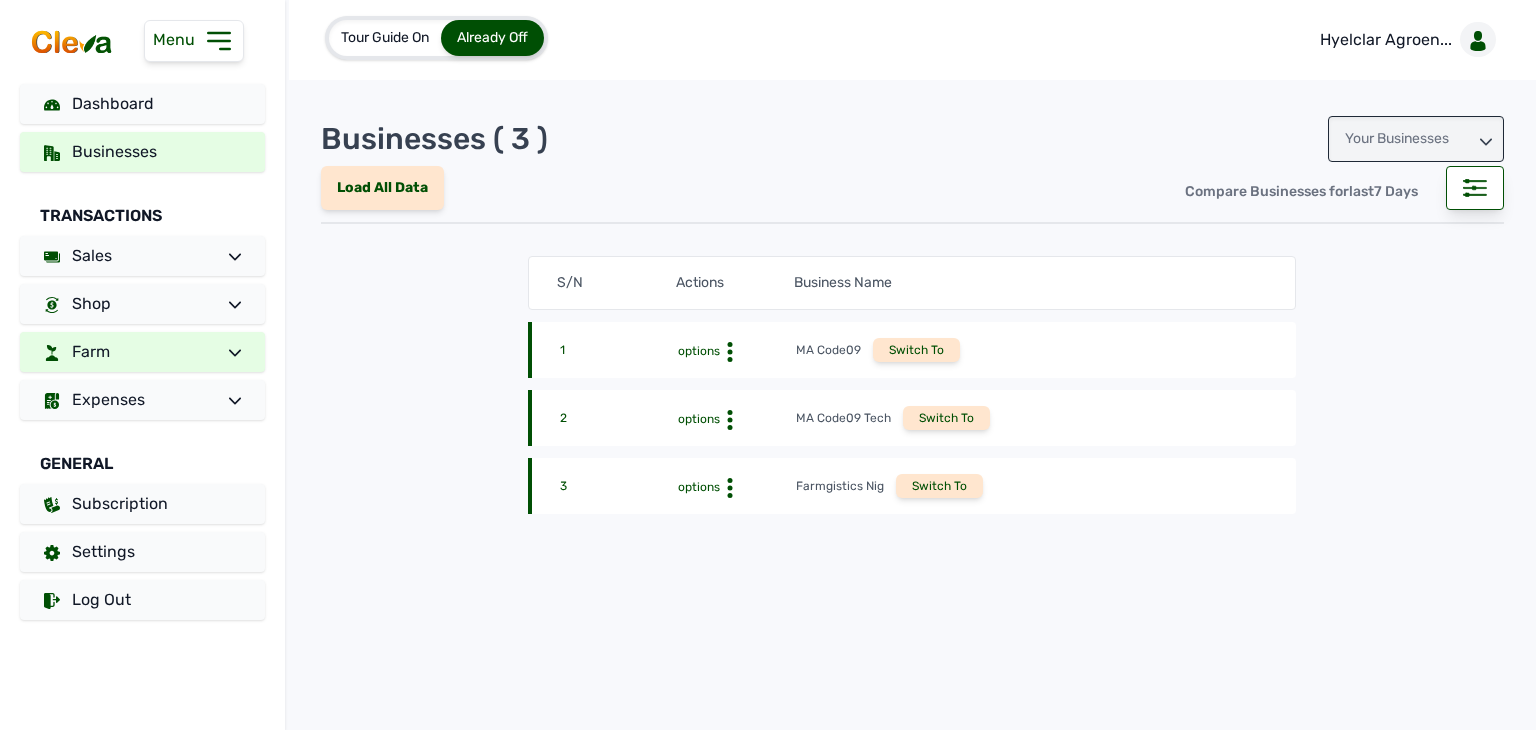 click on "Farm" at bounding box center [142, 352] 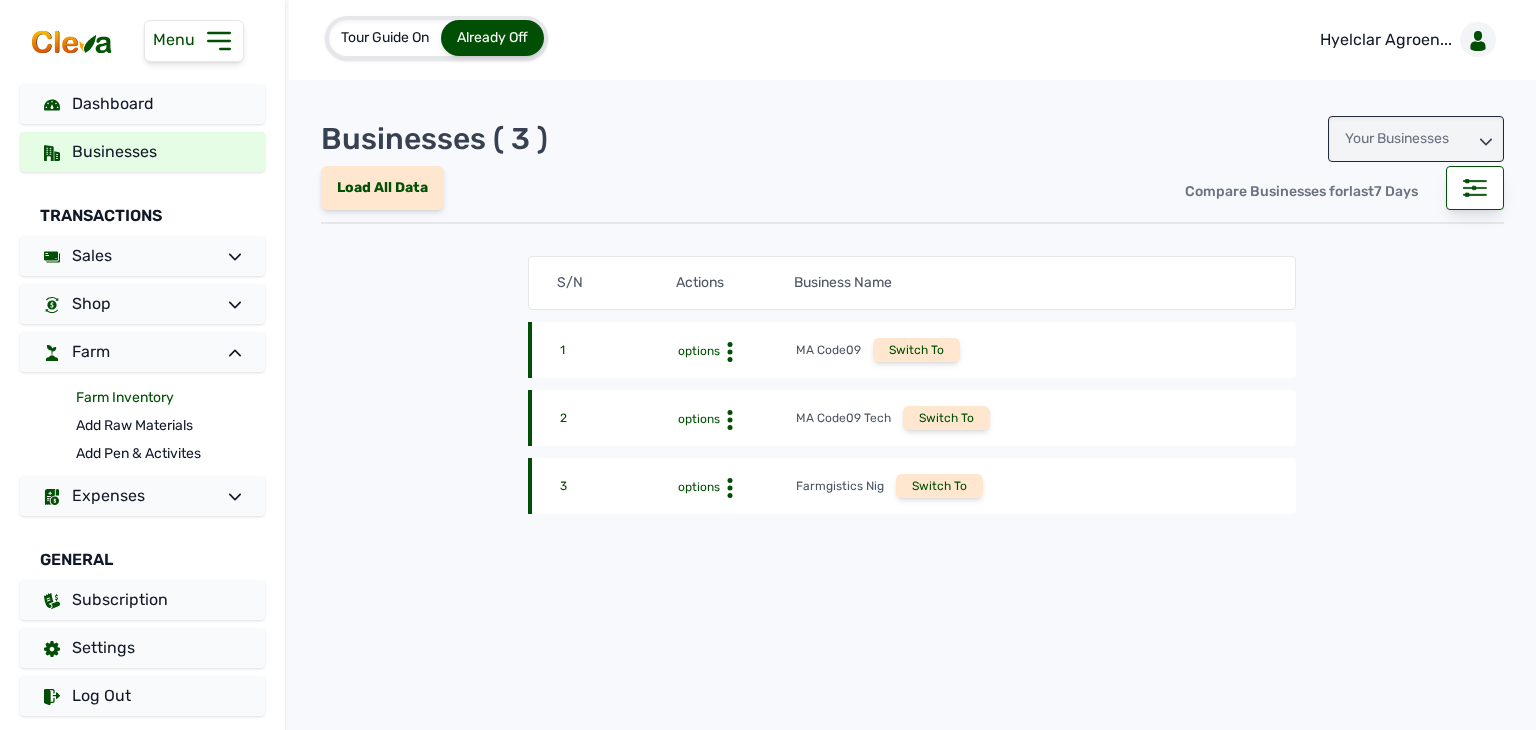 click on "Farm Inventory" at bounding box center (170, 398) 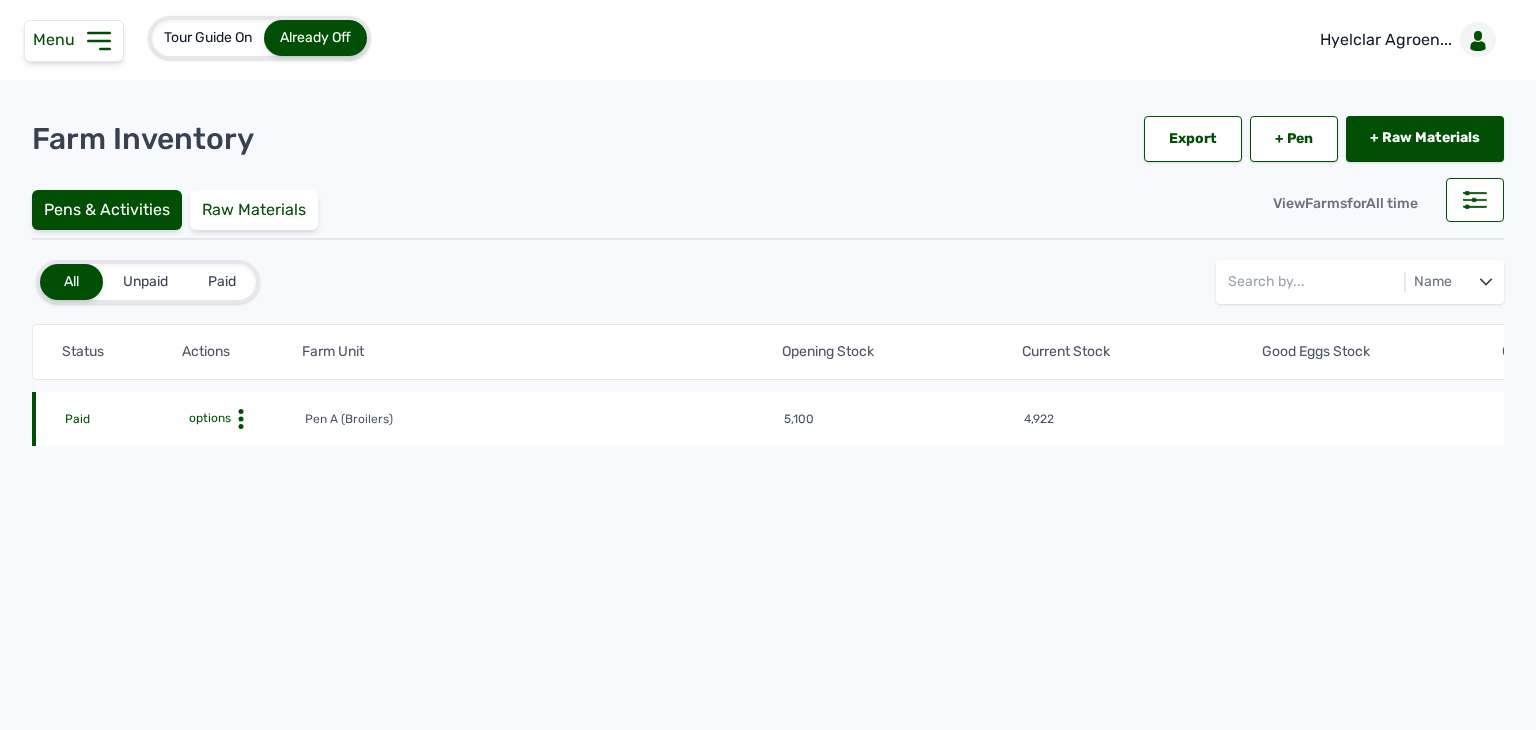 click on "options" at bounding box center [208, 418] 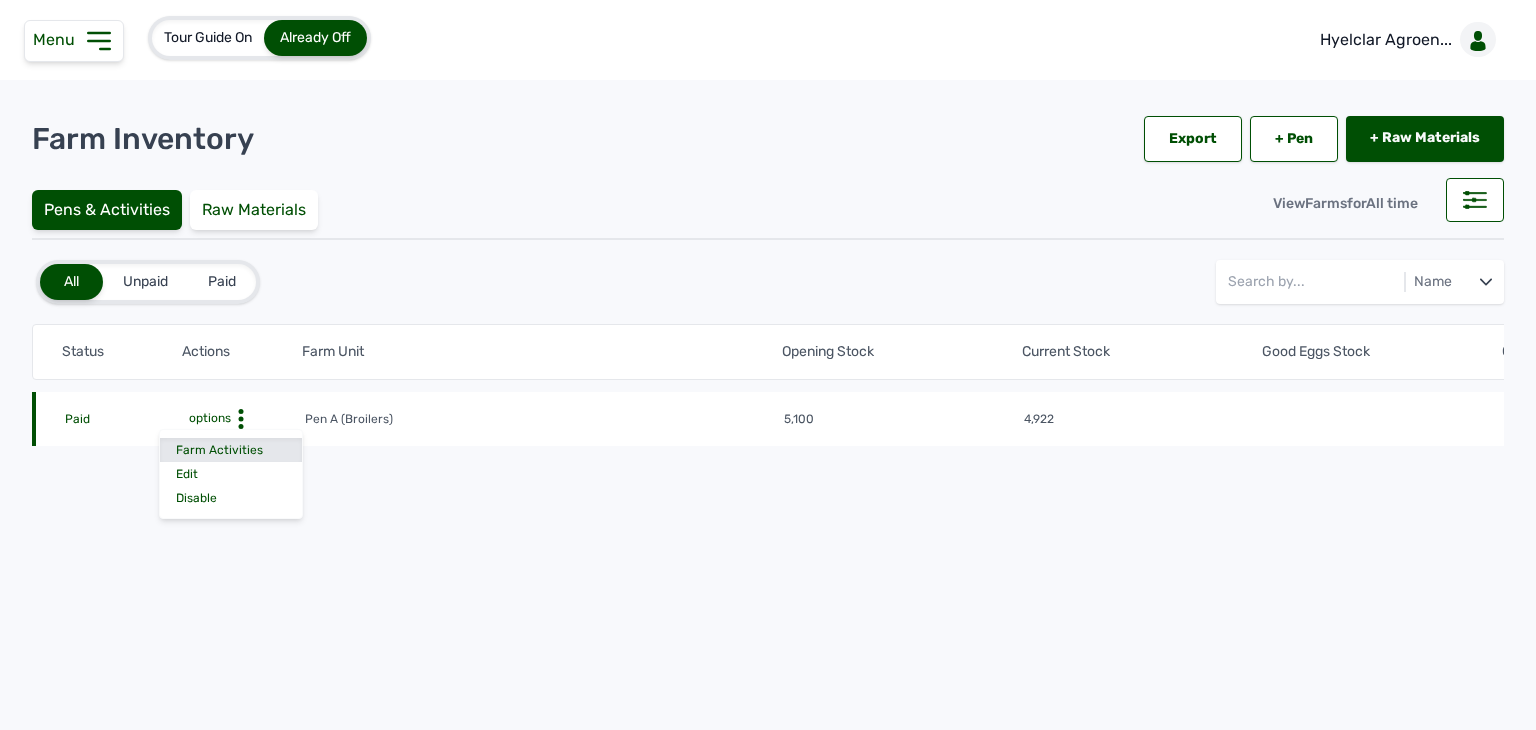 click on "Farm Activities" at bounding box center [231, 450] 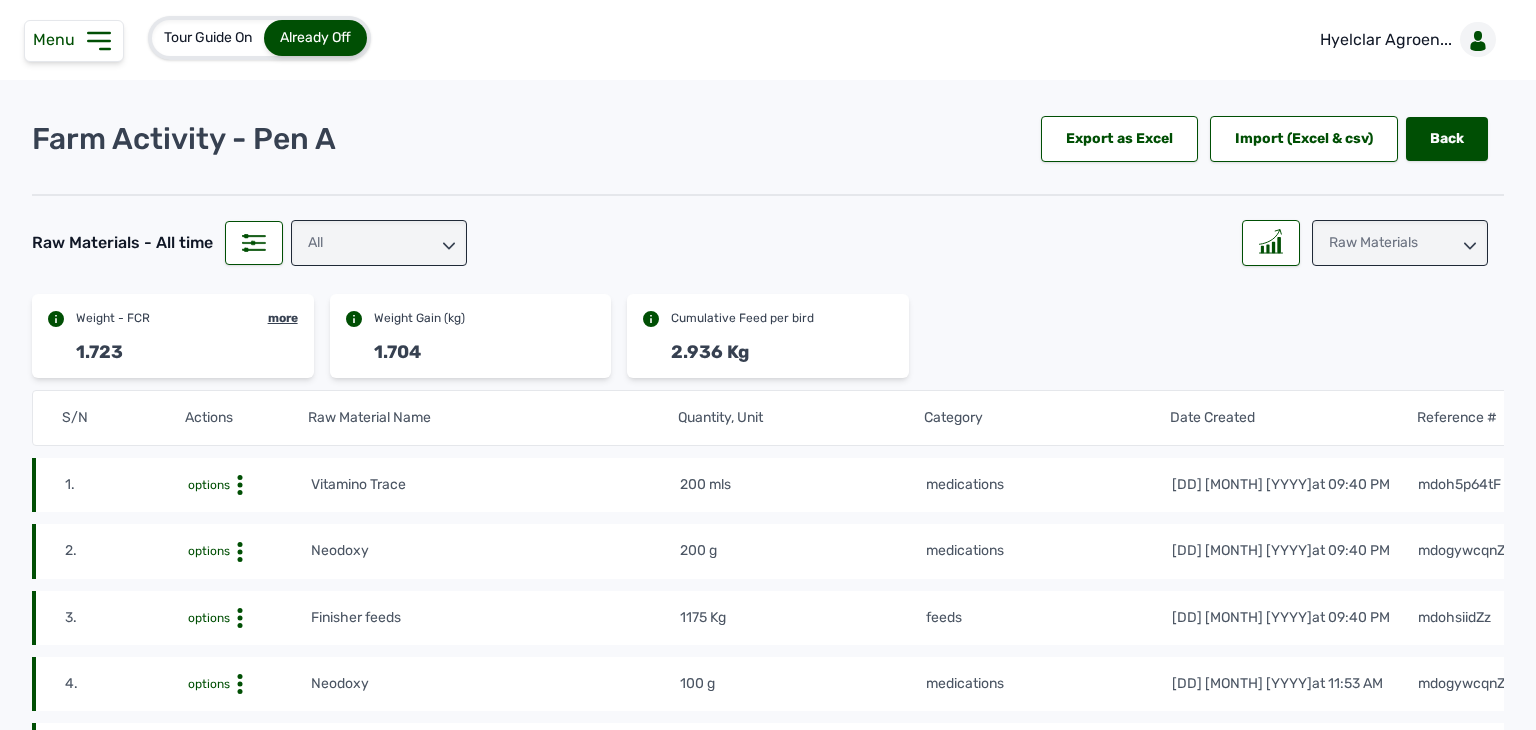 click on "All" at bounding box center (379, 243) 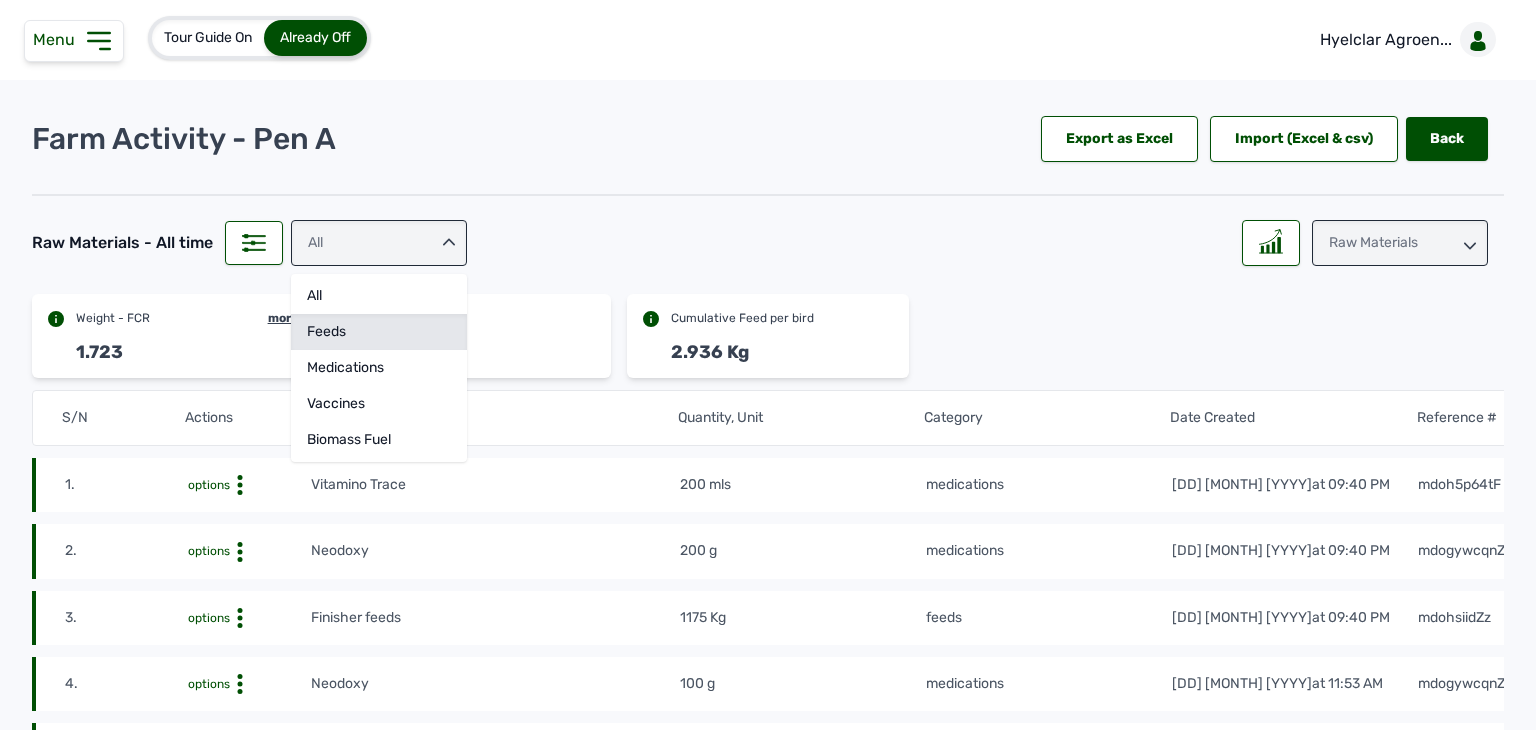 click on "feeds" 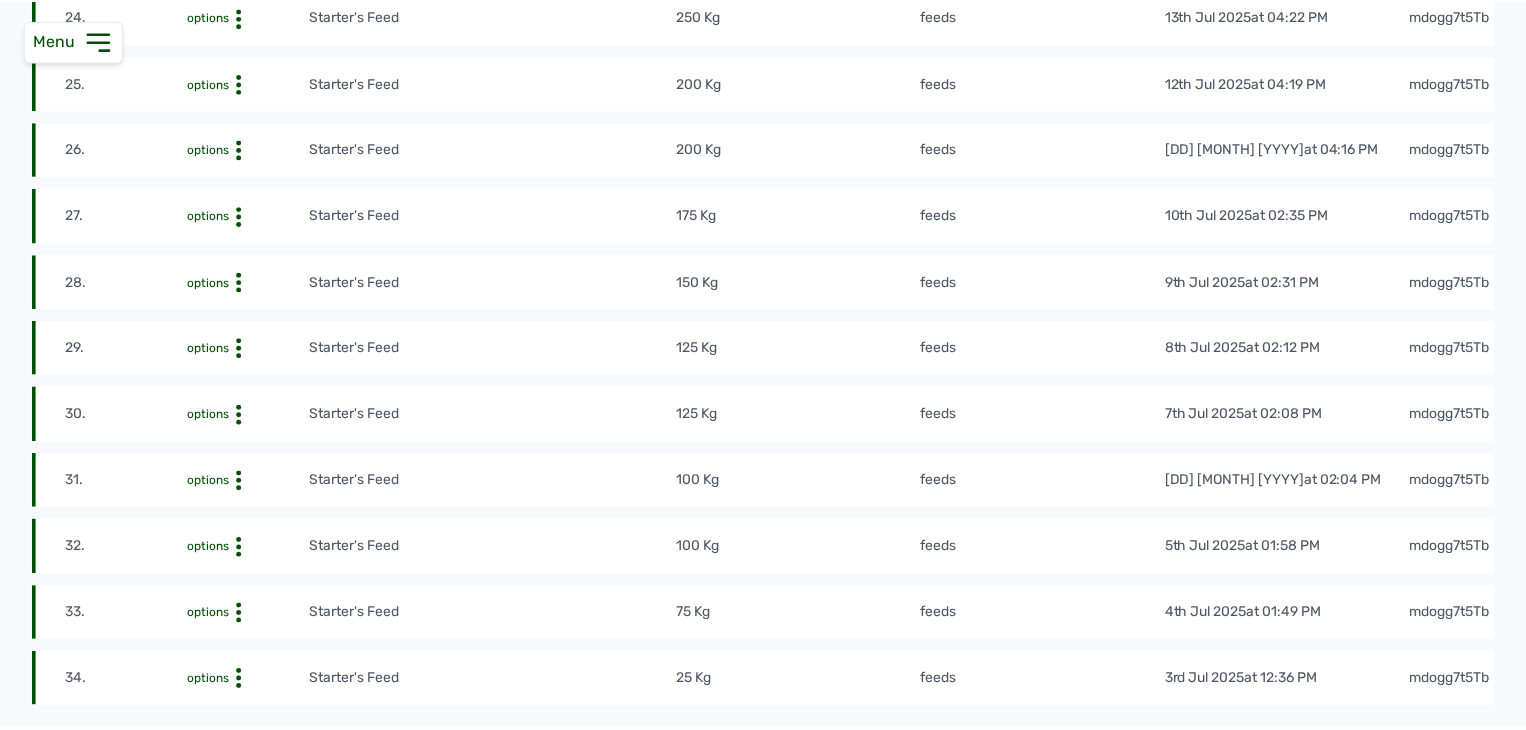 scroll, scrollTop: 2000, scrollLeft: 0, axis: vertical 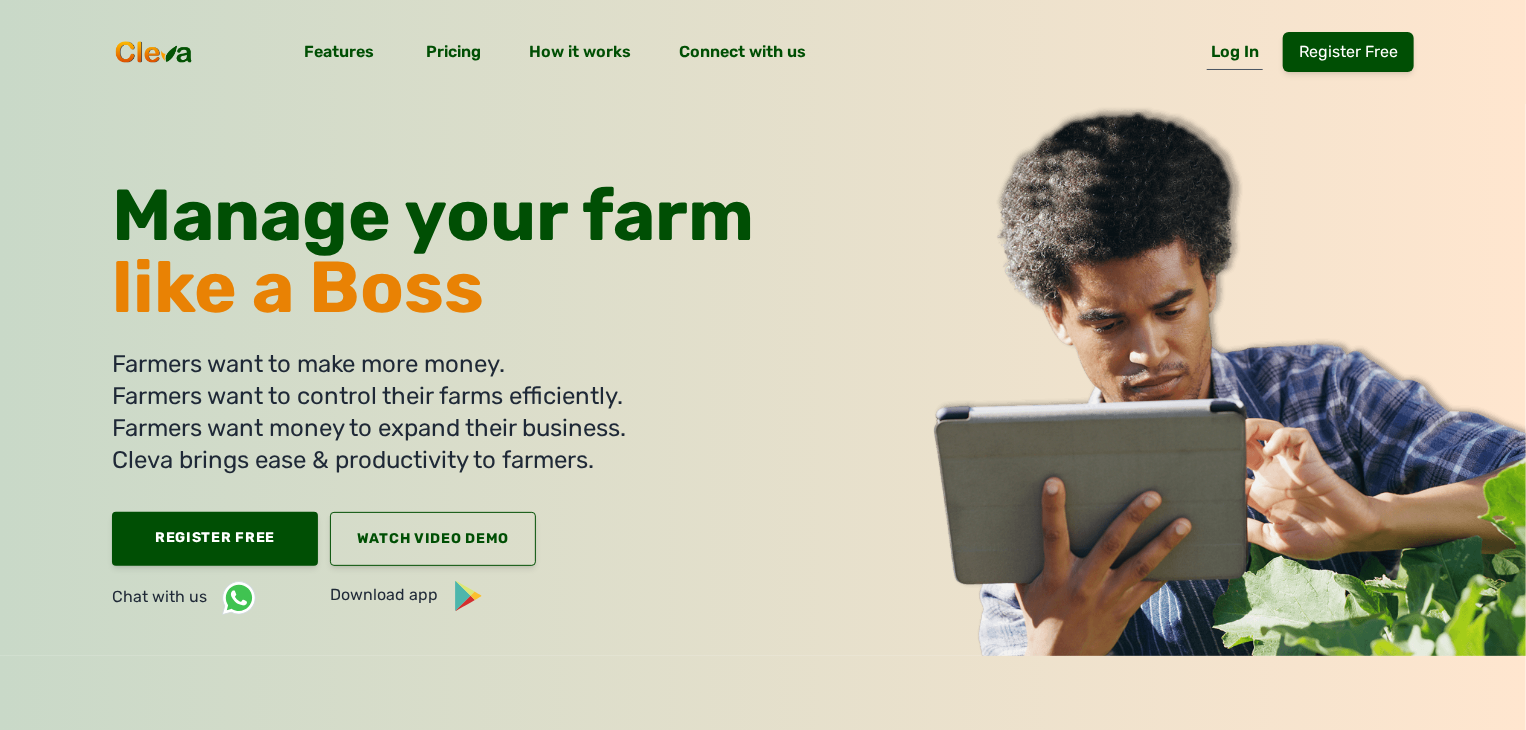 click on "Log In" at bounding box center [1235, 56] 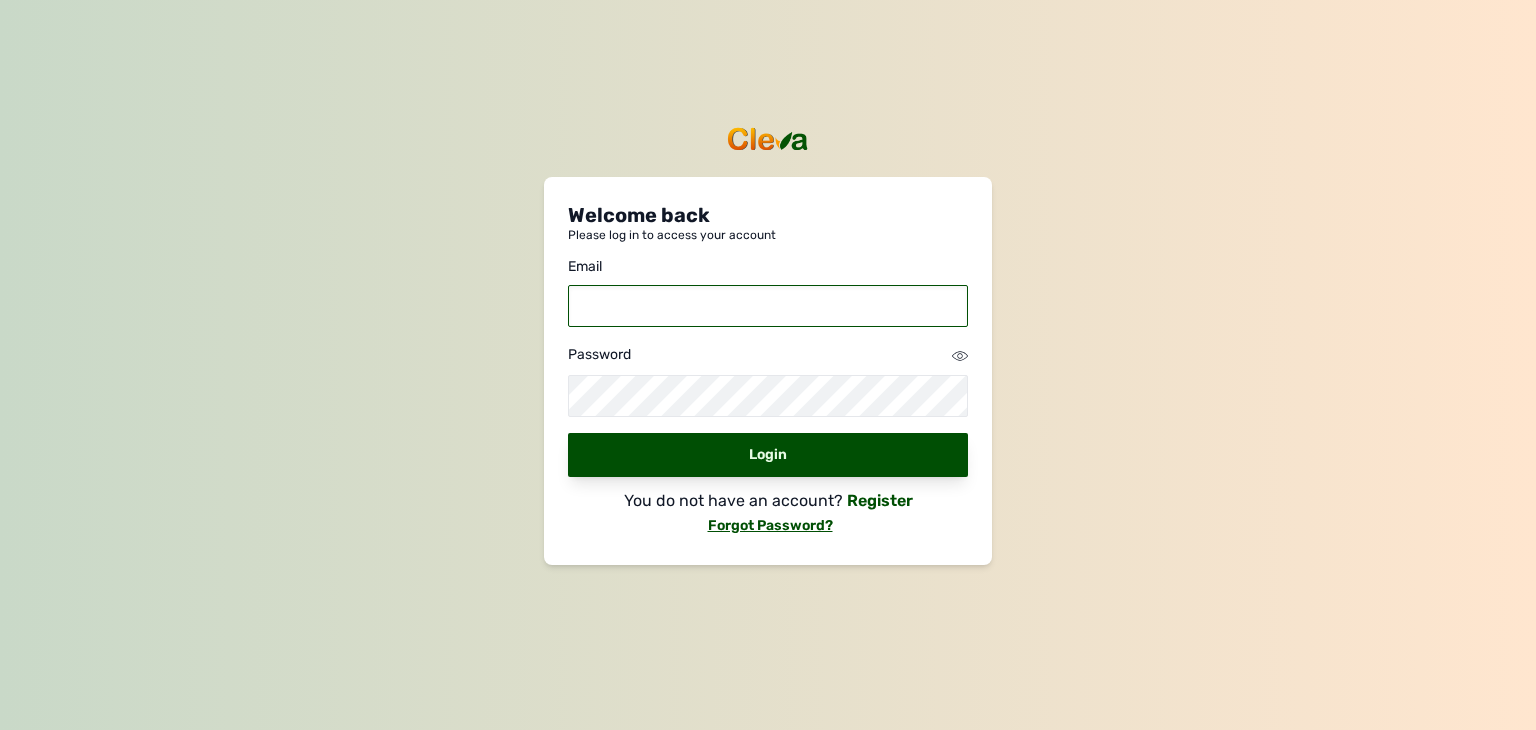 click at bounding box center (768, 306) 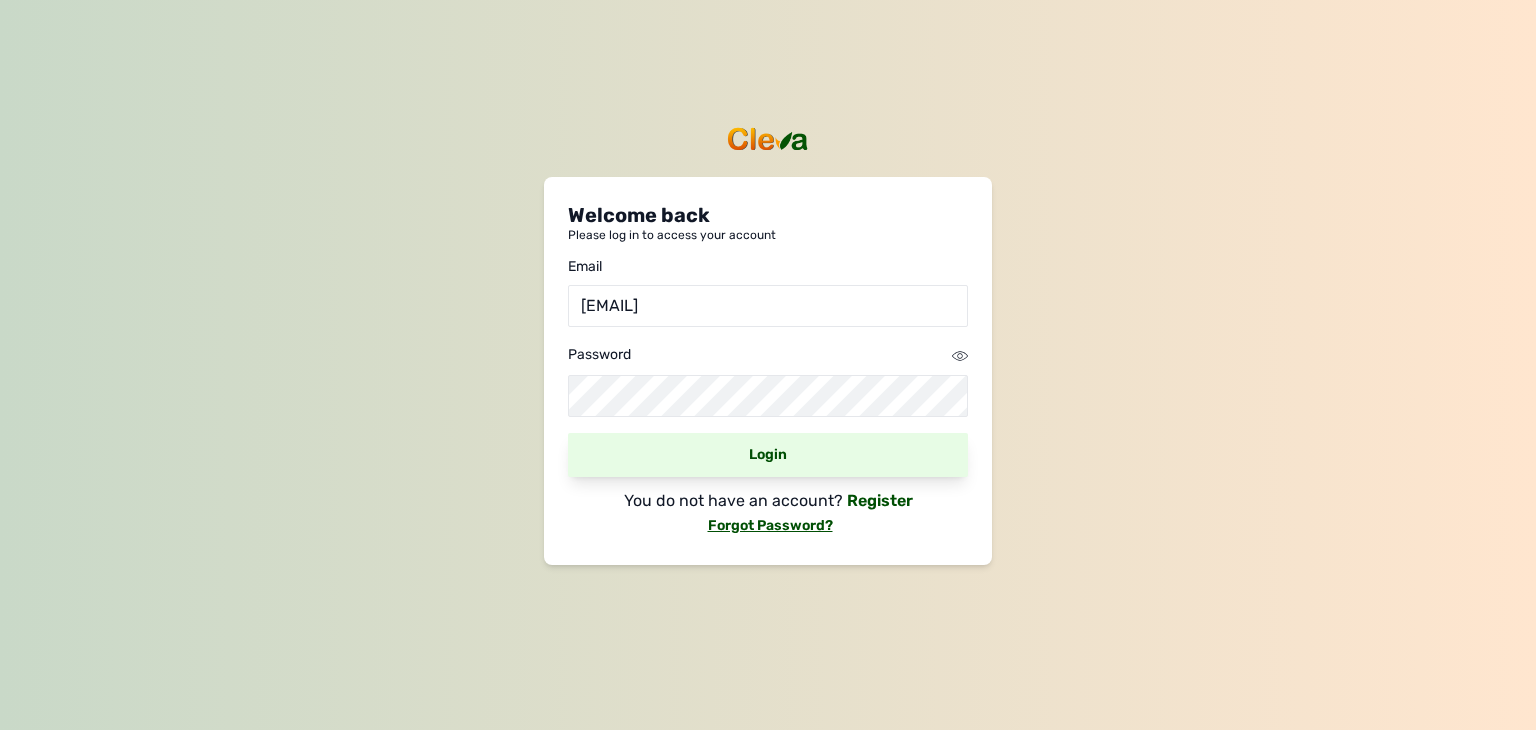 click on "Login" at bounding box center [768, 455] 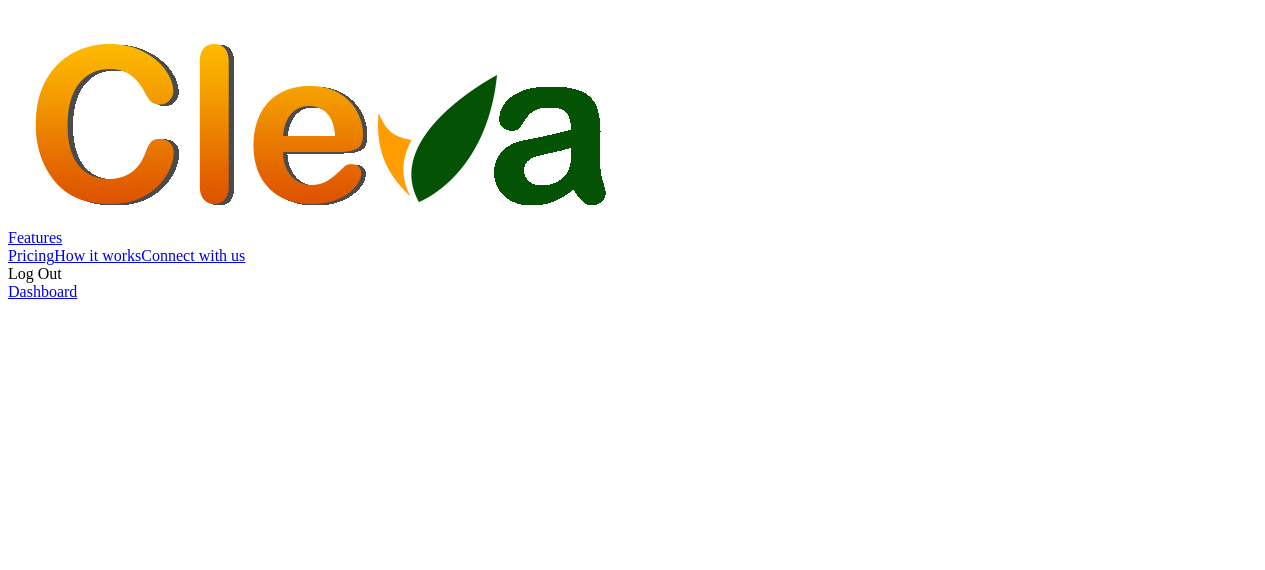 scroll, scrollTop: 0, scrollLeft: 0, axis: both 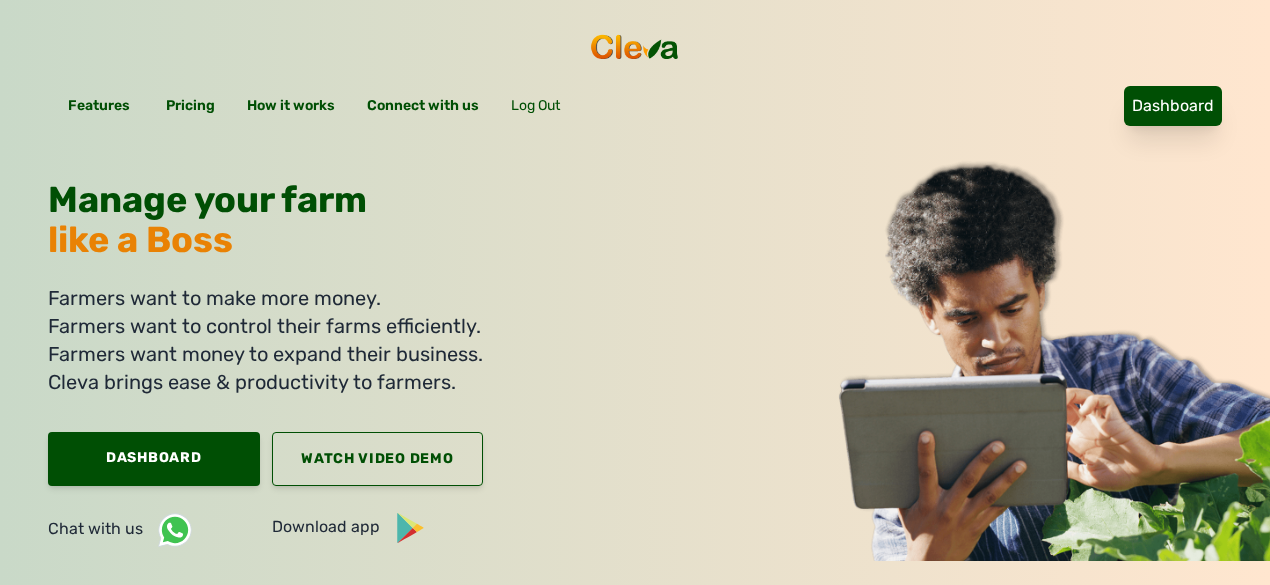 click on "Dashboard" at bounding box center (1173, 106) 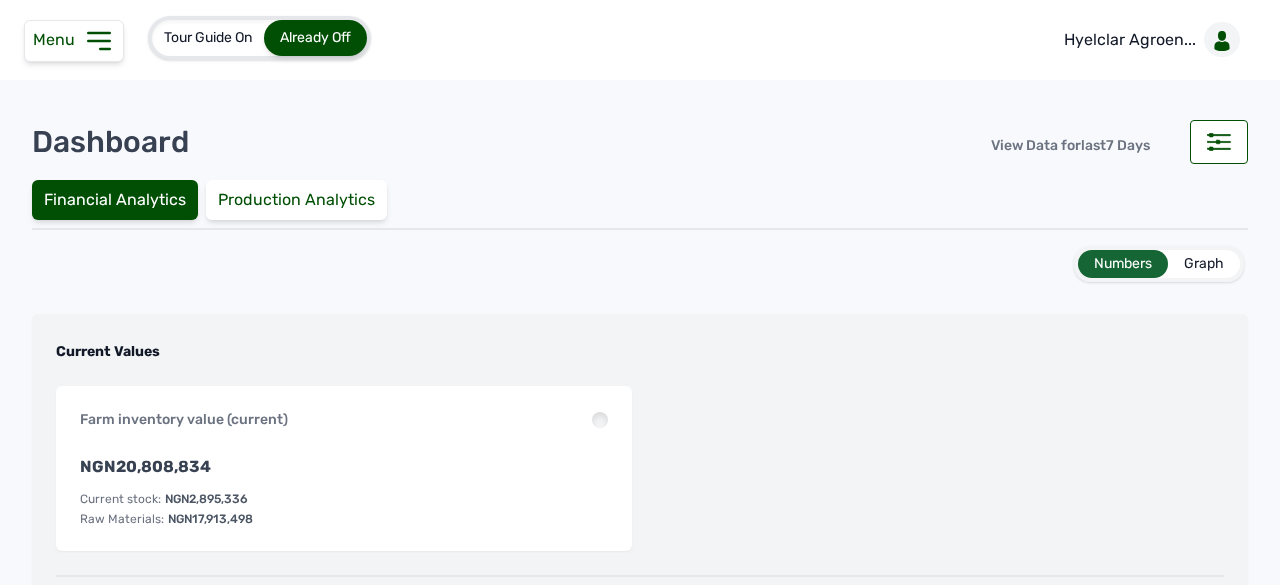 click 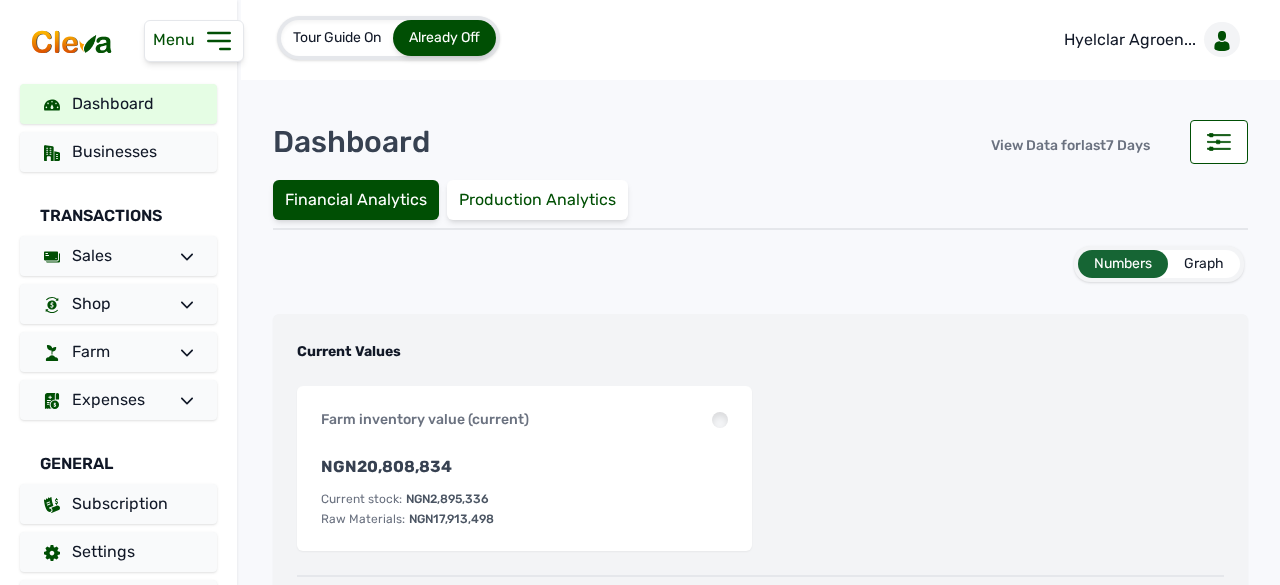 scroll, scrollTop: 54, scrollLeft: 0, axis: vertical 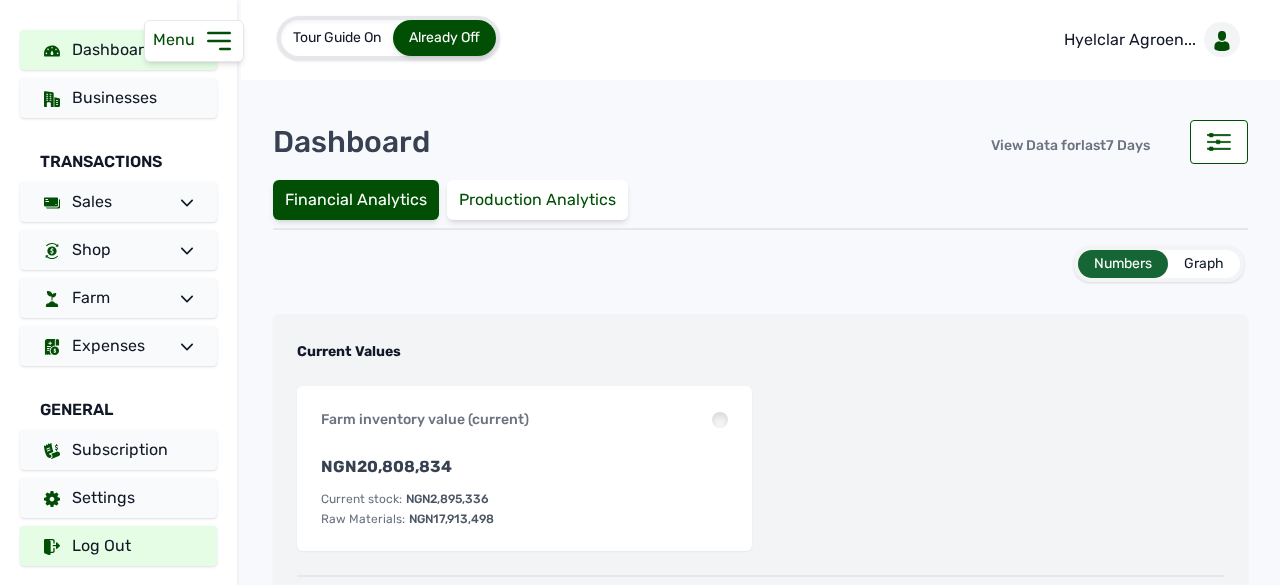 click on "Log Out" at bounding box center [101, 545] 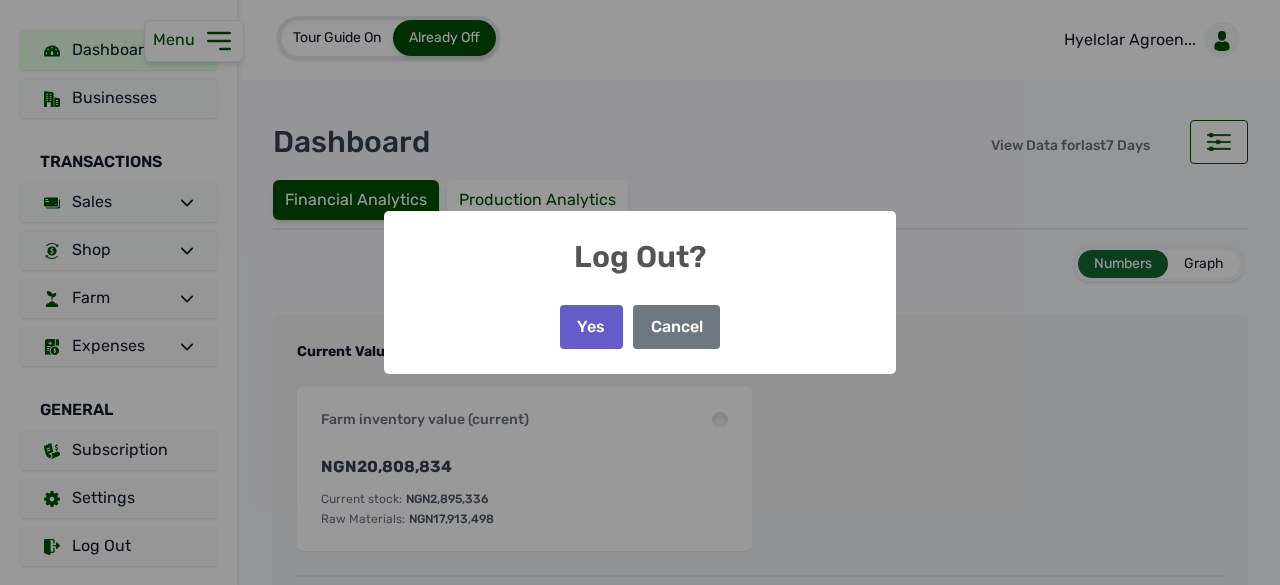 click on "Yes" at bounding box center (591, 327) 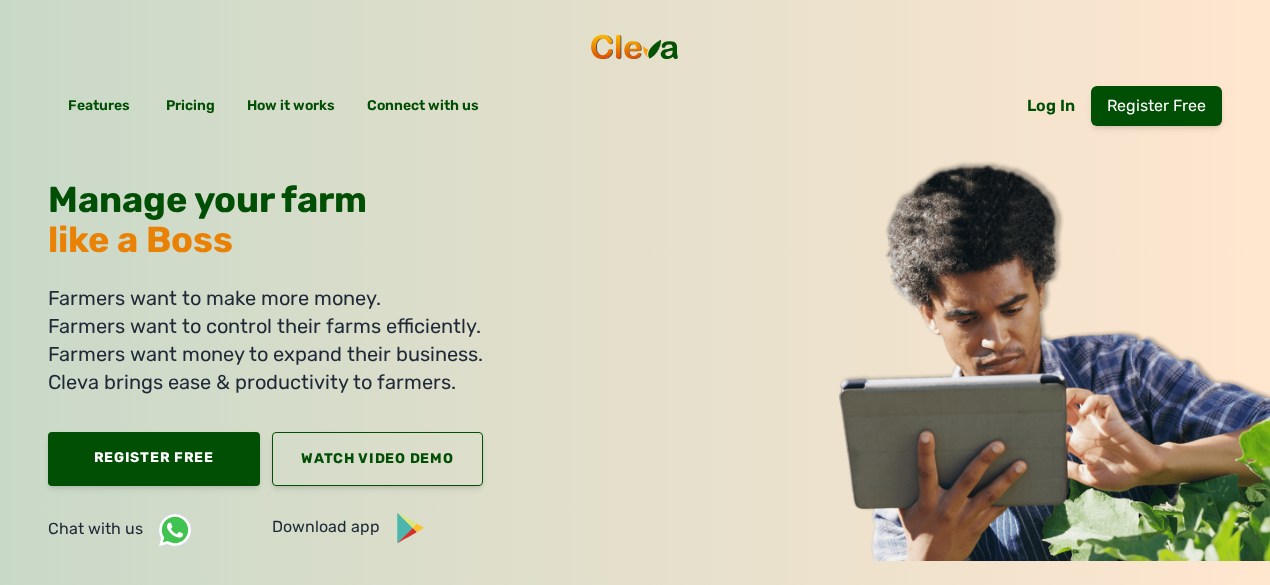 scroll, scrollTop: 0, scrollLeft: 0, axis: both 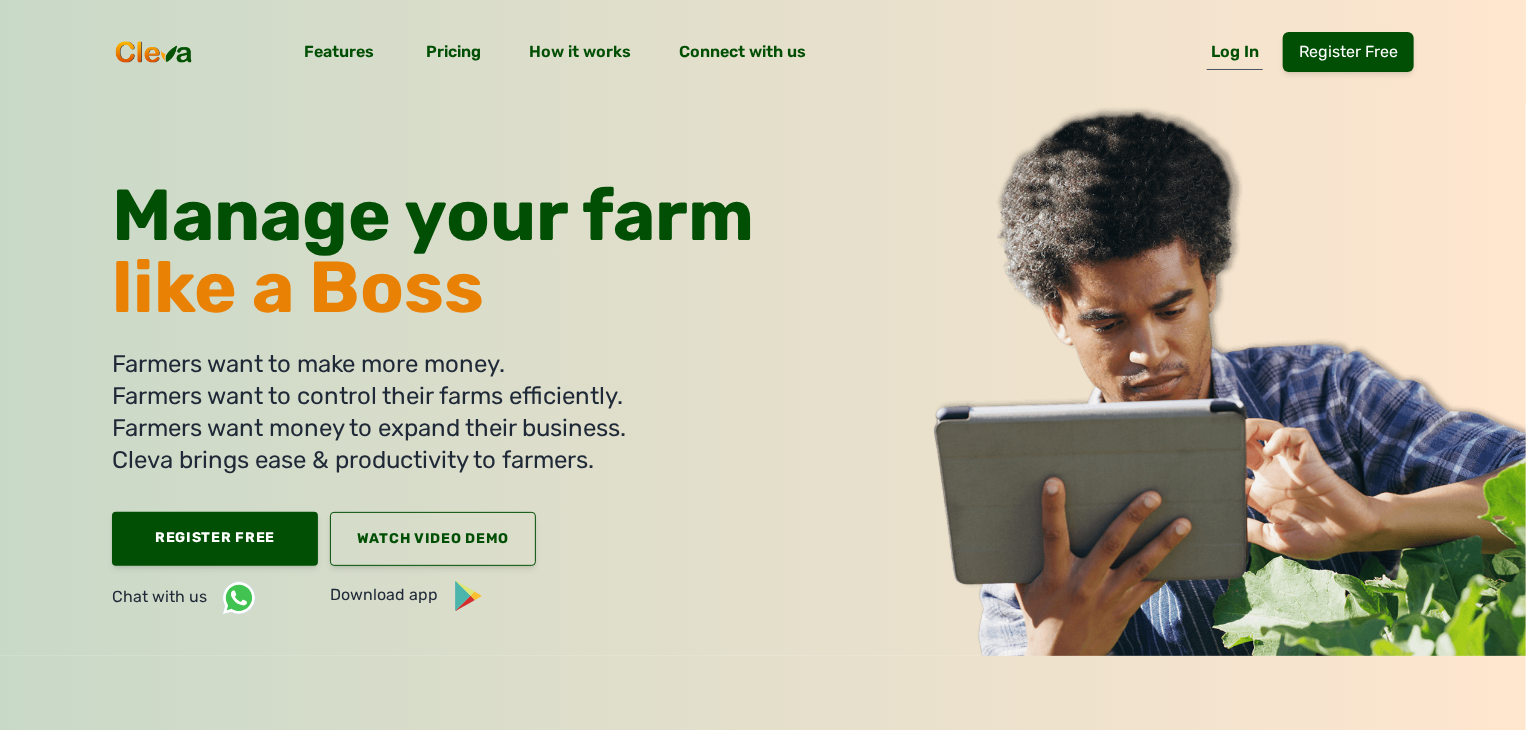click on "Log In" at bounding box center (1235, 56) 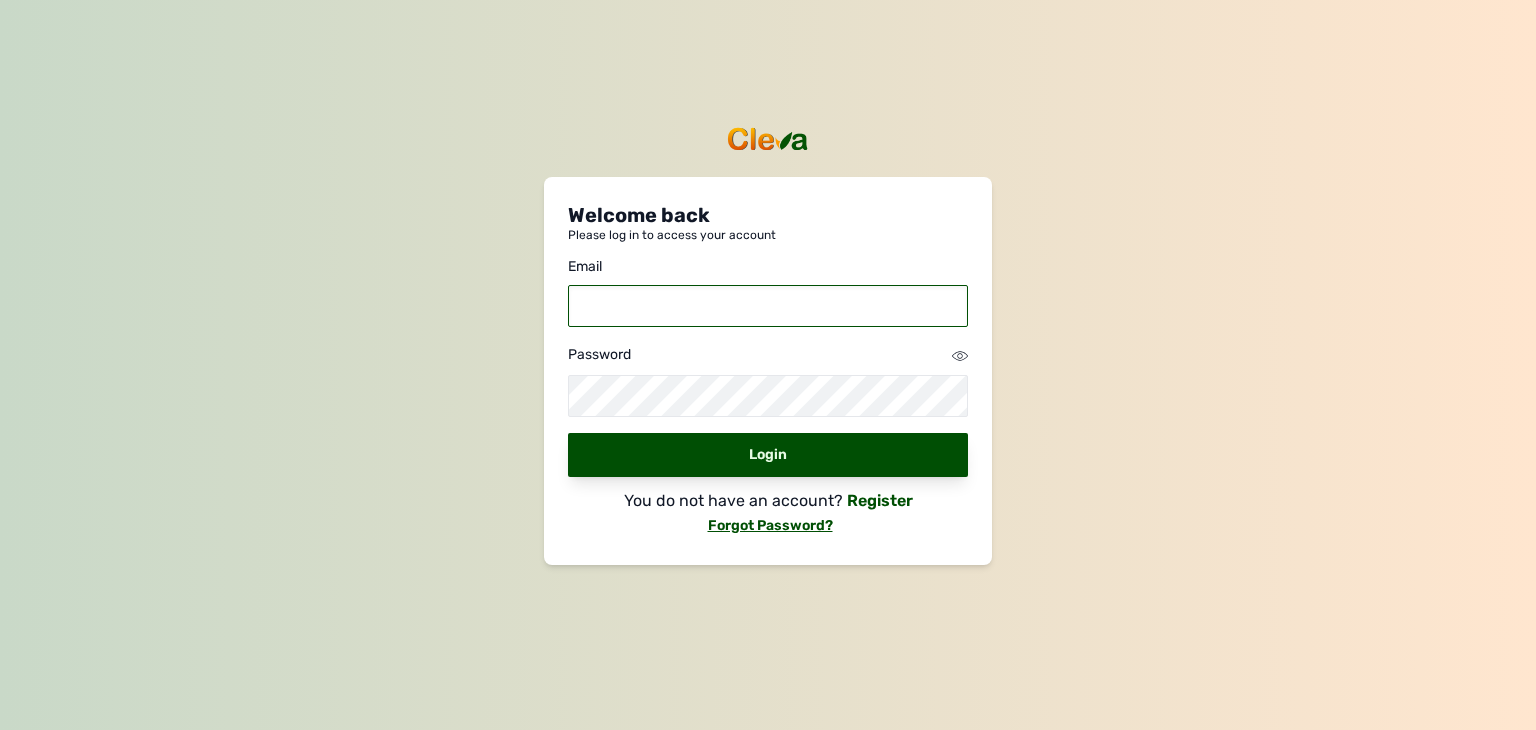 click at bounding box center (768, 306) 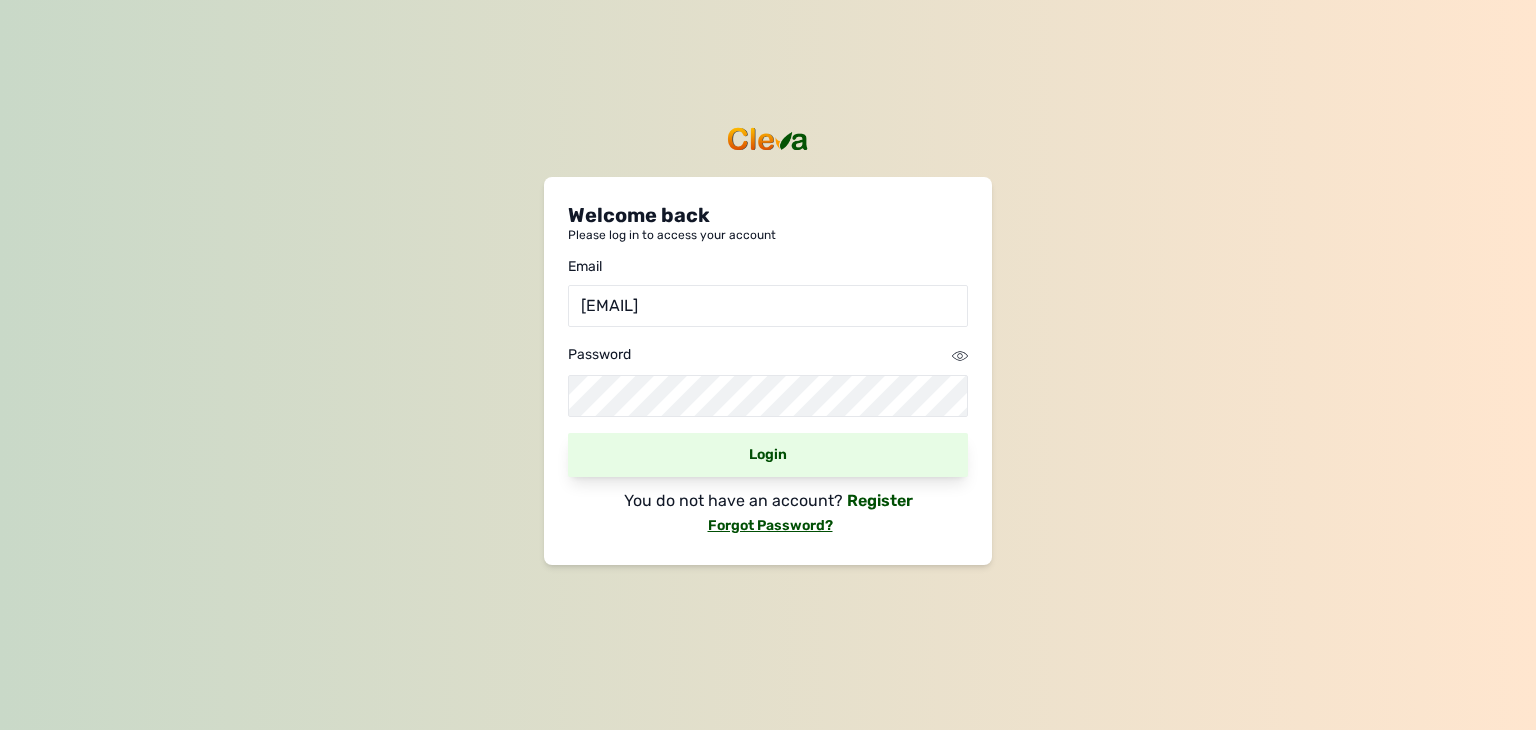 click on "Login" at bounding box center (768, 455) 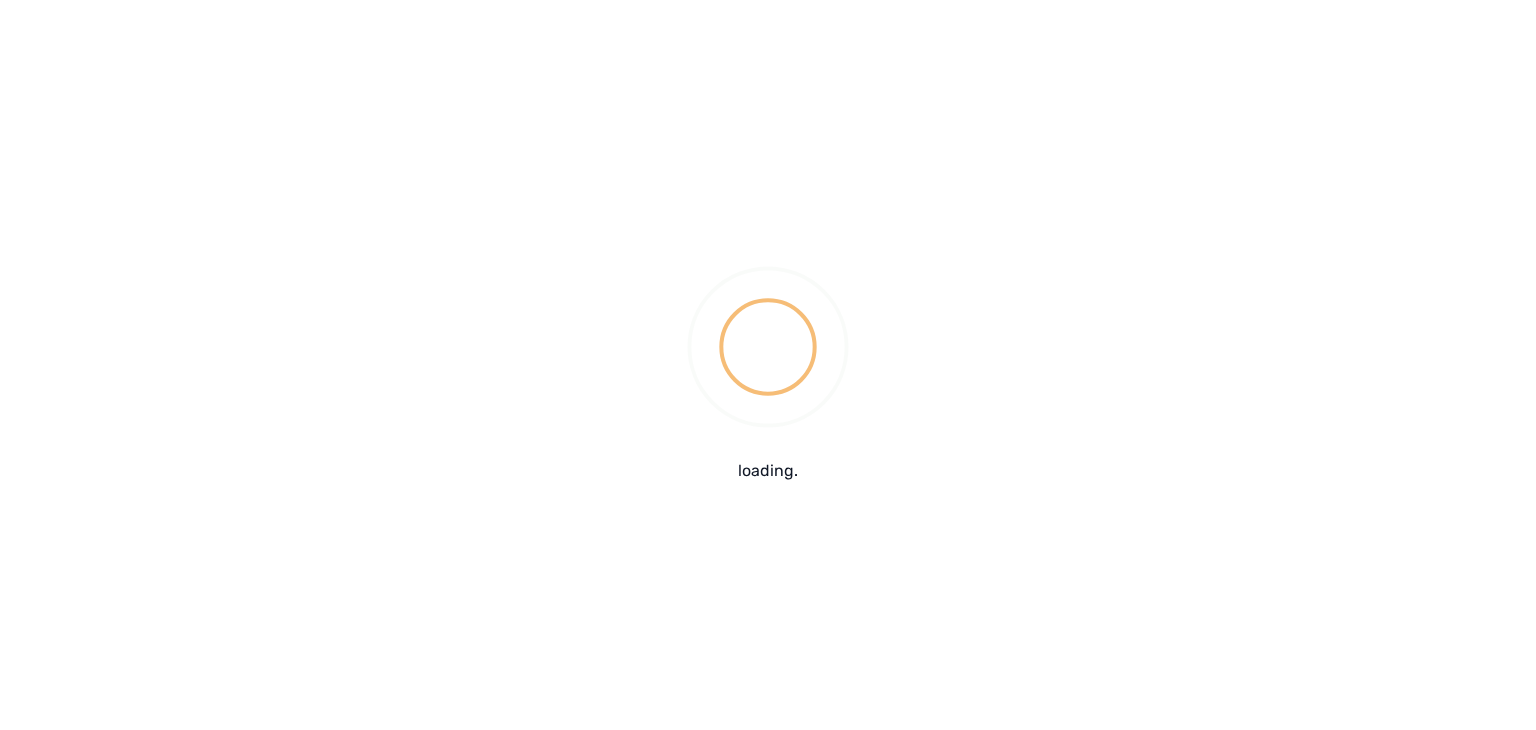 scroll, scrollTop: 0, scrollLeft: 0, axis: both 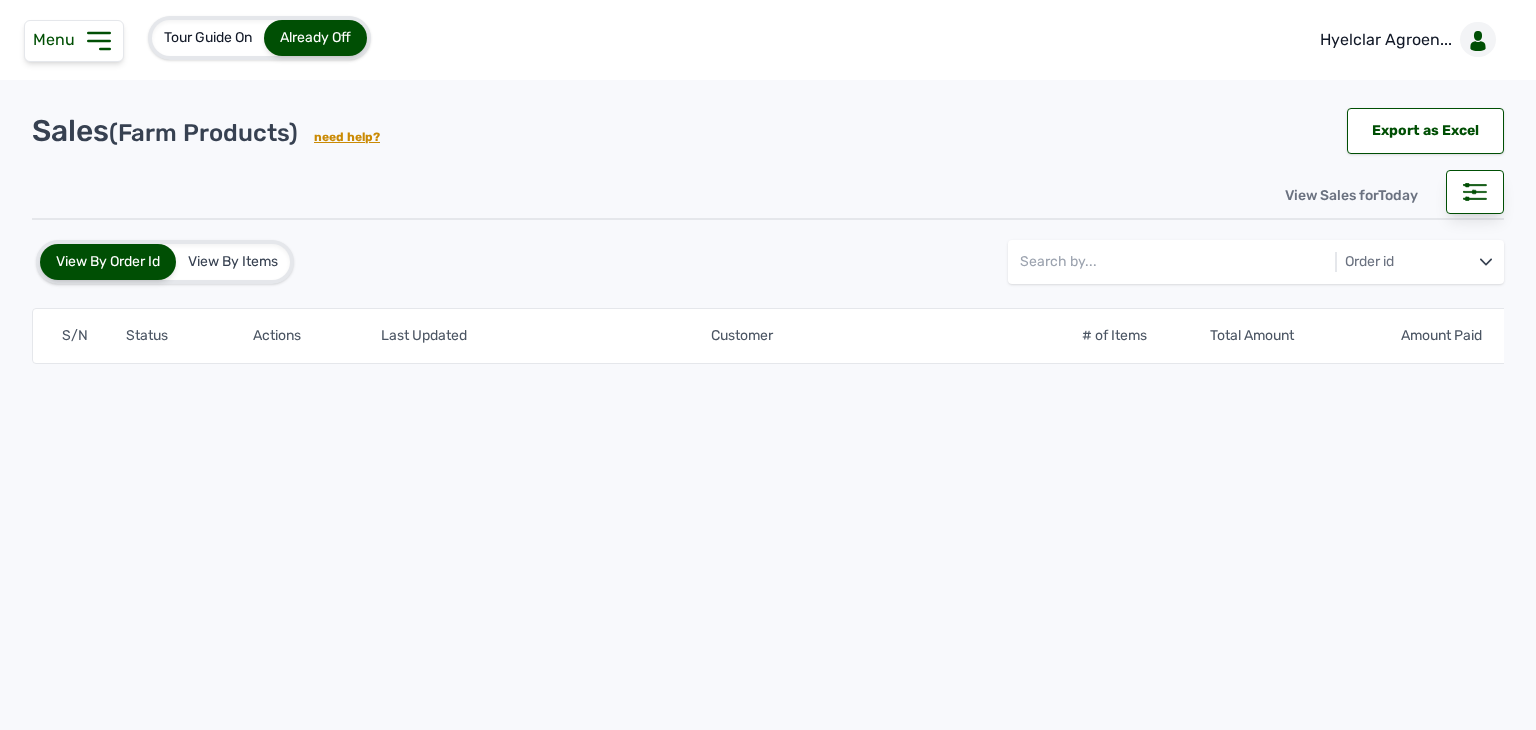 click on "Menu" at bounding box center (58, 39) 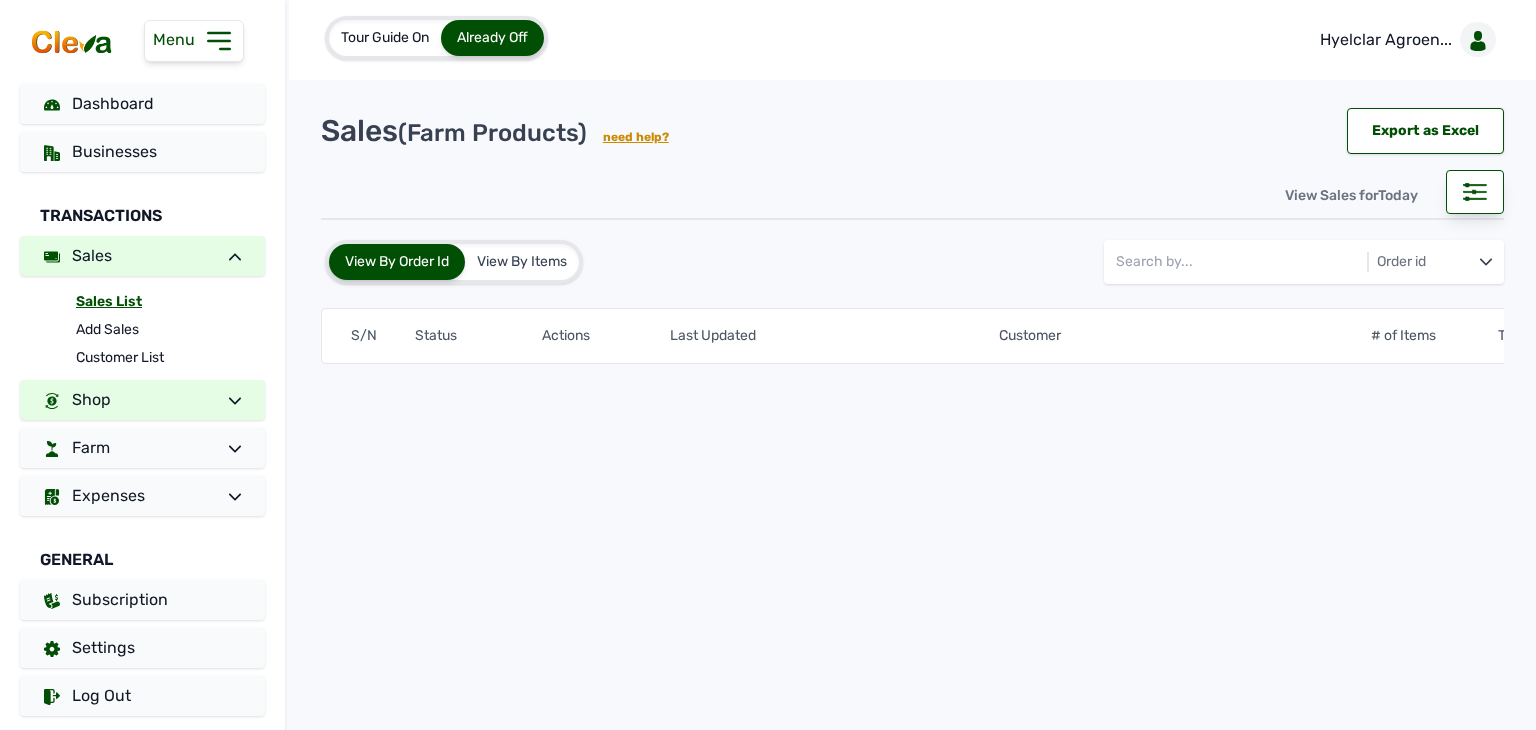 click on "Shop" at bounding box center [142, 400] 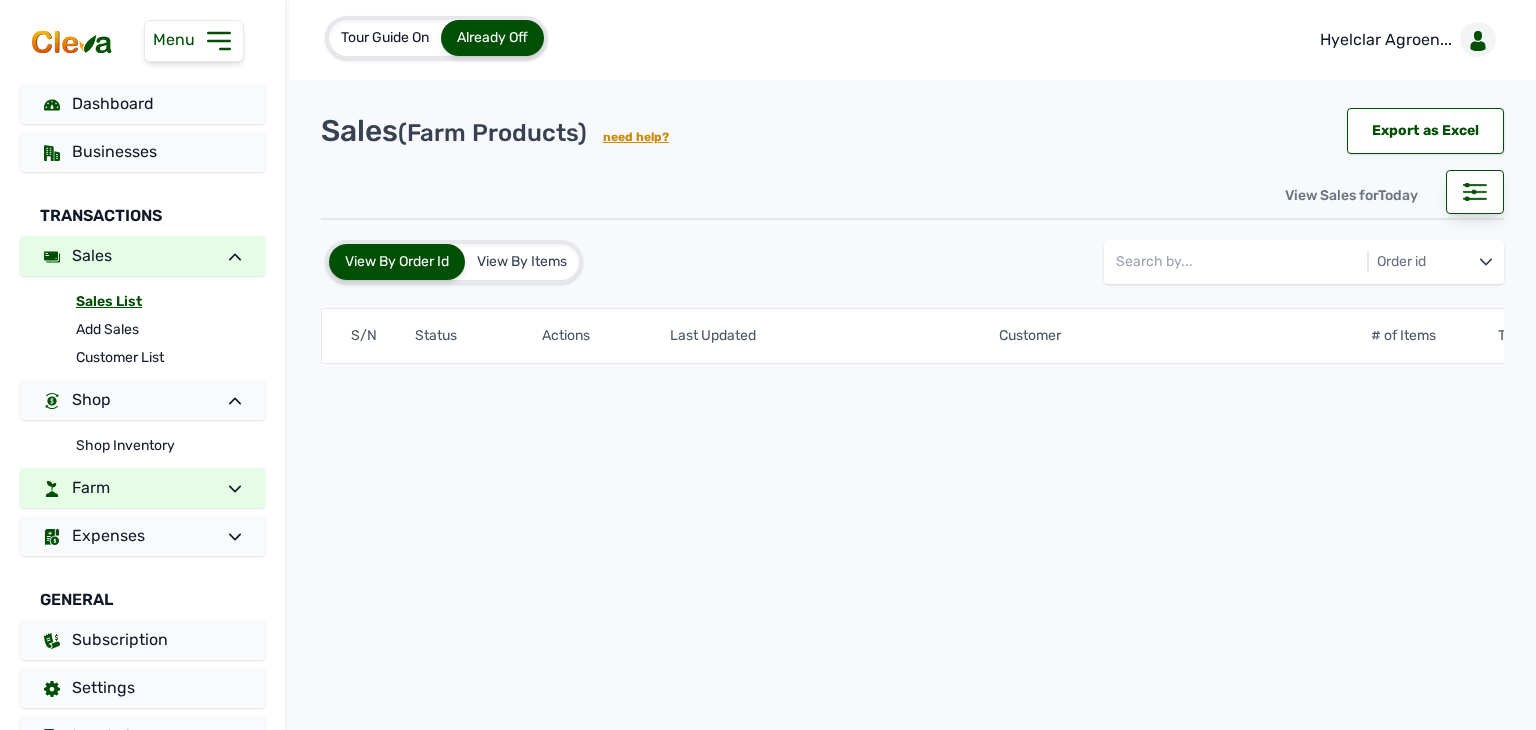 click on "Farm" at bounding box center (142, 488) 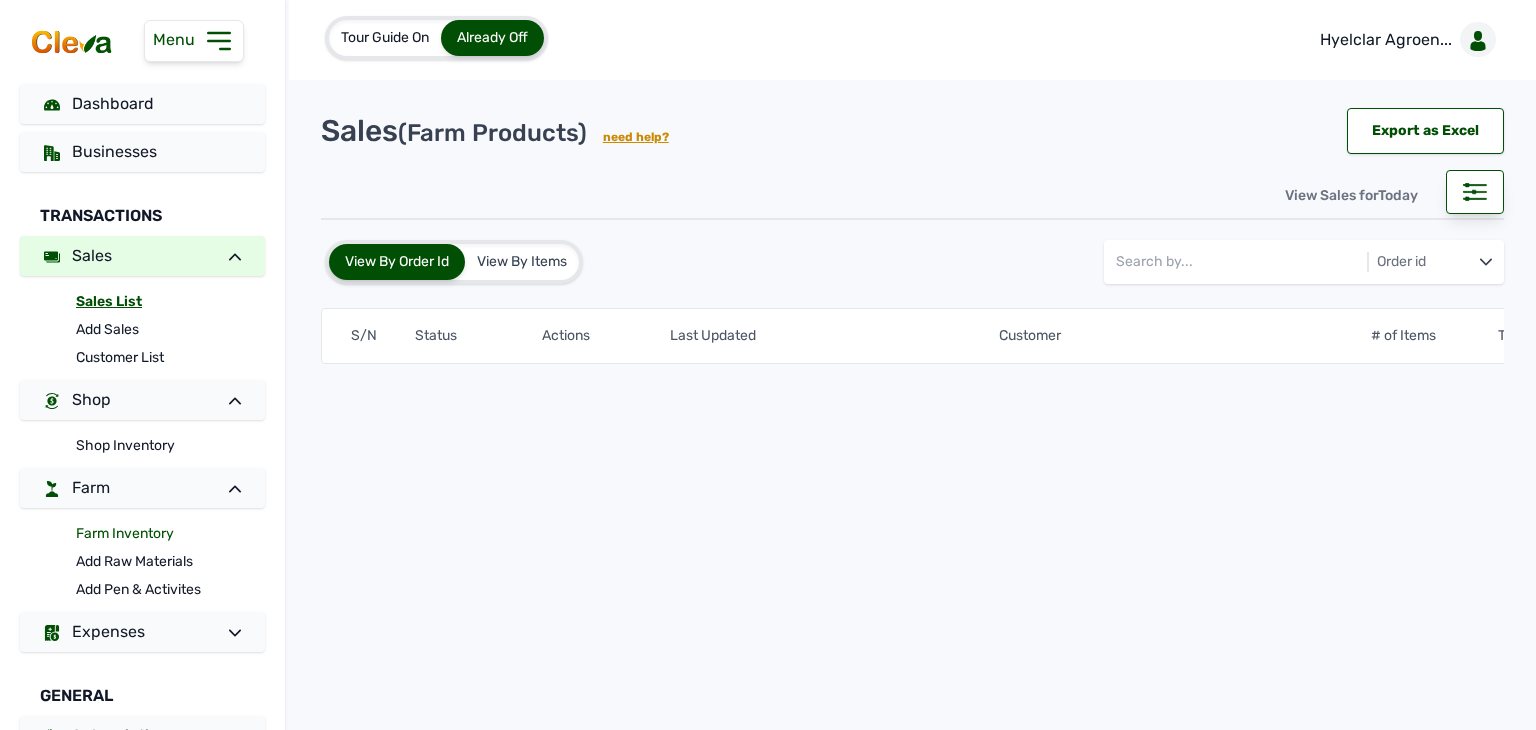click on "Farm Inventory" at bounding box center [170, 534] 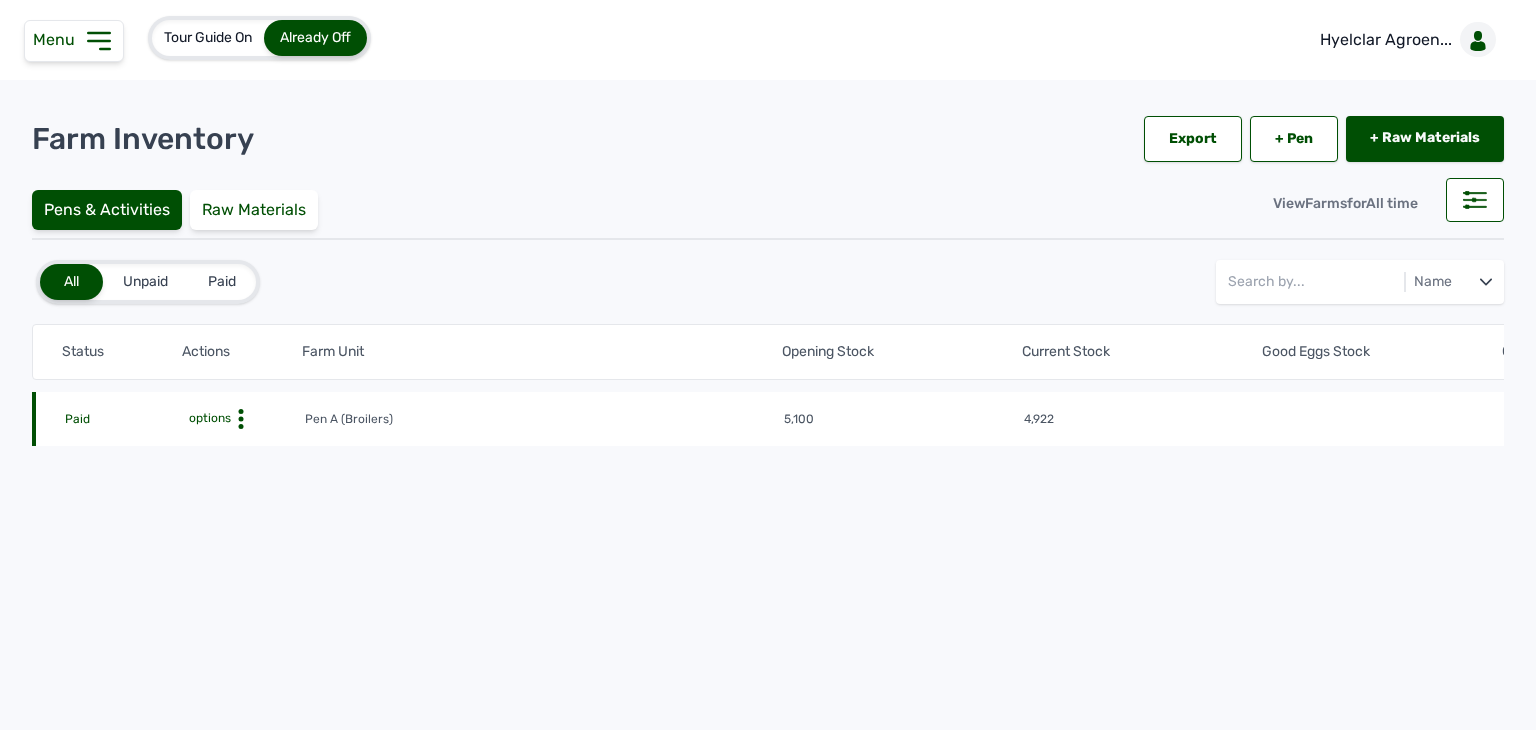 click on "options" at bounding box center [208, 418] 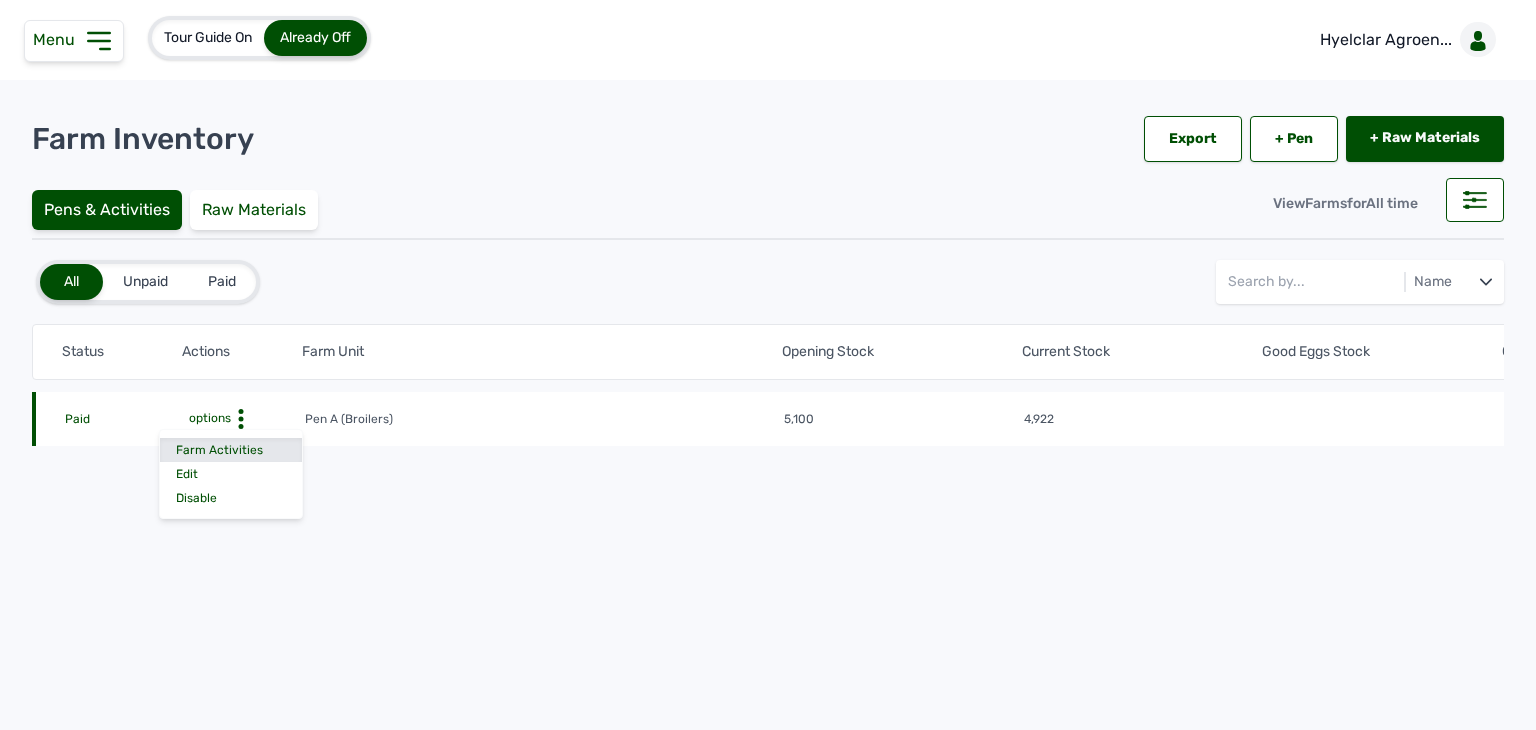 click on "Farm Activities" at bounding box center (231, 450) 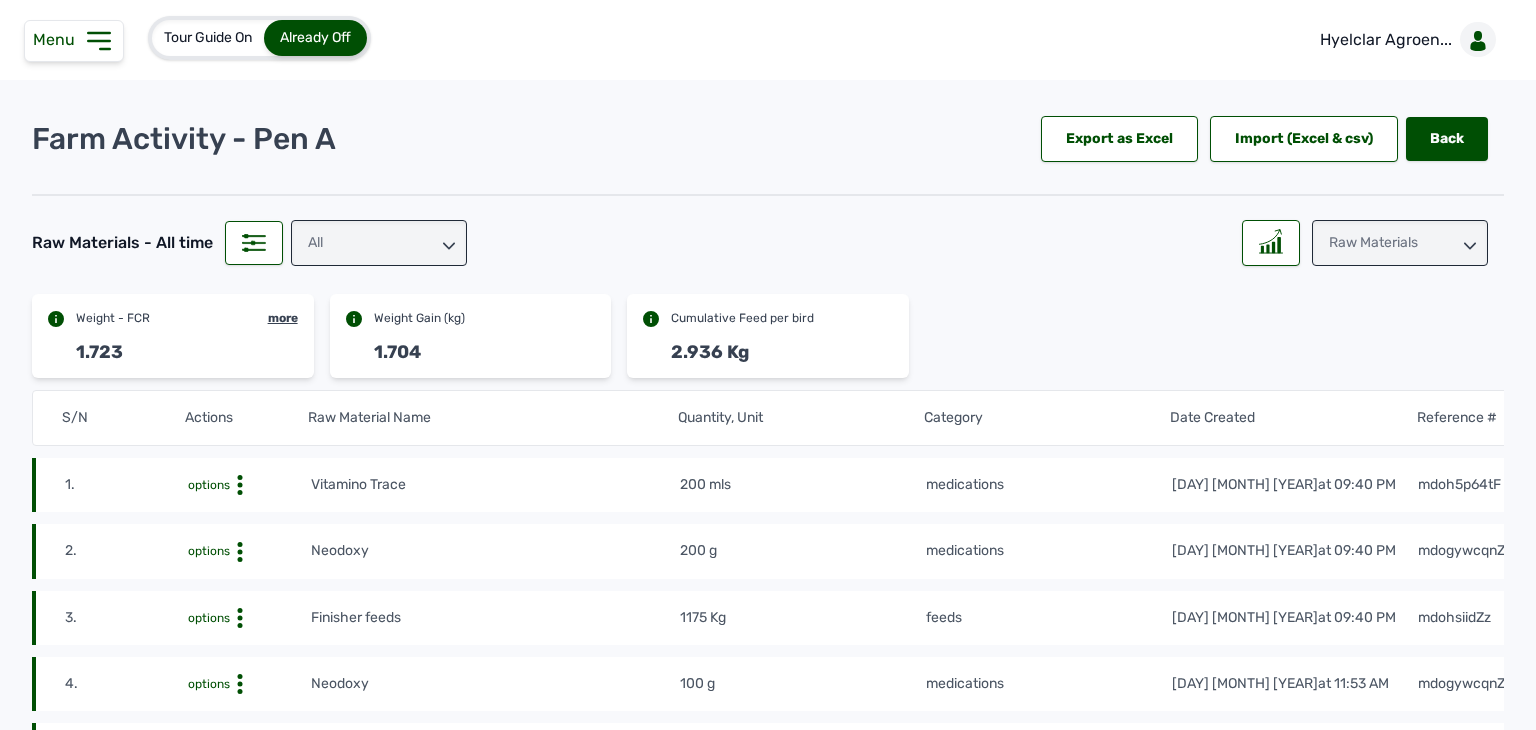 click on "All" at bounding box center [379, 243] 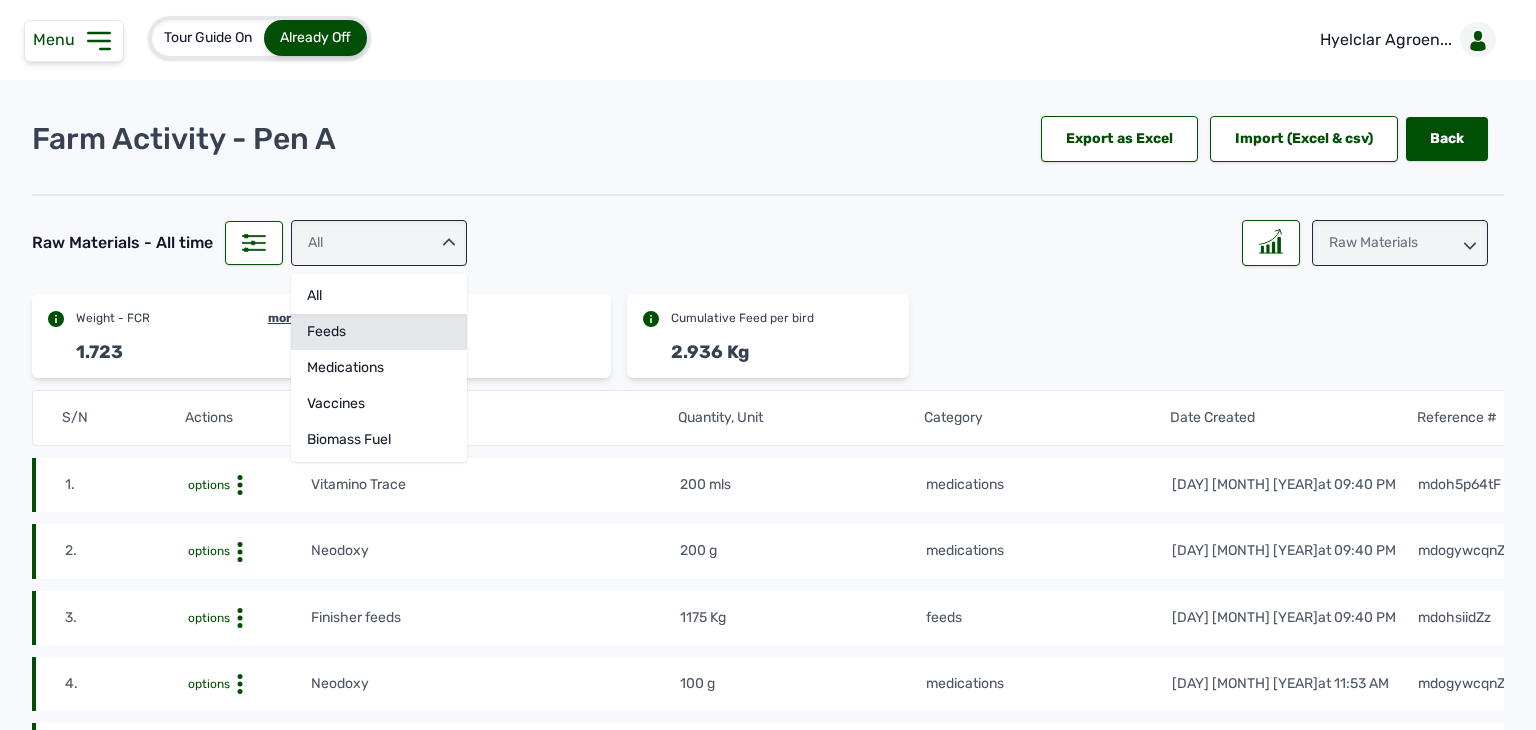 click on "feeds" 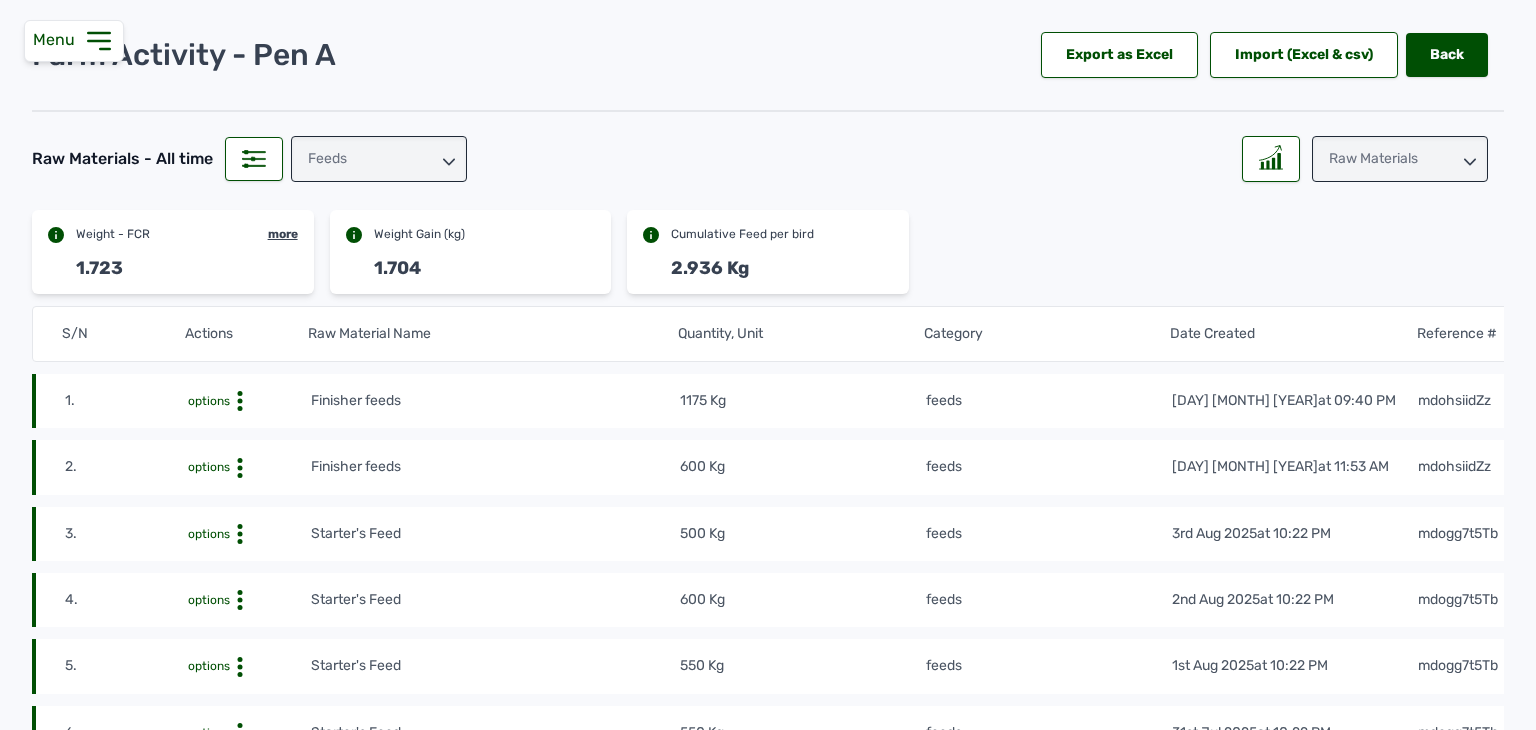 scroll, scrollTop: 0, scrollLeft: 0, axis: both 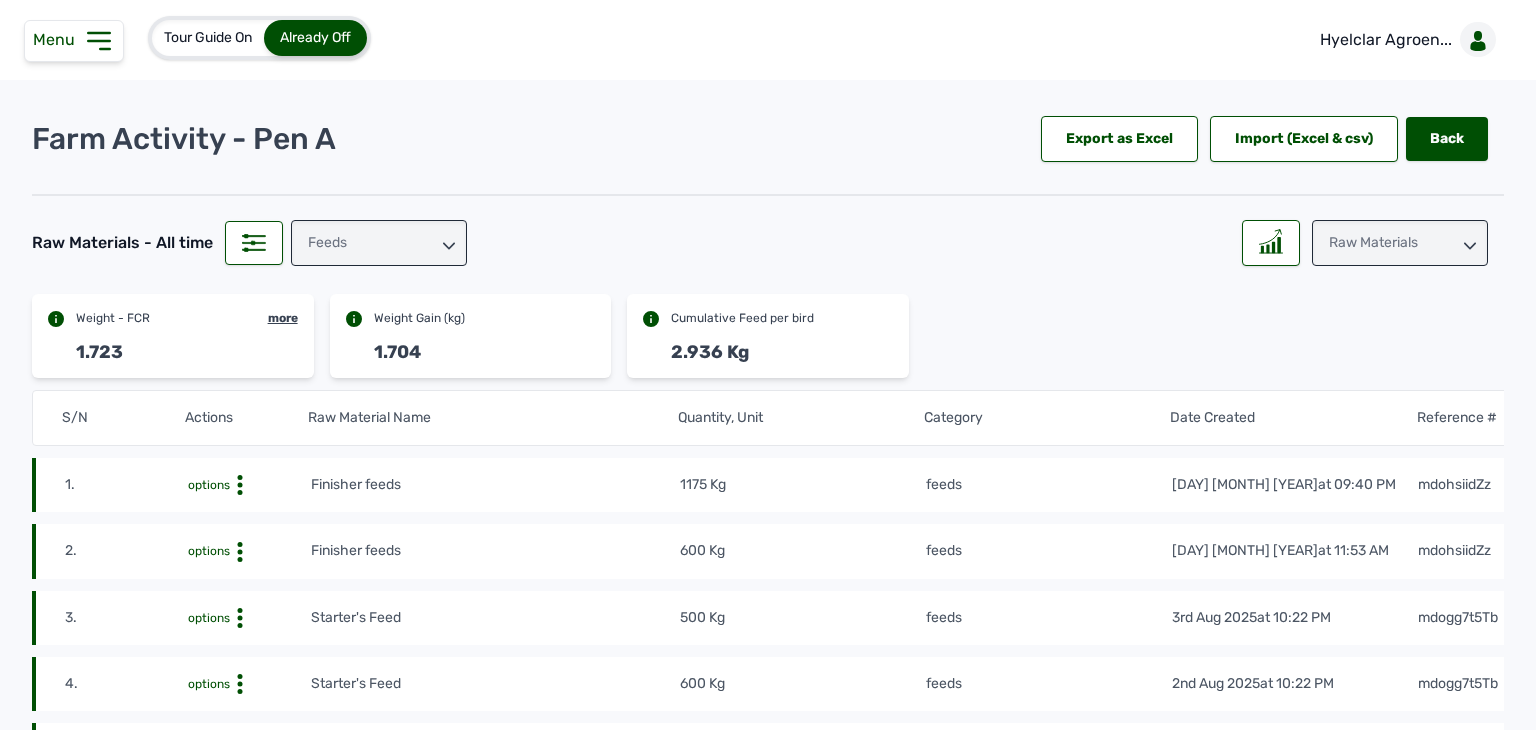 drag, startPoint x: 1399, startPoint y: 244, endPoint x: 1404, endPoint y: 255, distance: 12.083046 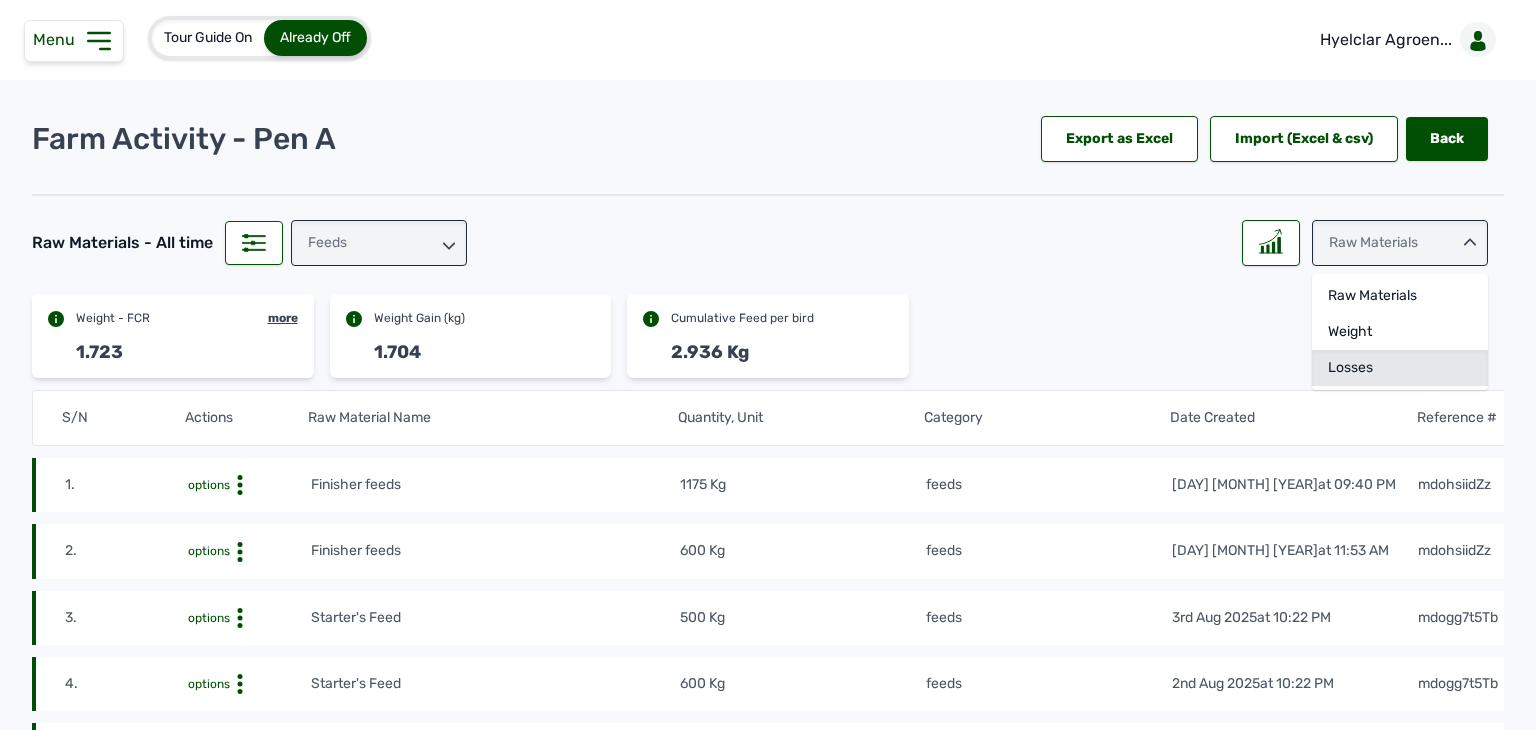 click on "Losses" 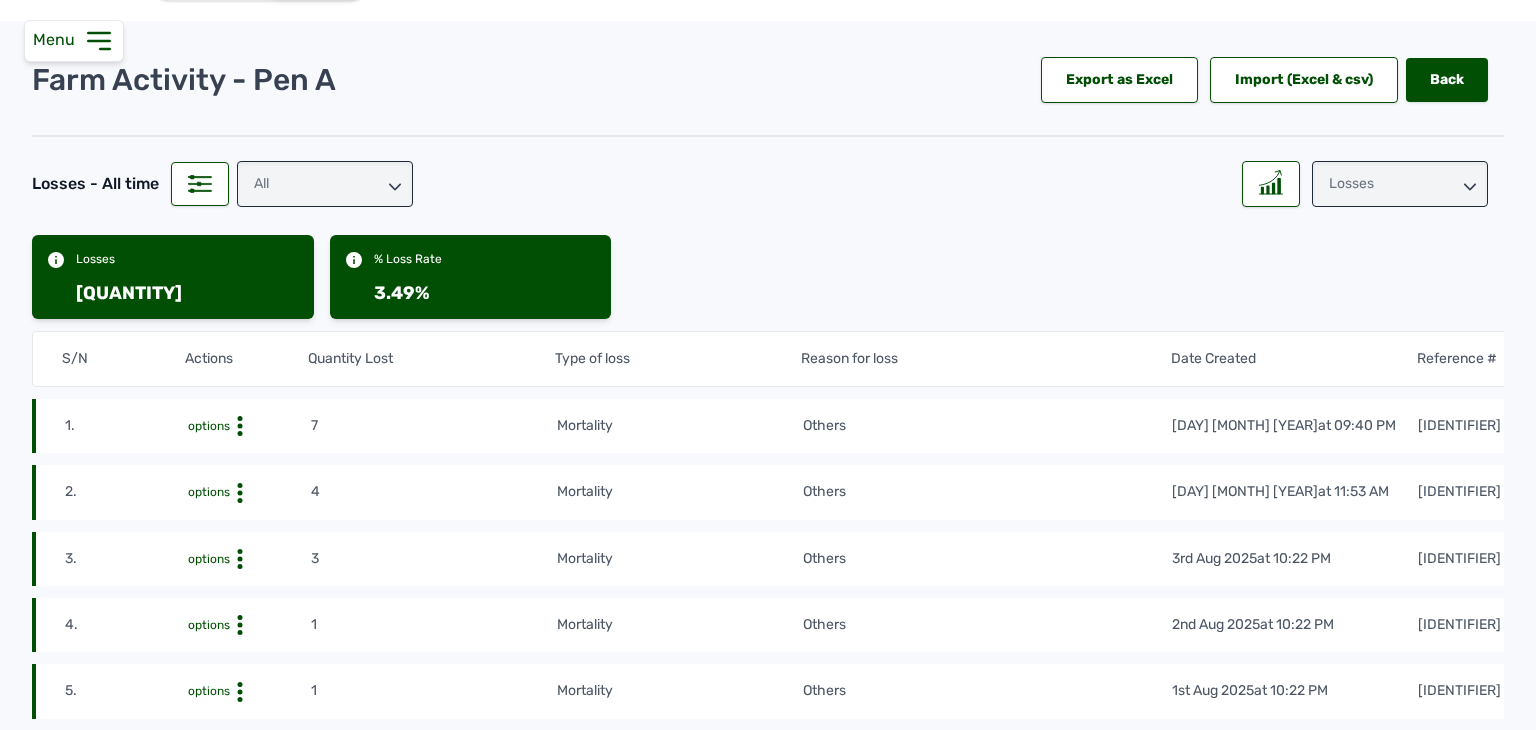 scroll, scrollTop: 0, scrollLeft: 0, axis: both 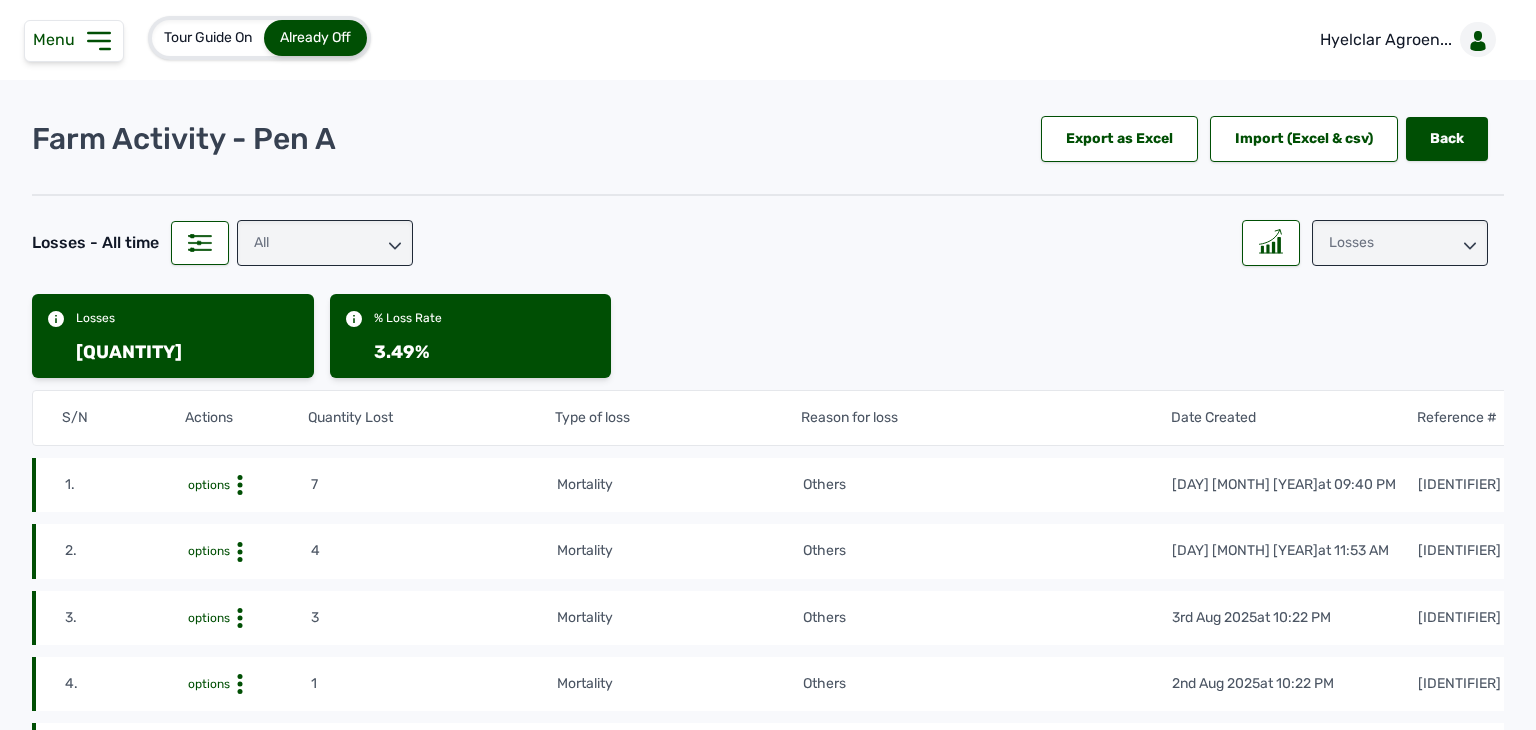 click on "Losses" at bounding box center (1400, 243) 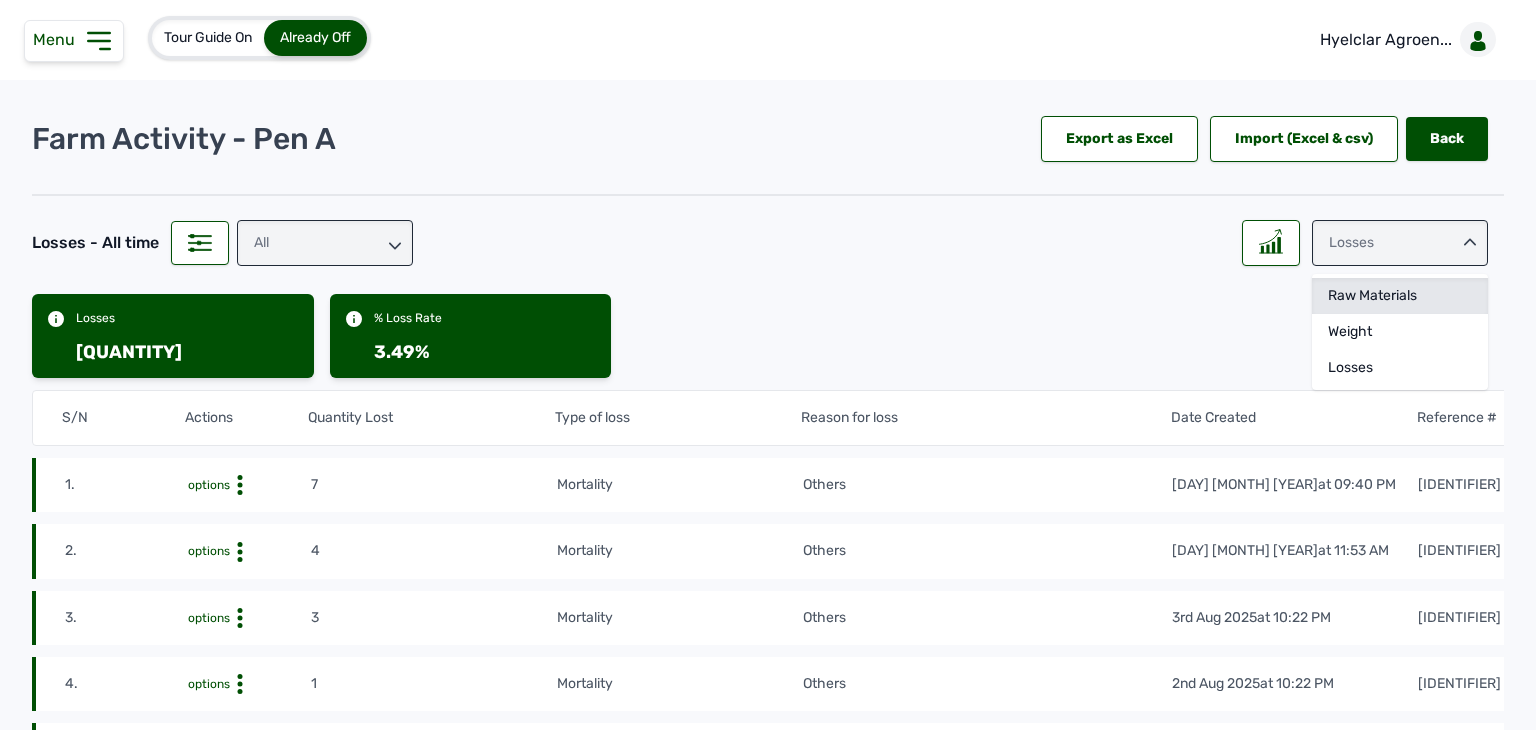 click on "Raw Materials" 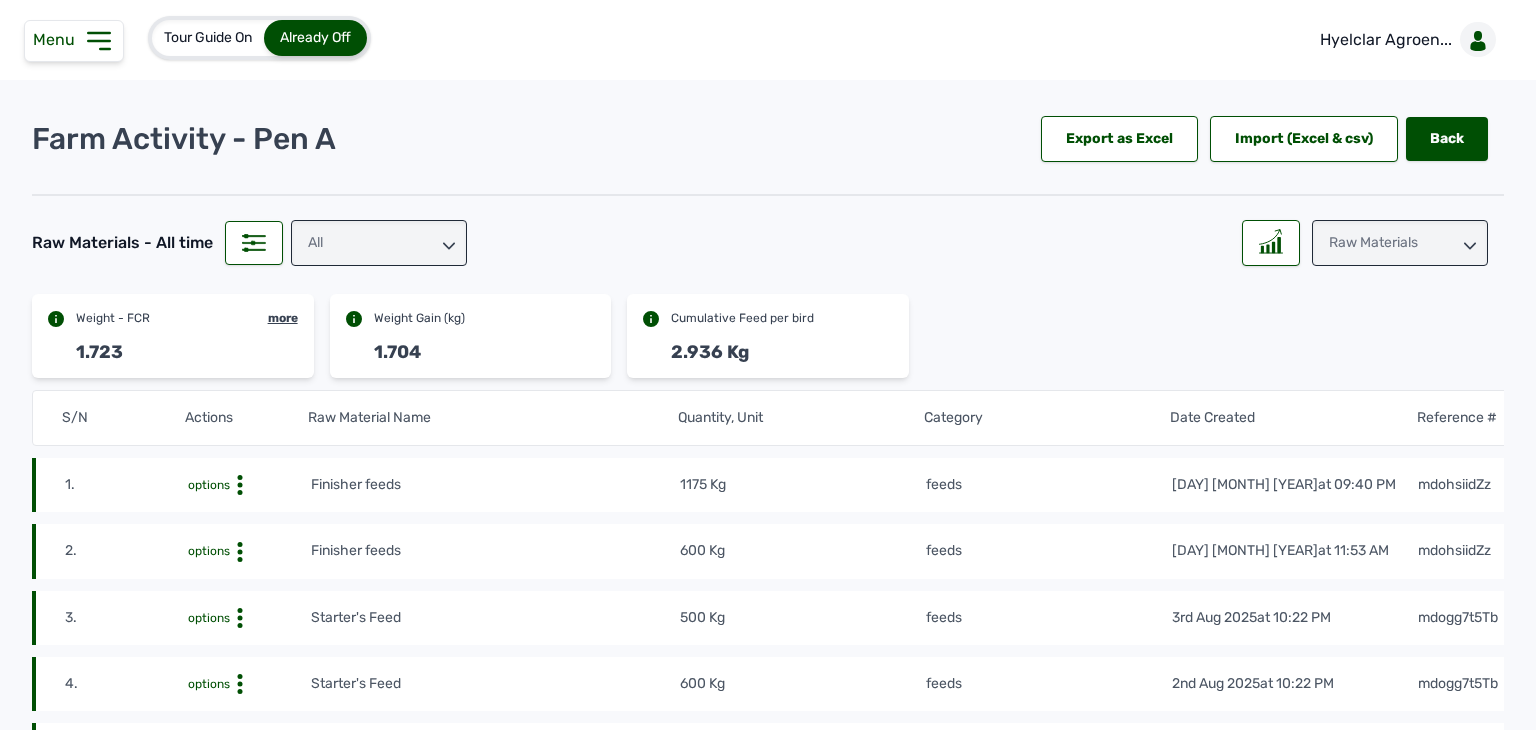 click on "All" at bounding box center [379, 243] 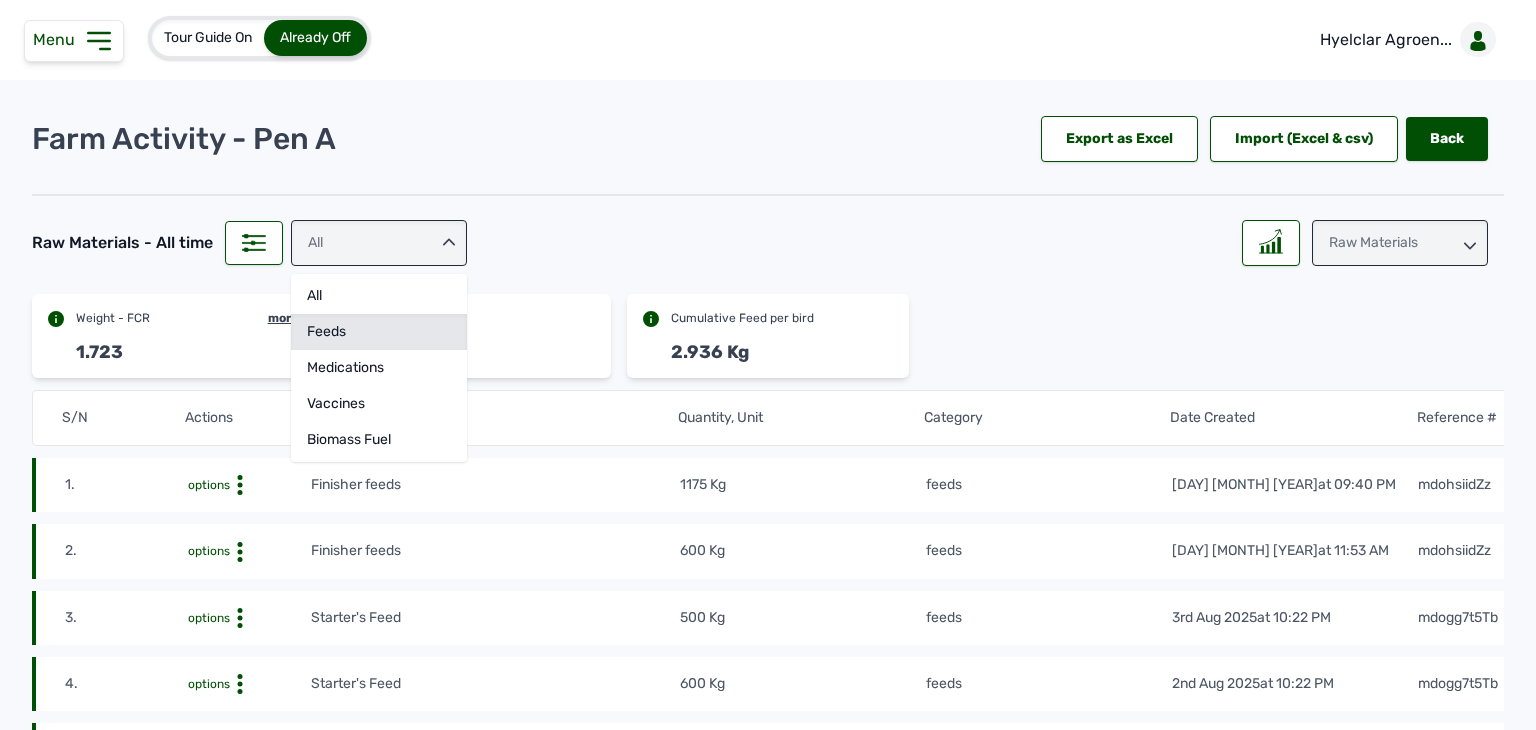 click on "feeds" 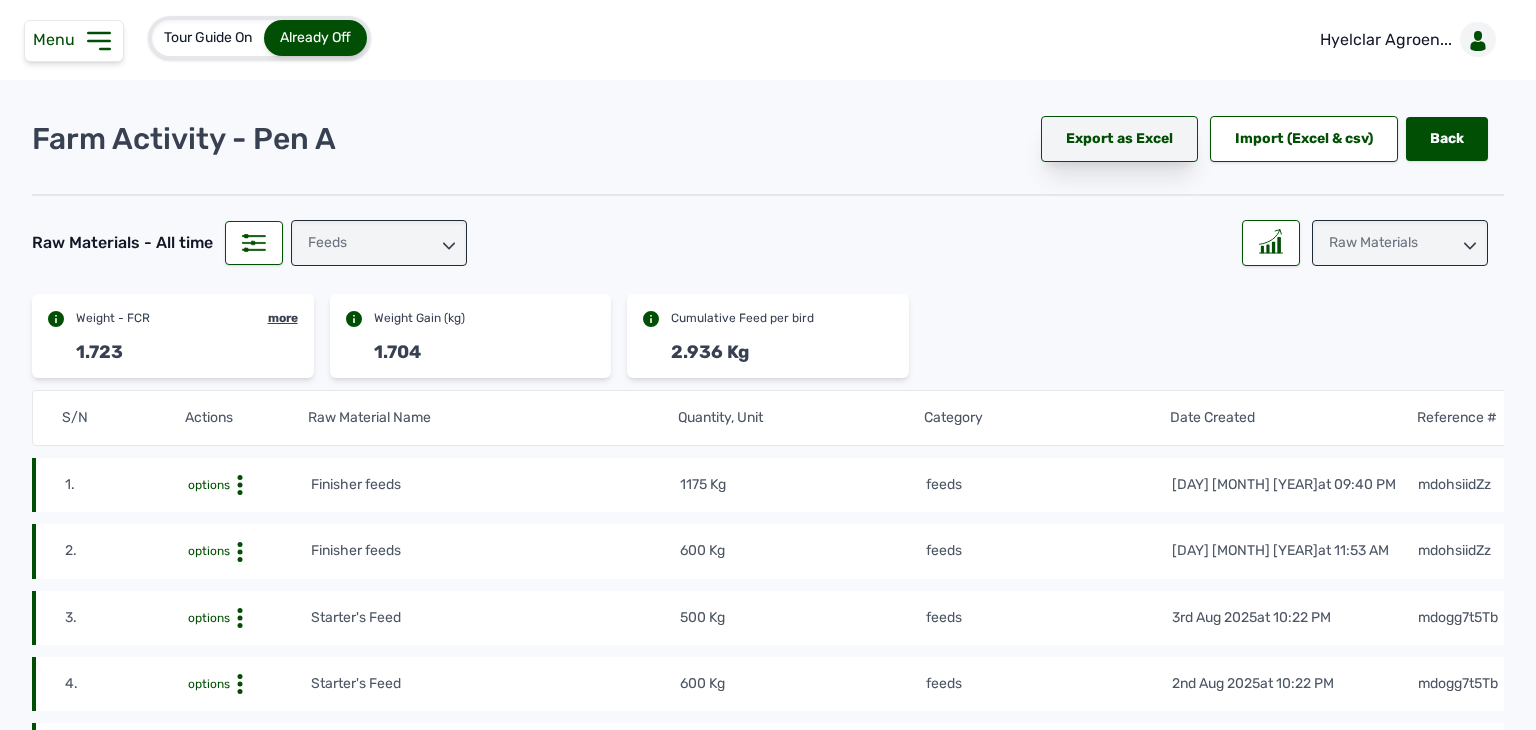 click on "Export as Excel" at bounding box center (1119, 139) 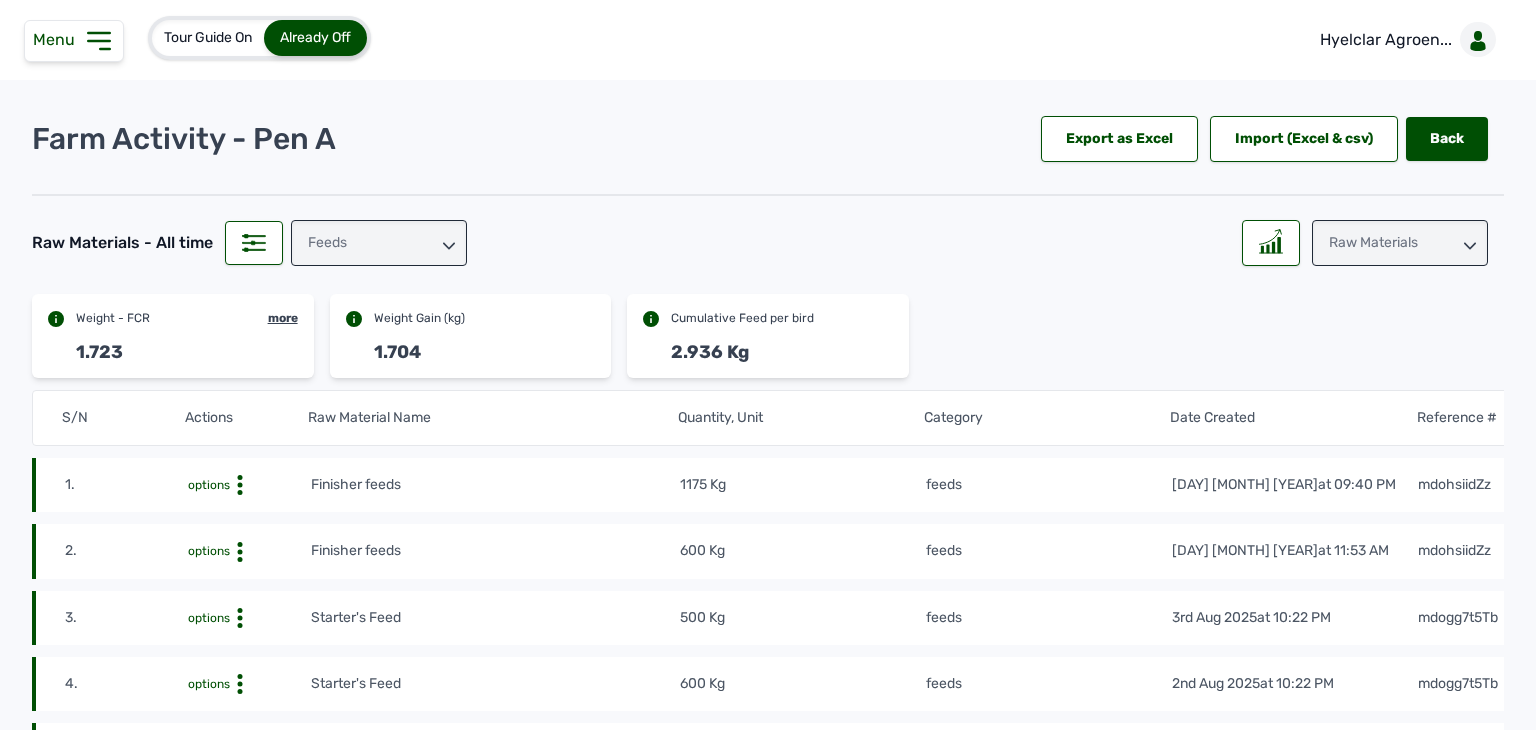 click on "Raw Materials" at bounding box center [1400, 243] 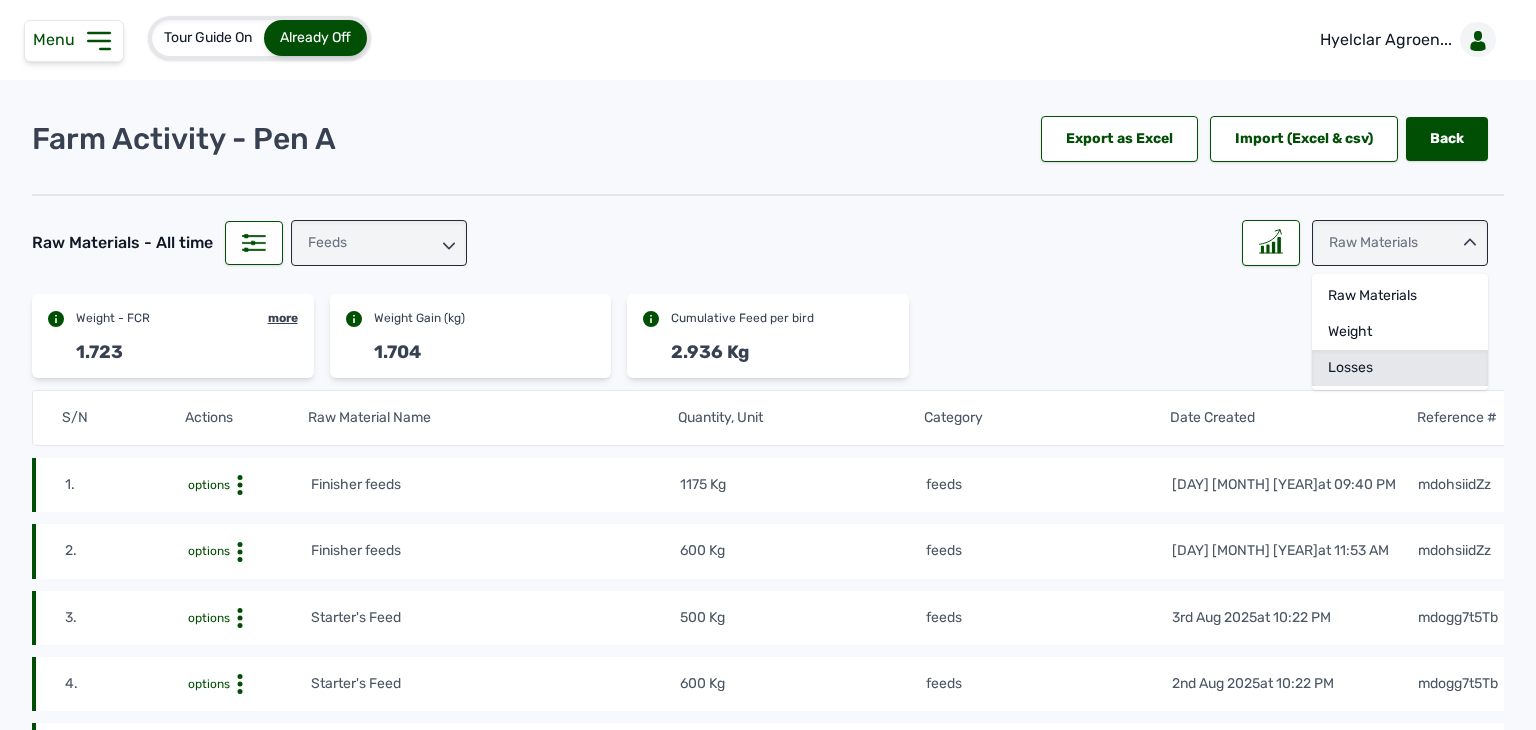 click on "Losses" 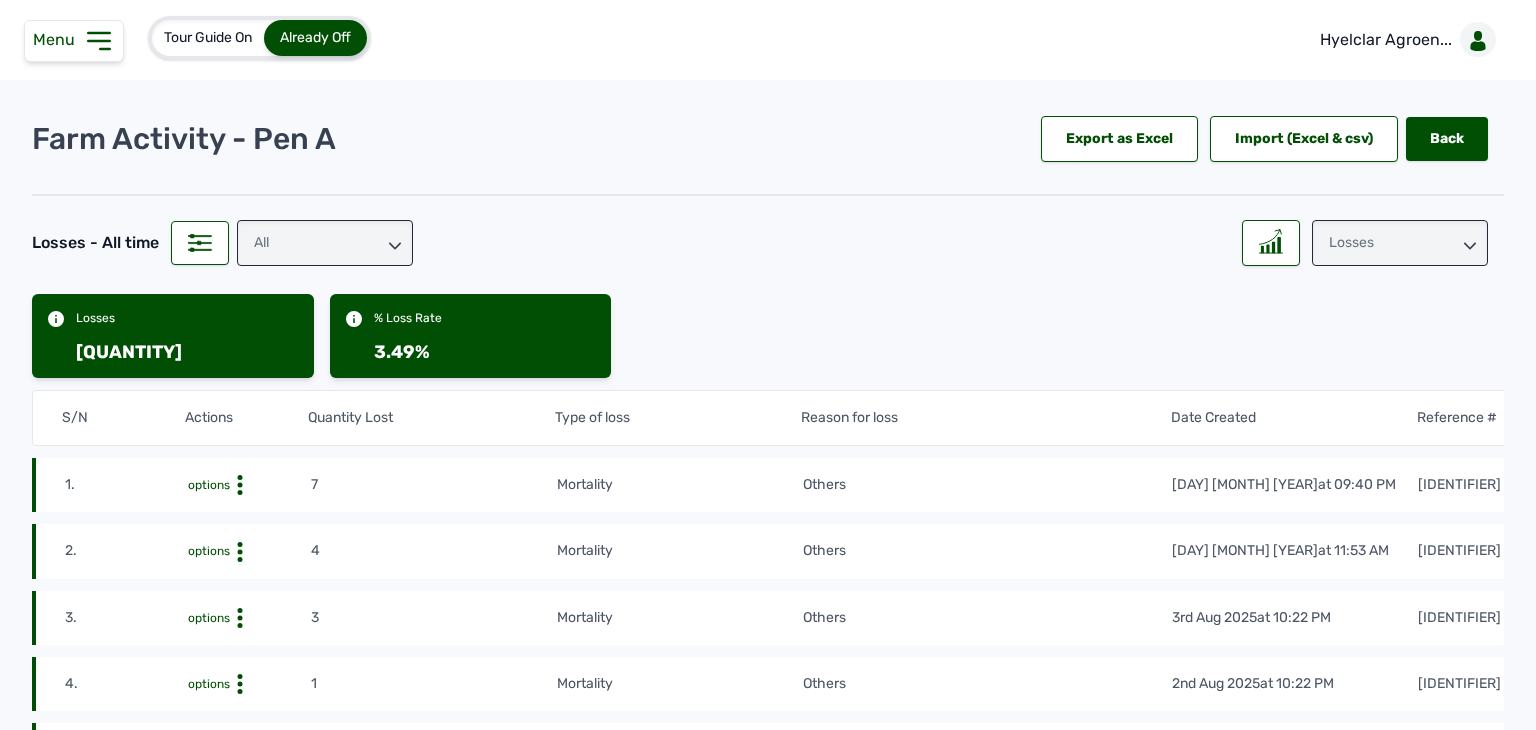 click on "All" at bounding box center (325, 243) 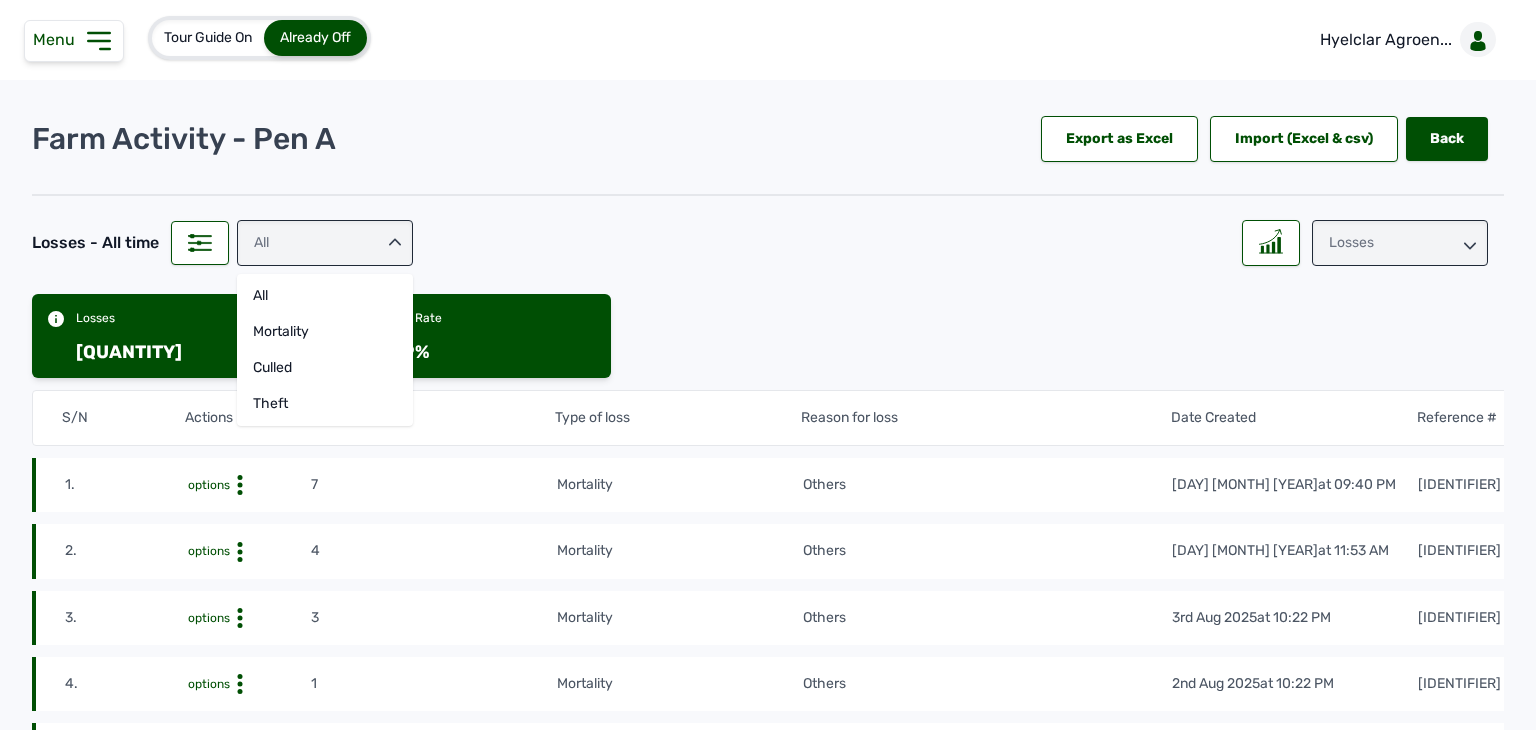 click on "Farm Activity - Pen A  Export as Excel   Import (Excel & csv)  Back Back Losses -  All time All All mortality culled theft Losses Losses 178 % Loss Rate 3.49% S/N Actions Quantity Lost Type of loss Reason for loss Date Created Reference # 1. options 7 mortality Others 5th Aug 2025   at 09:40 PM me0frsun4941 2. options 4 mortality Others 4th Aug 2025   at 11:53 AM mdyfgk5m2593 3. options 3 mortality Others 3rd Aug 2025   at 10:22 PM mdxmz0vl3797 4. options 1 mortality Others 2nd Aug 2025   at 10:22 PM mdxmujnx0551 5. options 1 mortality Others 1st Aug 2025   at 10:22 PM mdxmk7b51841 6. options 2 mortality Others 31st Jul 2025   at 10:22 PM mdxmf6734713 7. options 1 mortality Others 30th Jul 2025   at 02:14 PM mdrfazpa3131 8. options 4 mortality Others 28th Jul 2025   at 11:21 AM mdptj0bn1230 9. options 1 mortality Others 27th Jul 2025   at 11:18 AM mdptf8oz4880 10. options 4 mortality Others 26th Jul 2025   at 11:15 AM mdptbgos8178 11. options 1 mortality Others 25th Jul 2025   at 11:13 AM mdpt7wc84518 12. 2" 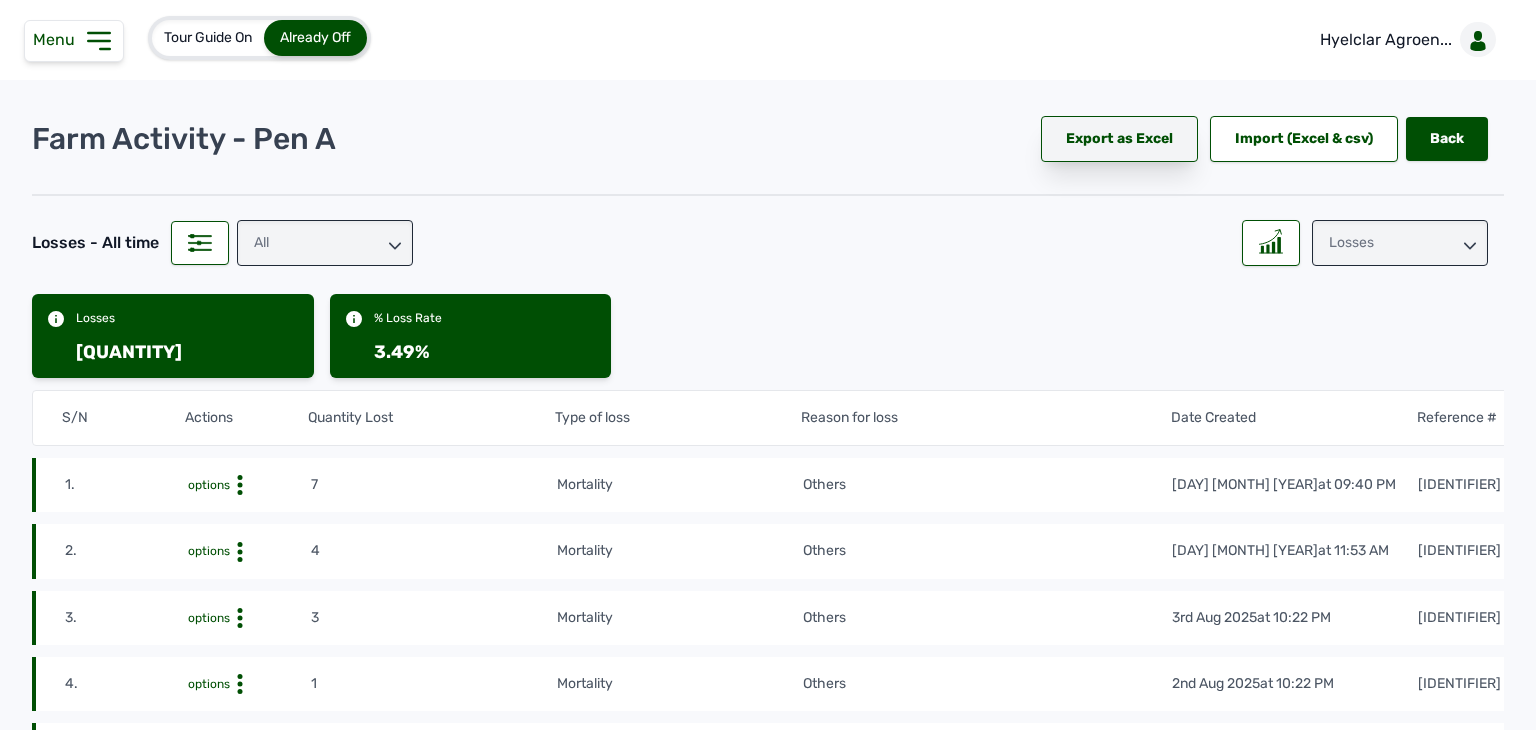 click on "Export as Excel" at bounding box center (1119, 139) 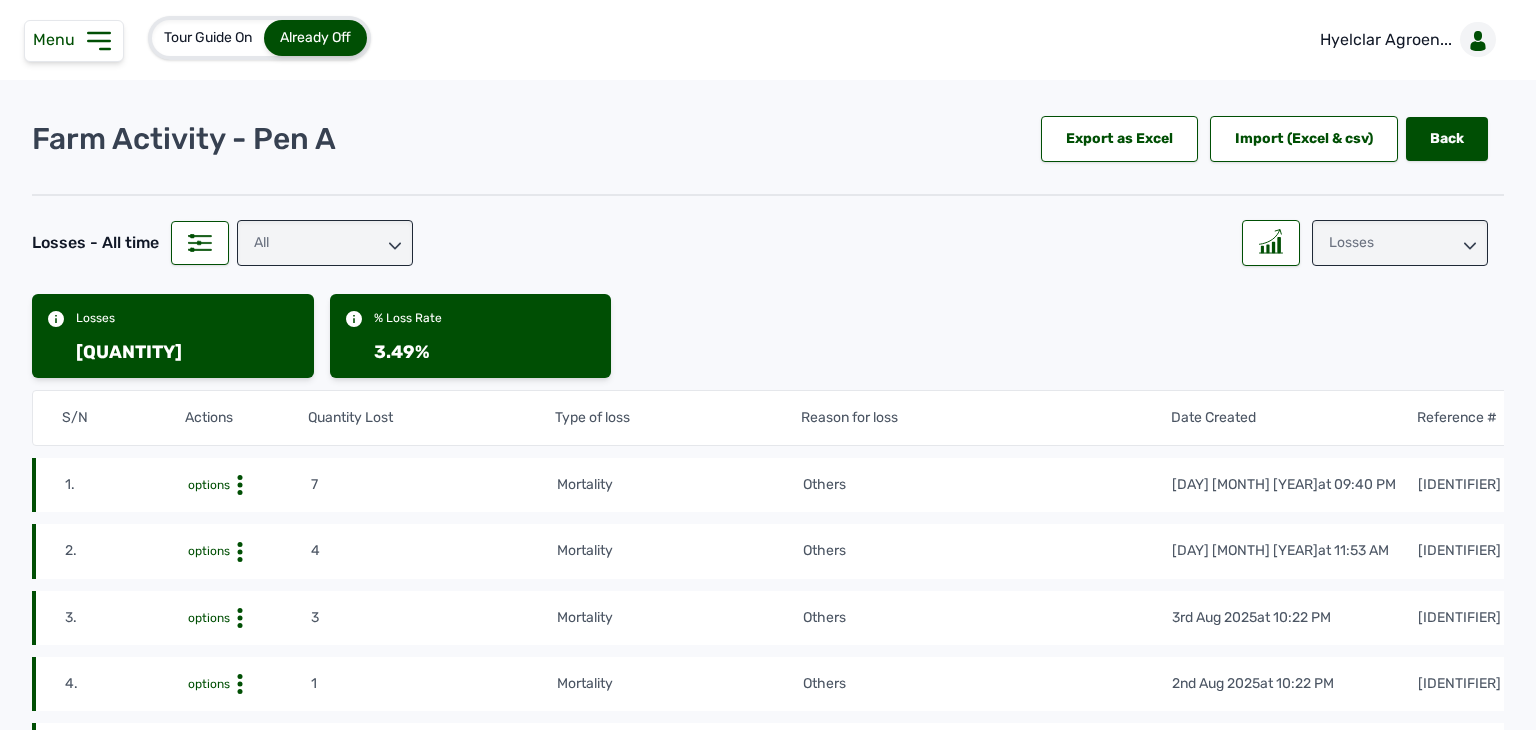 click 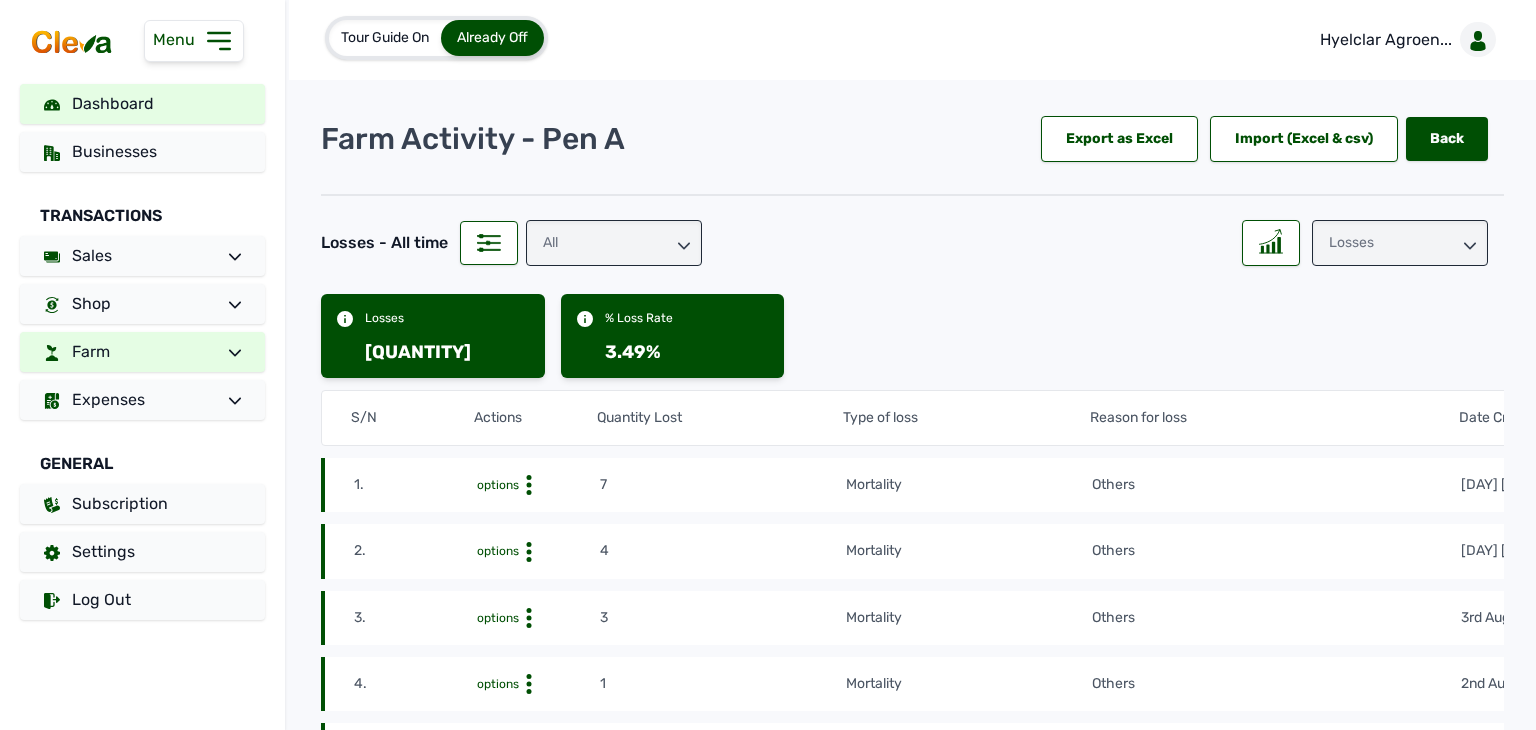 click on "Dashboard" at bounding box center [142, 104] 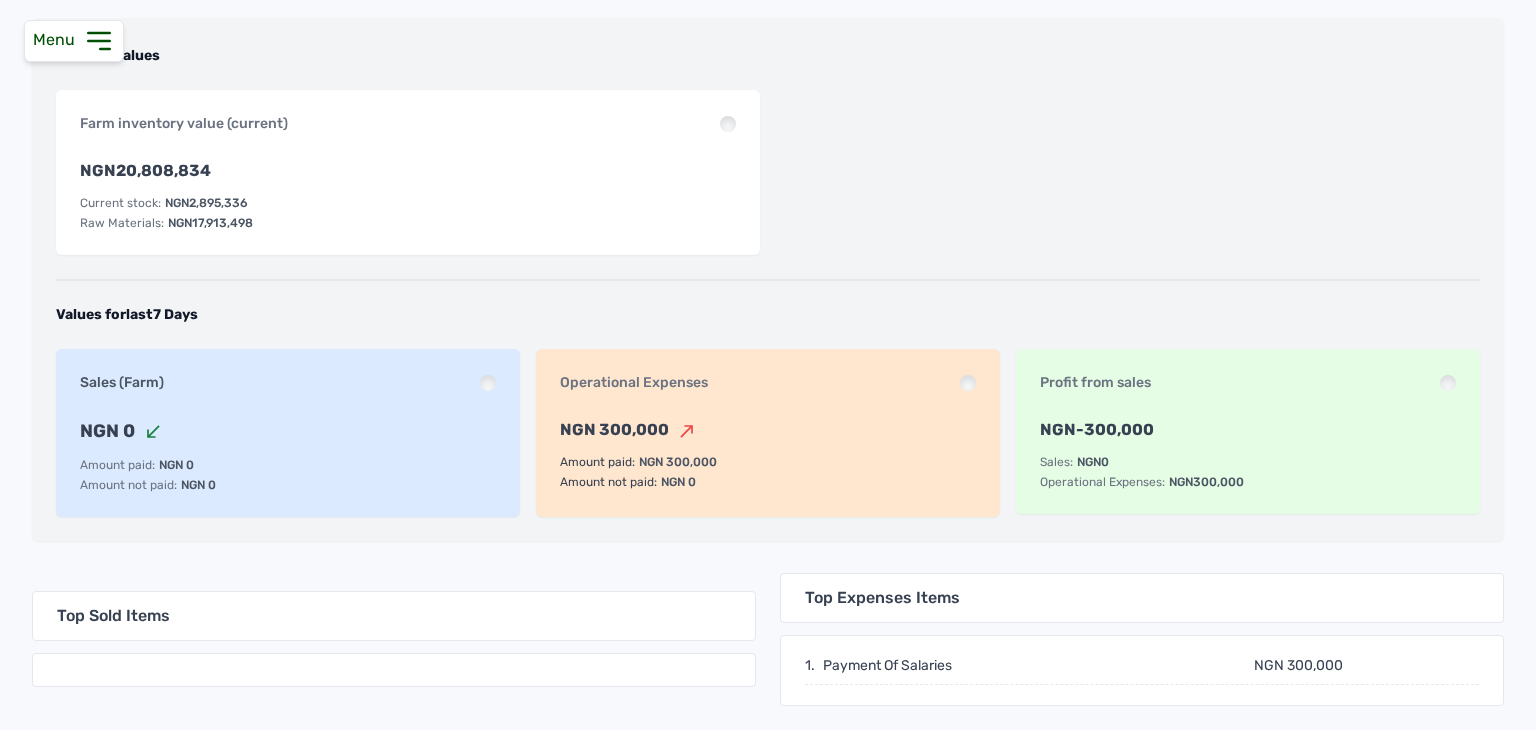 scroll, scrollTop: 0, scrollLeft: 0, axis: both 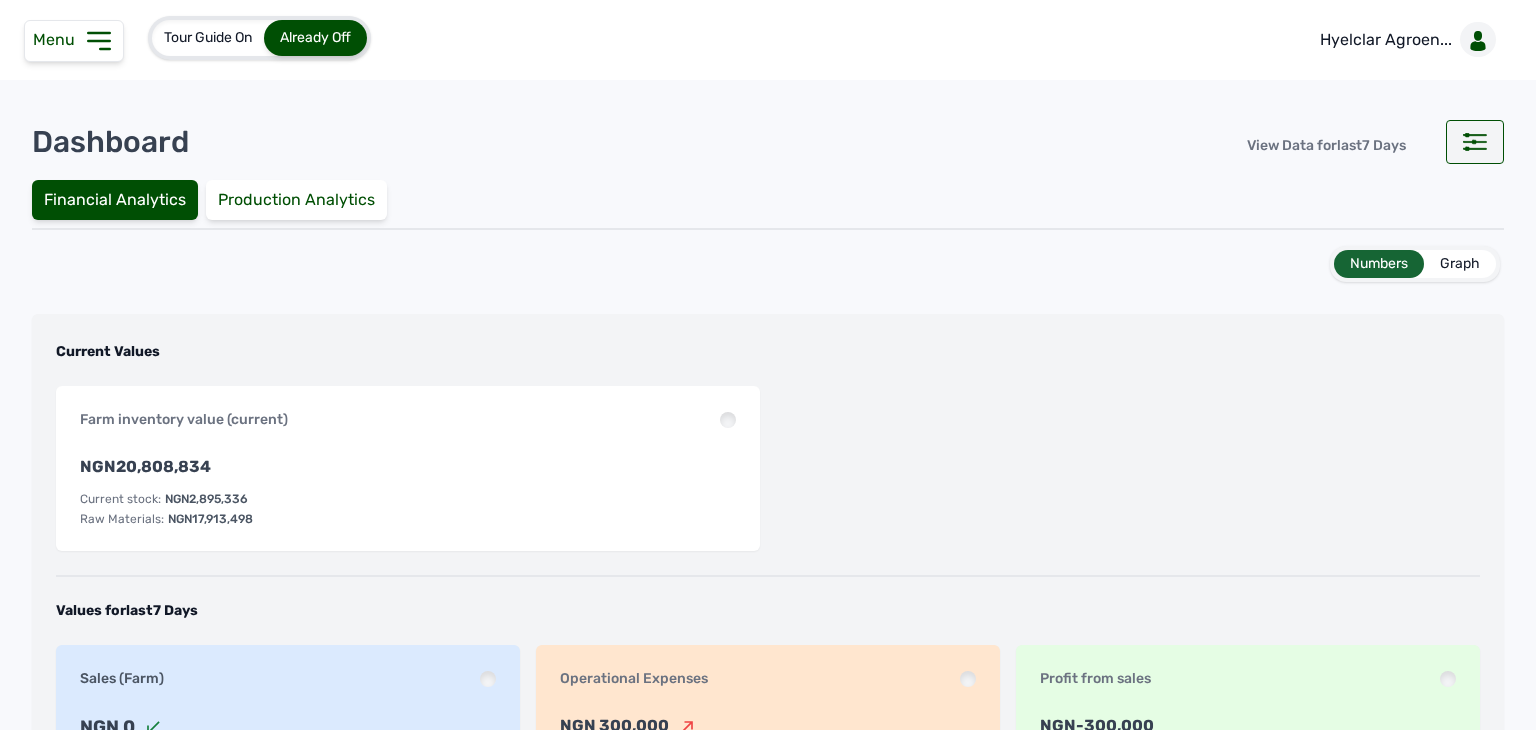click at bounding box center [1475, 142] 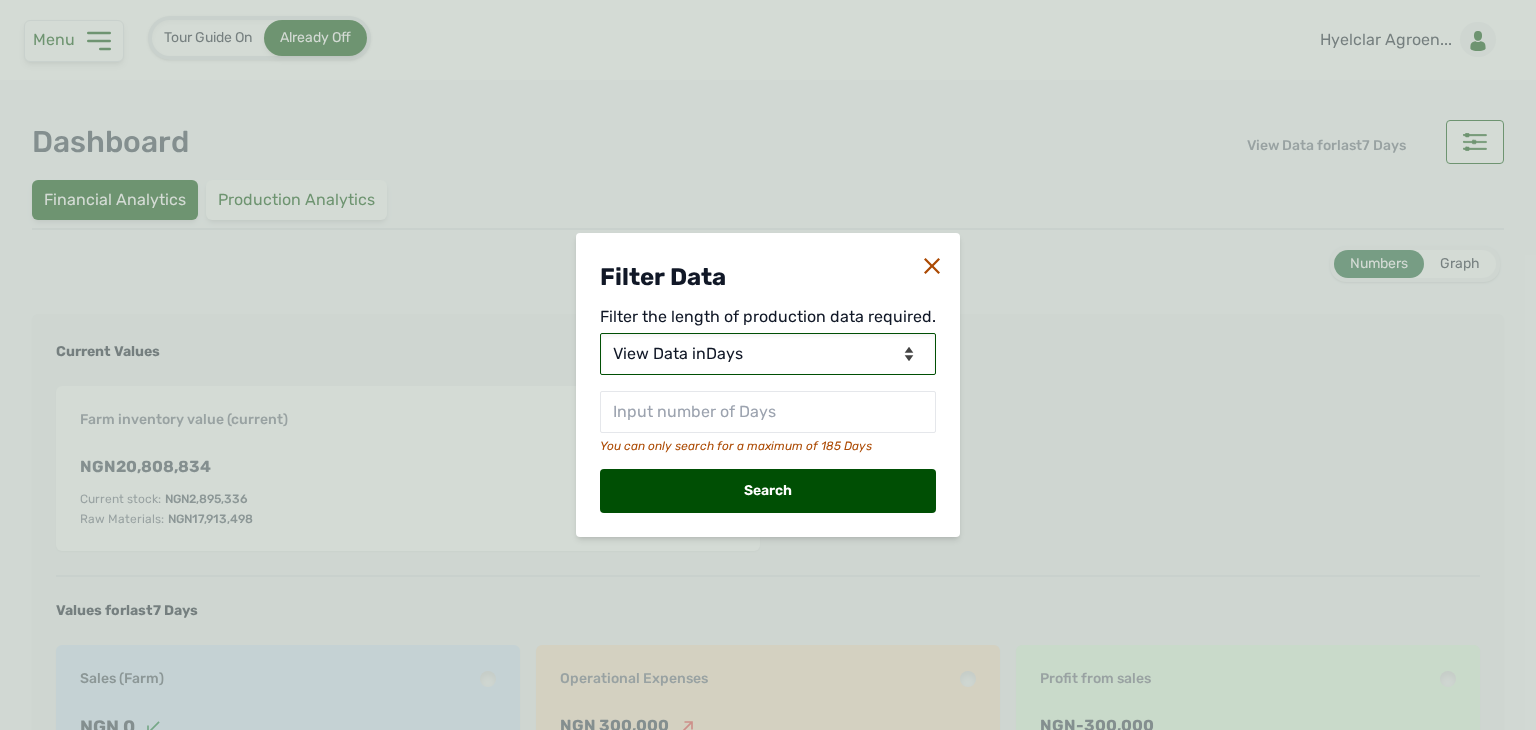 click on "View Data for  Today View Data in  Days View Data in  Months View Data in  Between Dates" at bounding box center [768, 354] 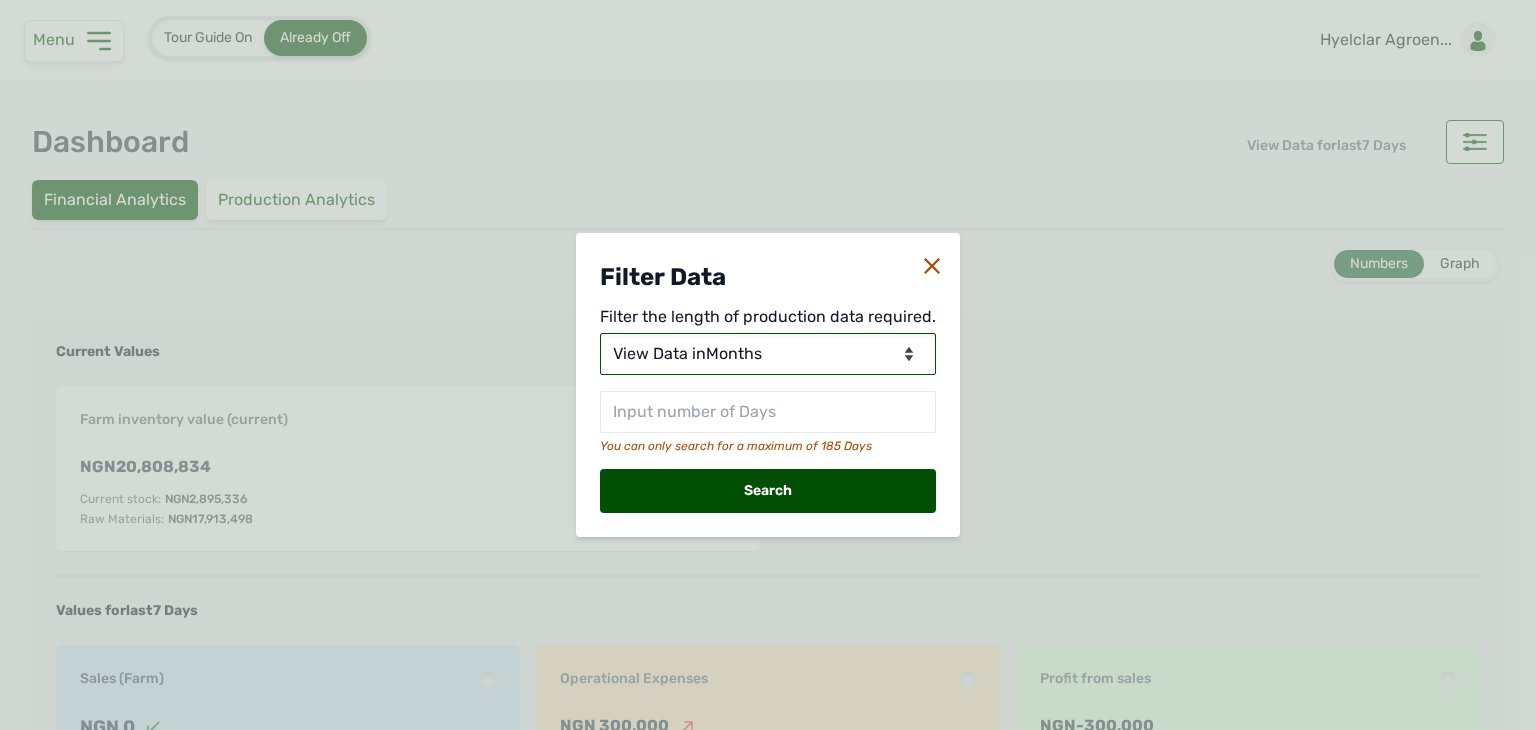 click on "View Data for  Today View Data in  Days View Data in  Months View Data in  Between Dates" at bounding box center (768, 354) 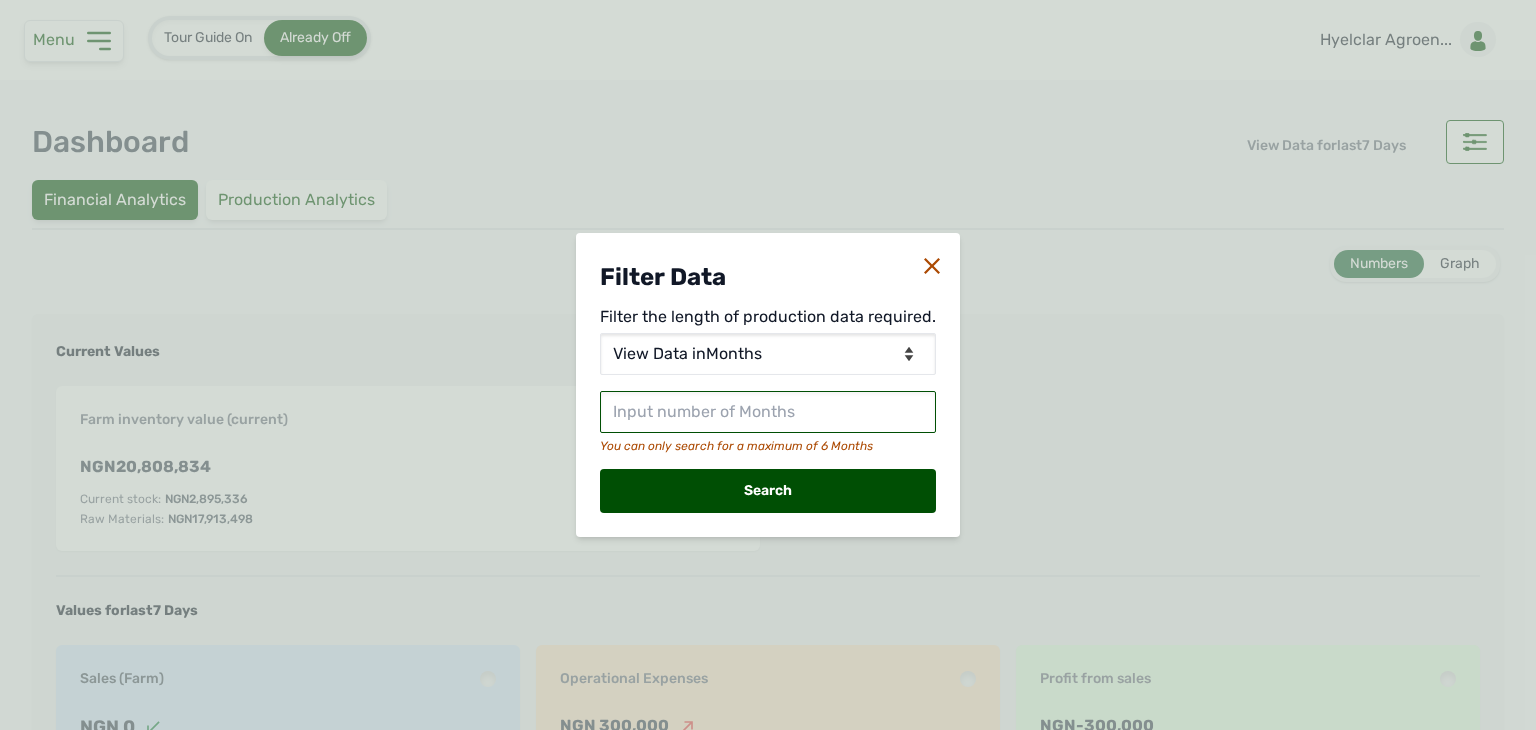 click at bounding box center (768, 412) 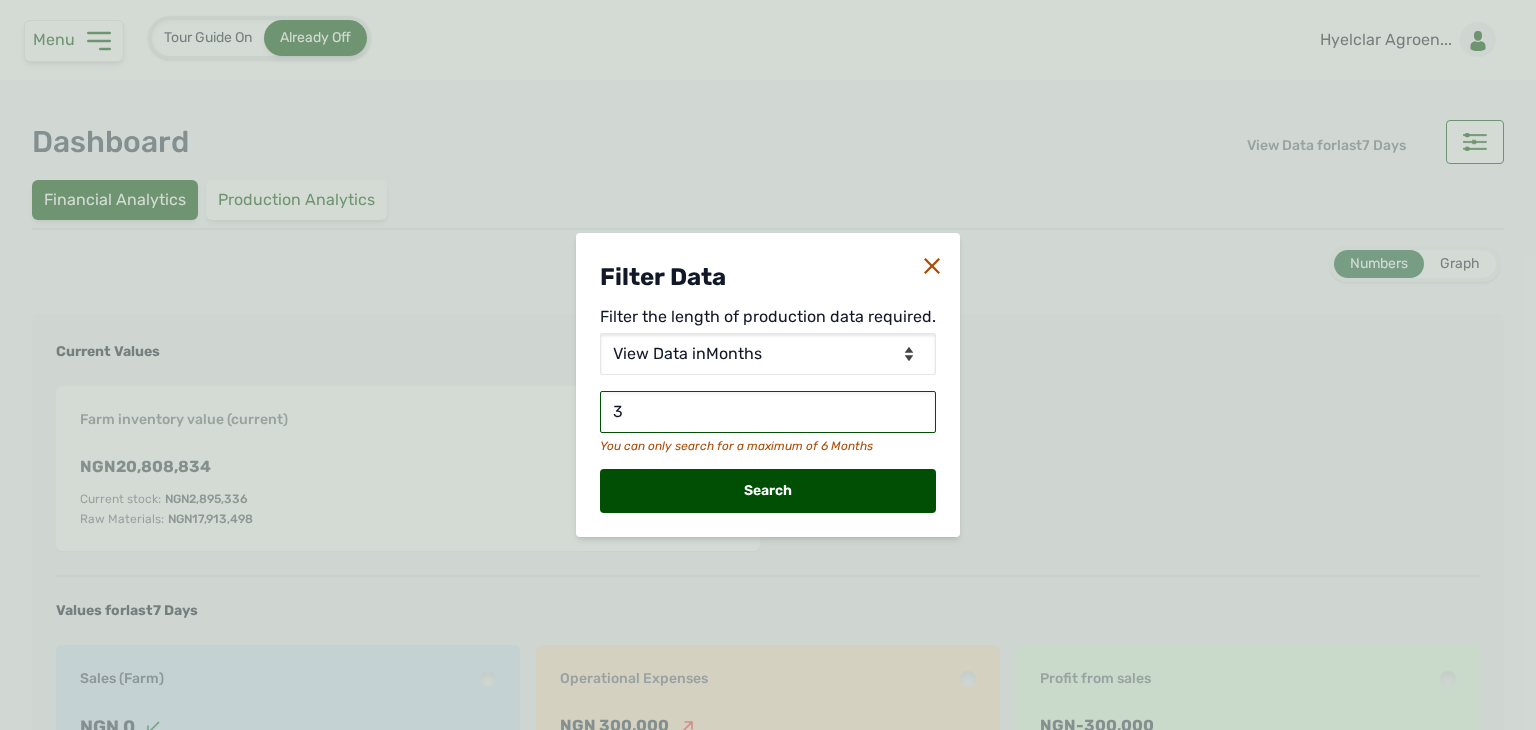 type on "3" 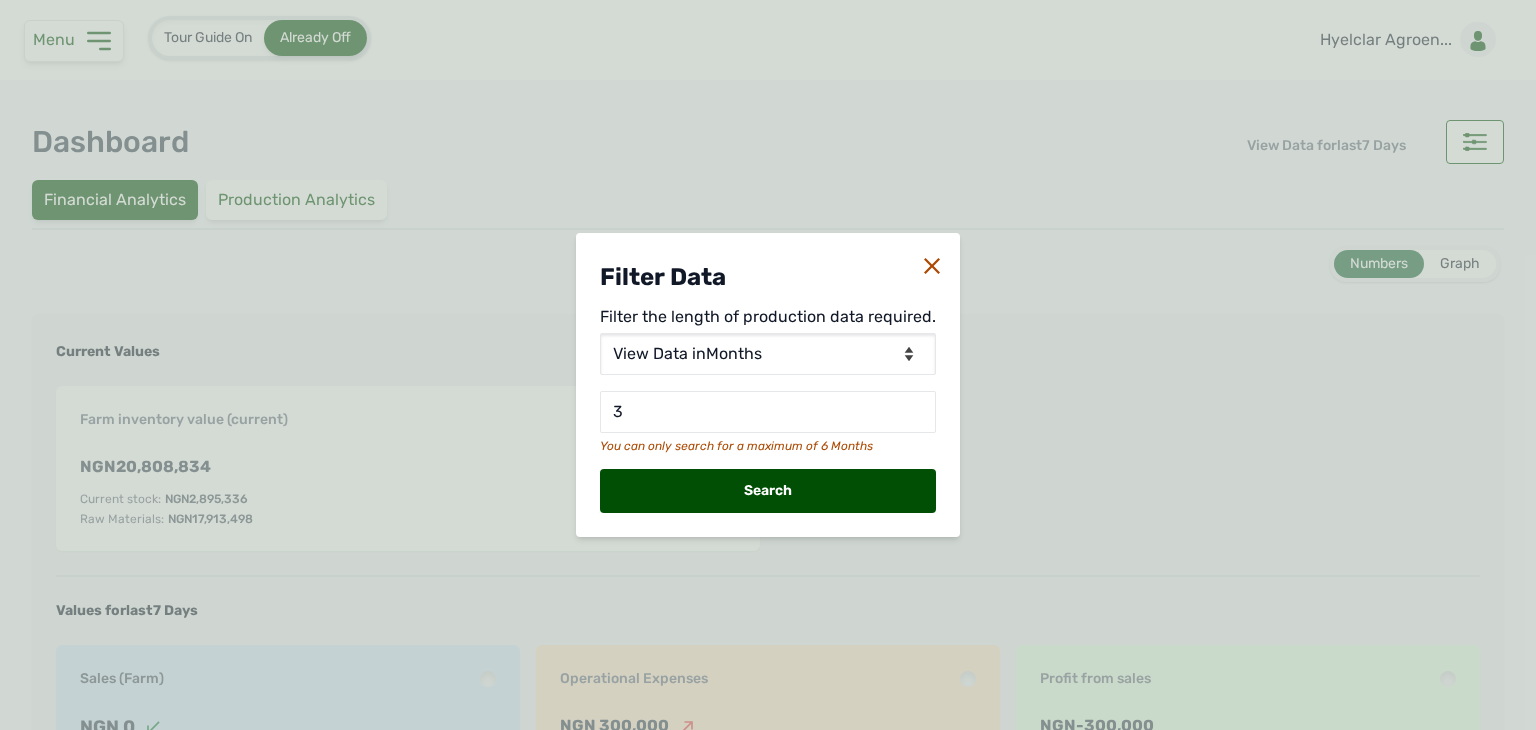 click on "Search" at bounding box center (768, 491) 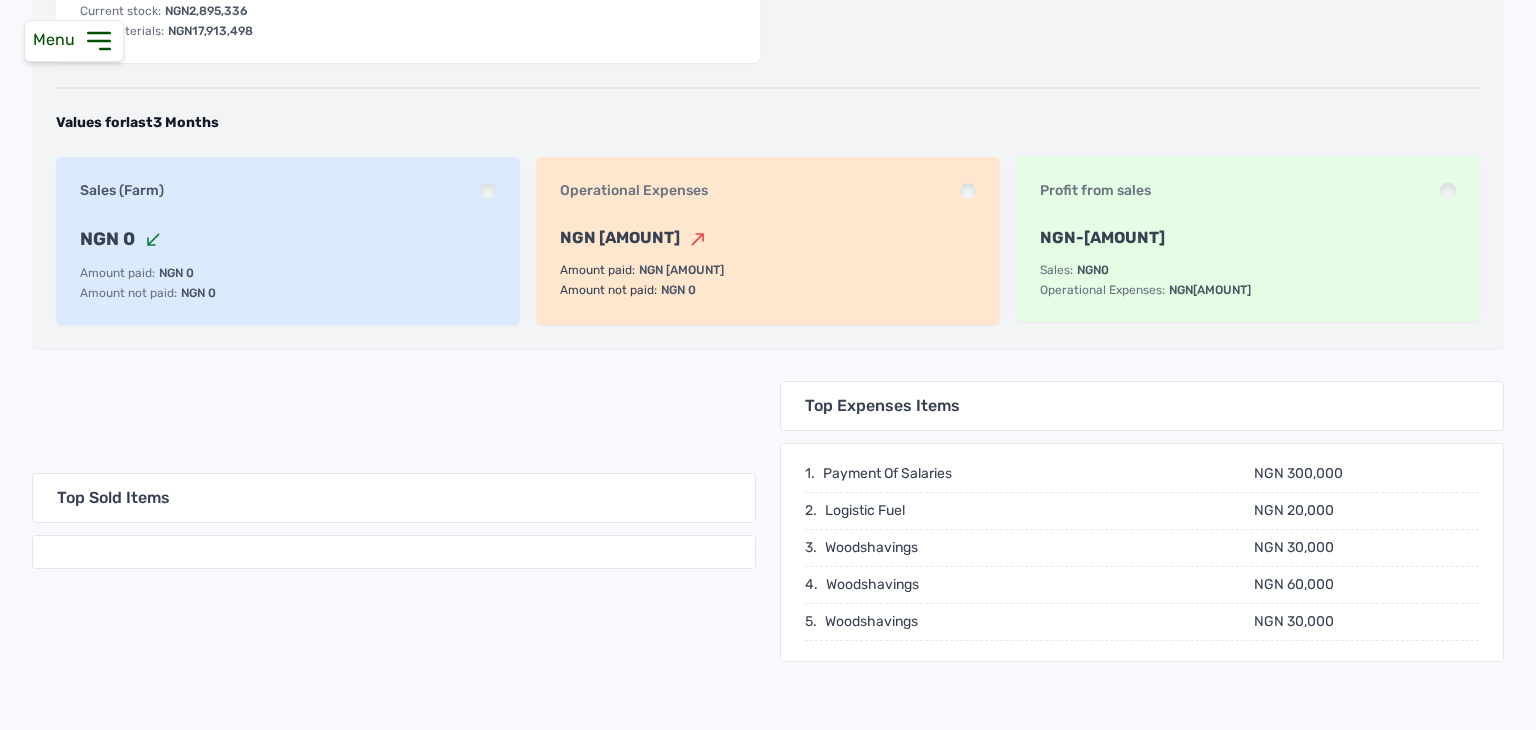 scroll, scrollTop: 491, scrollLeft: 0, axis: vertical 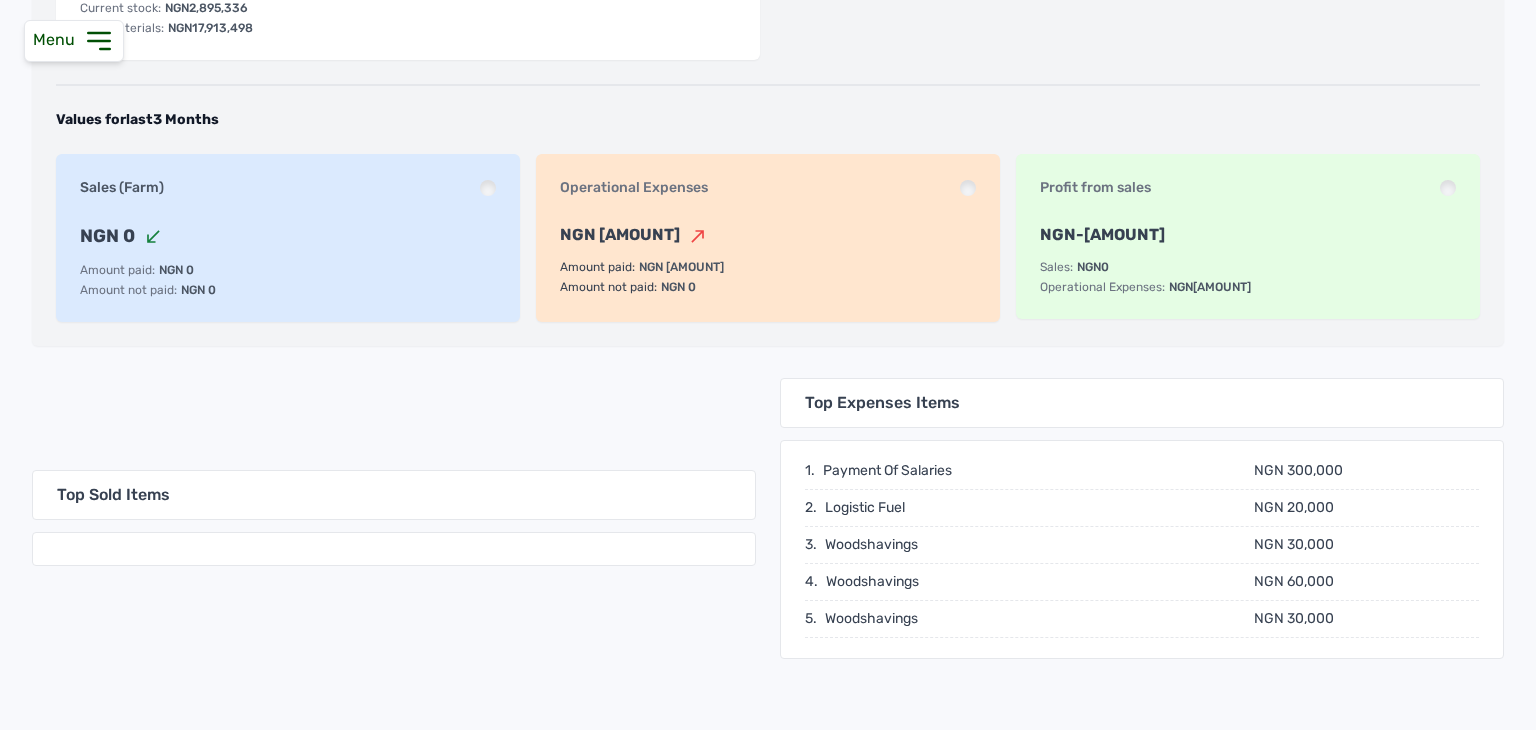 click on "NGN  300,000" at bounding box center (1366, 471) 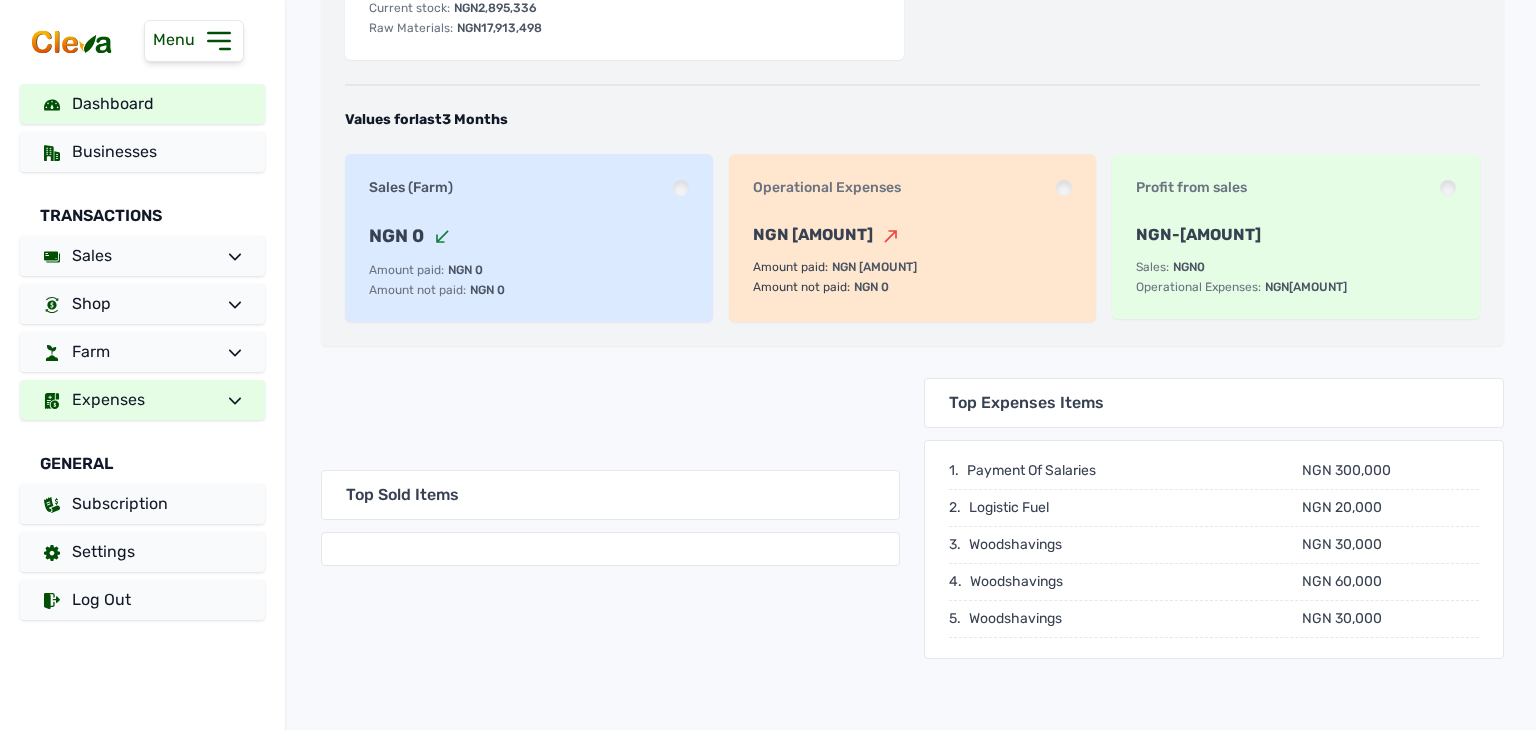click on "Expenses" at bounding box center [142, 400] 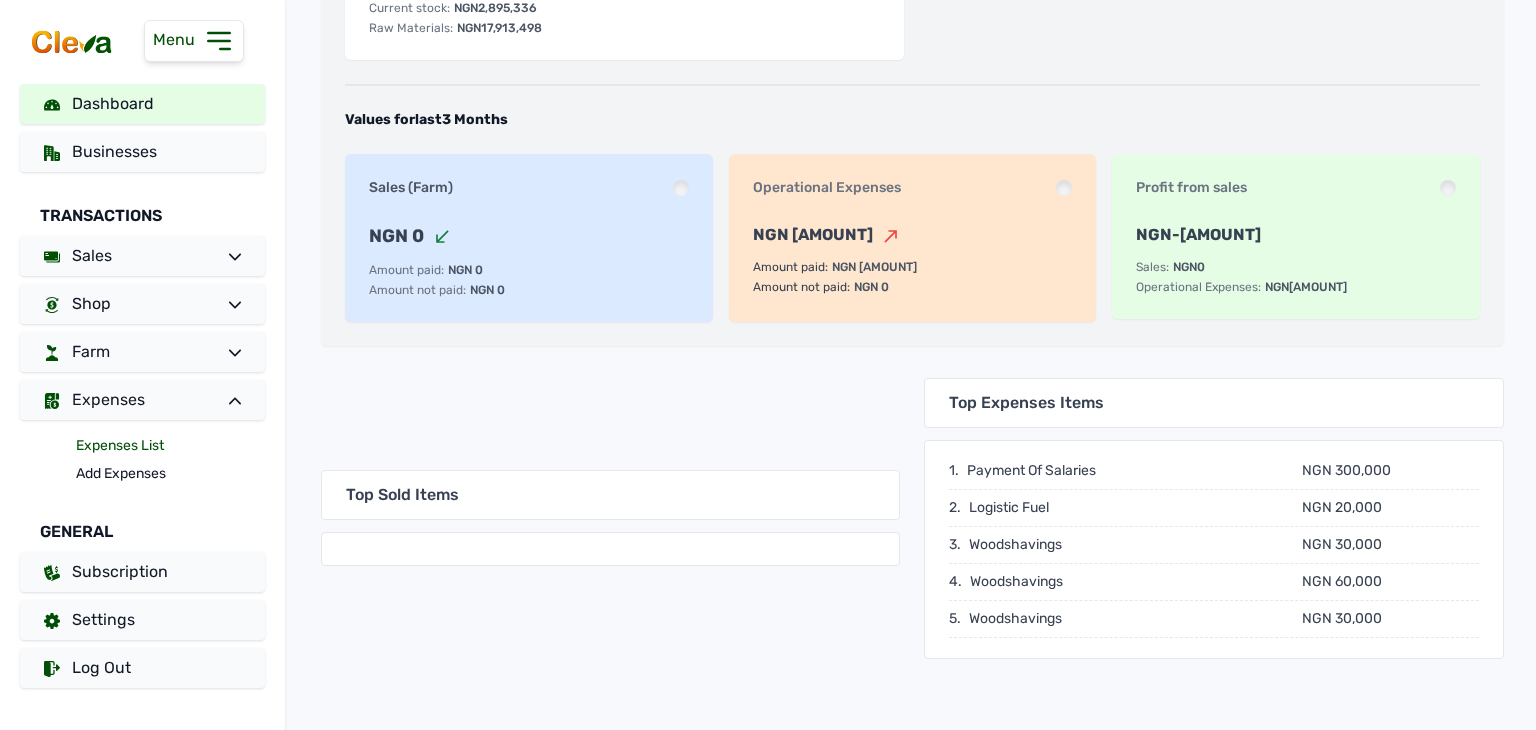 click on "Expenses List" at bounding box center [170, 446] 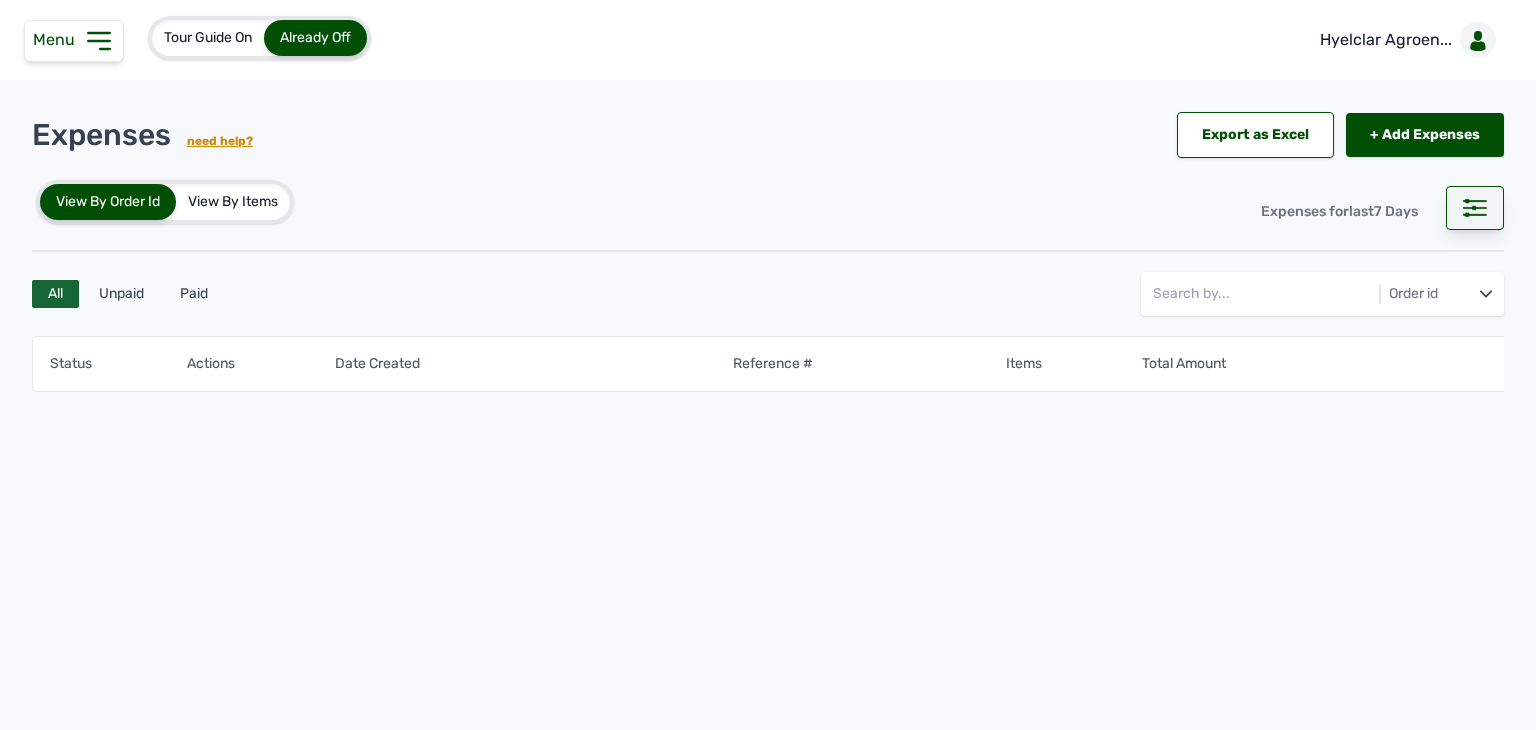 click 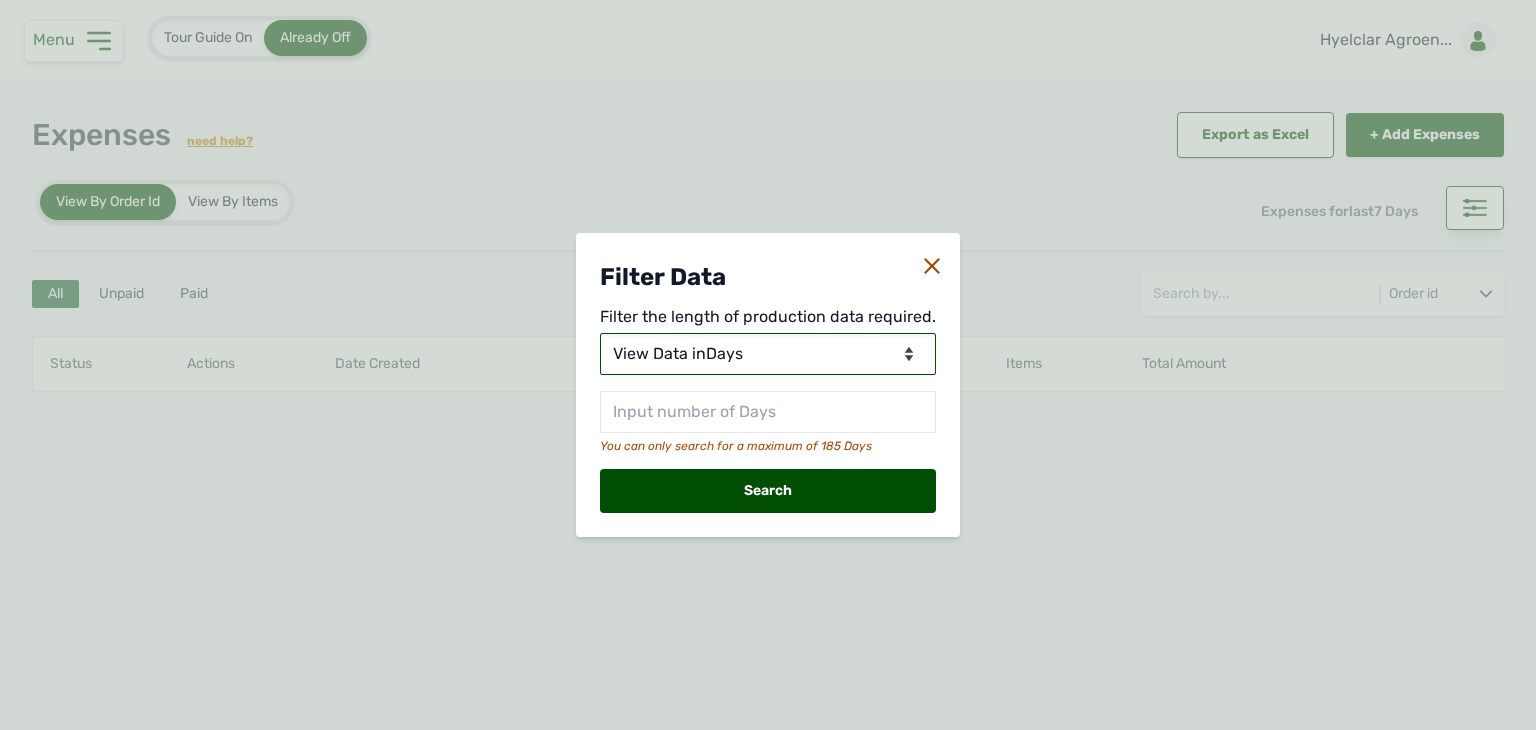 click on "View Data for  Today View Data in  Days View Data in  Months View Data in  Between Dates" at bounding box center [768, 354] 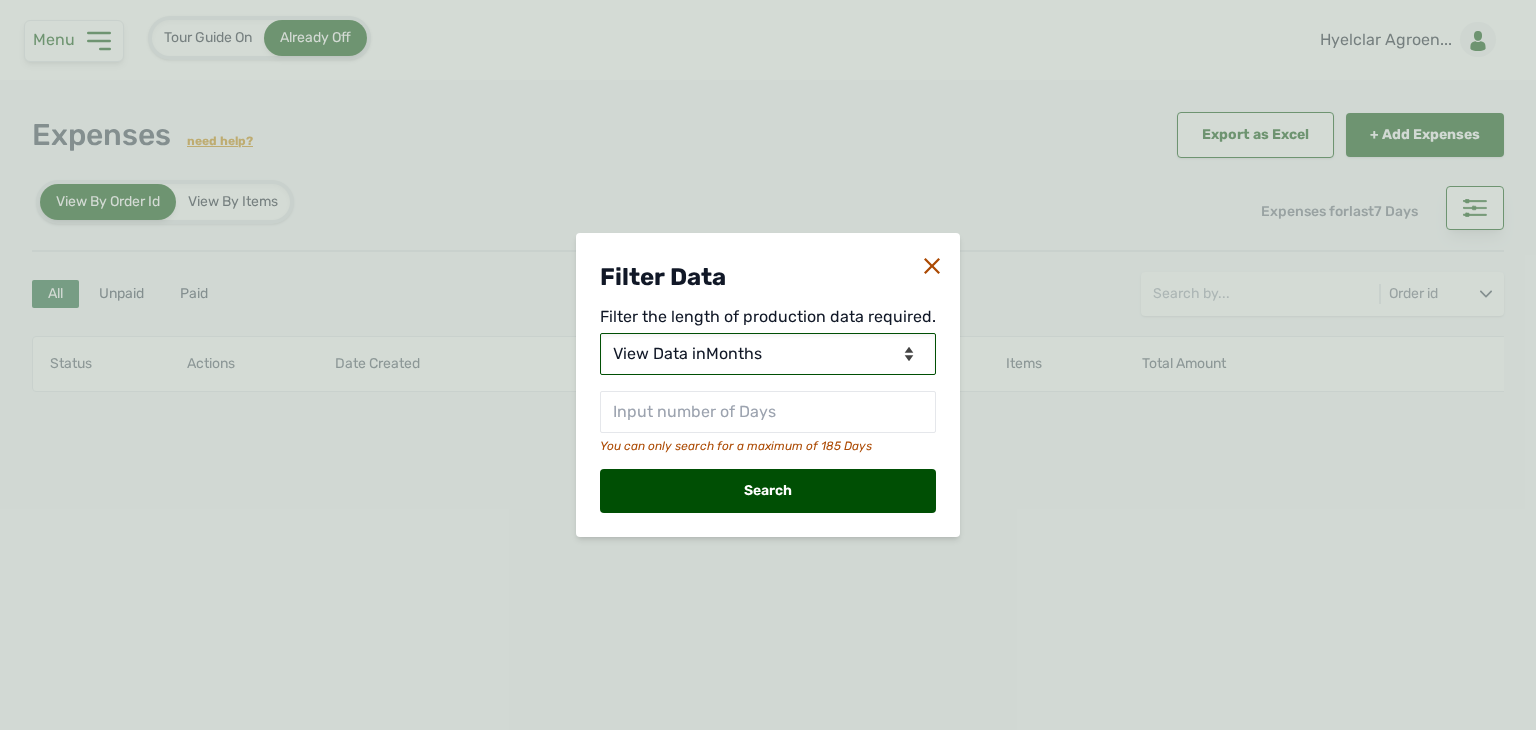 click on "View Data for  Today View Data in  Days View Data in  Months View Data in  Between Dates" at bounding box center [768, 354] 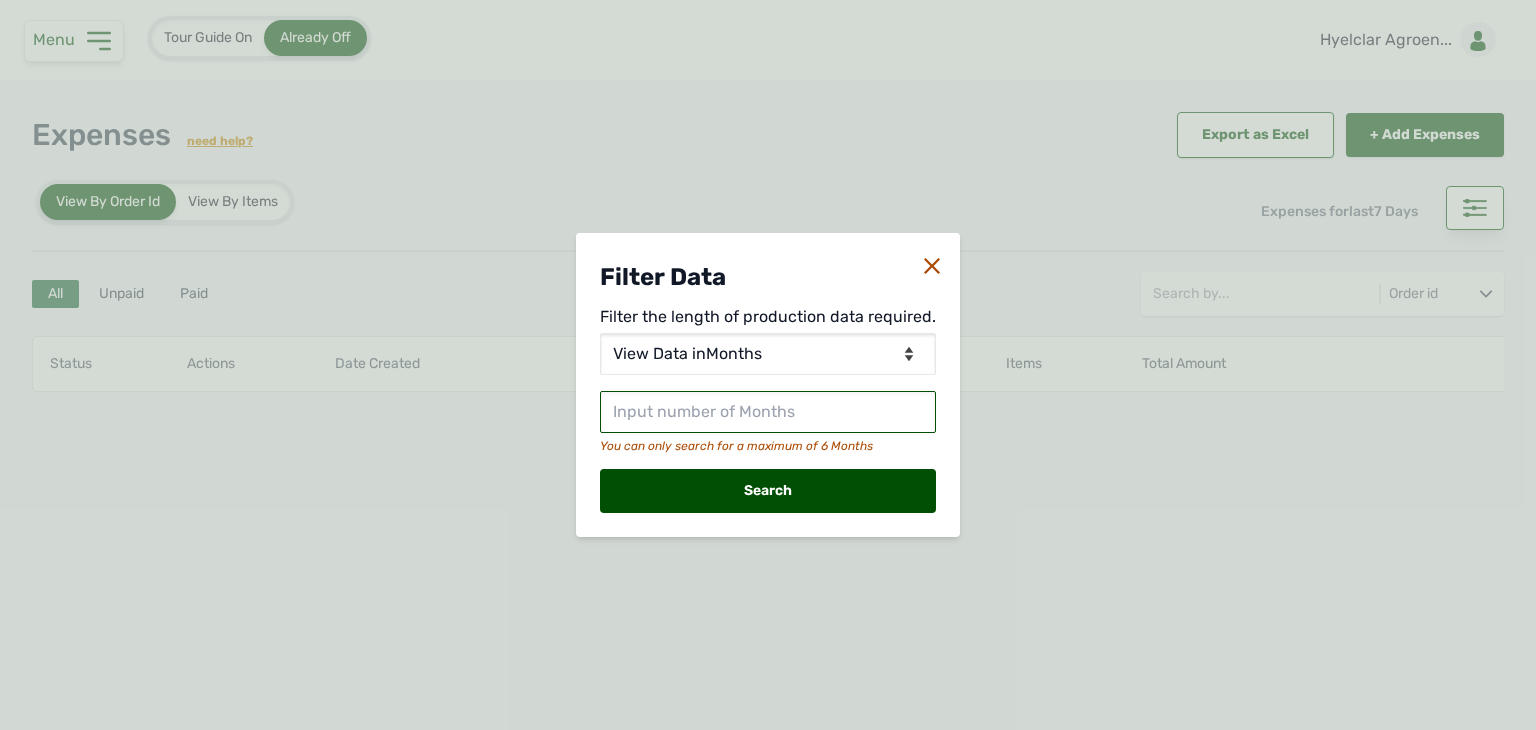click at bounding box center (768, 412) 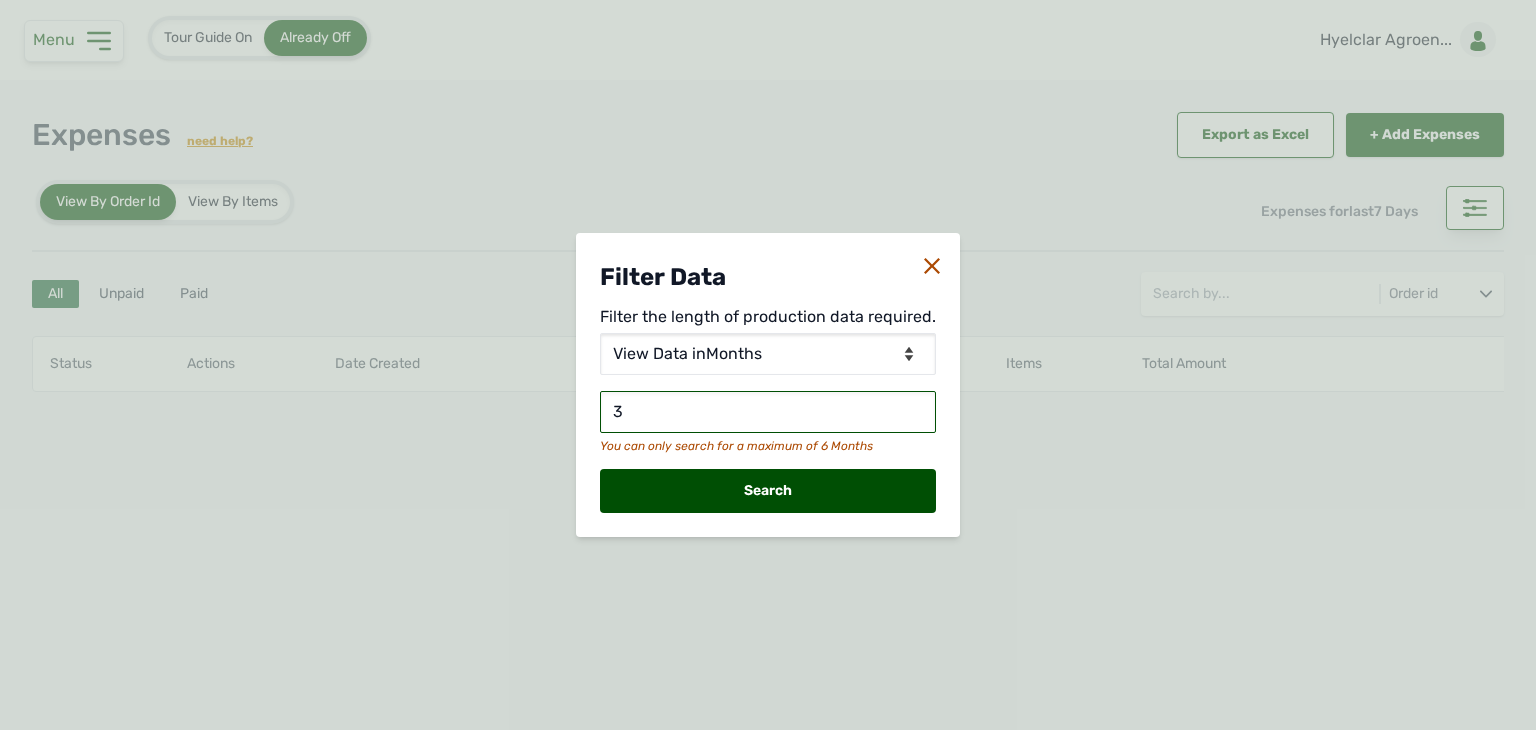 type on "3" 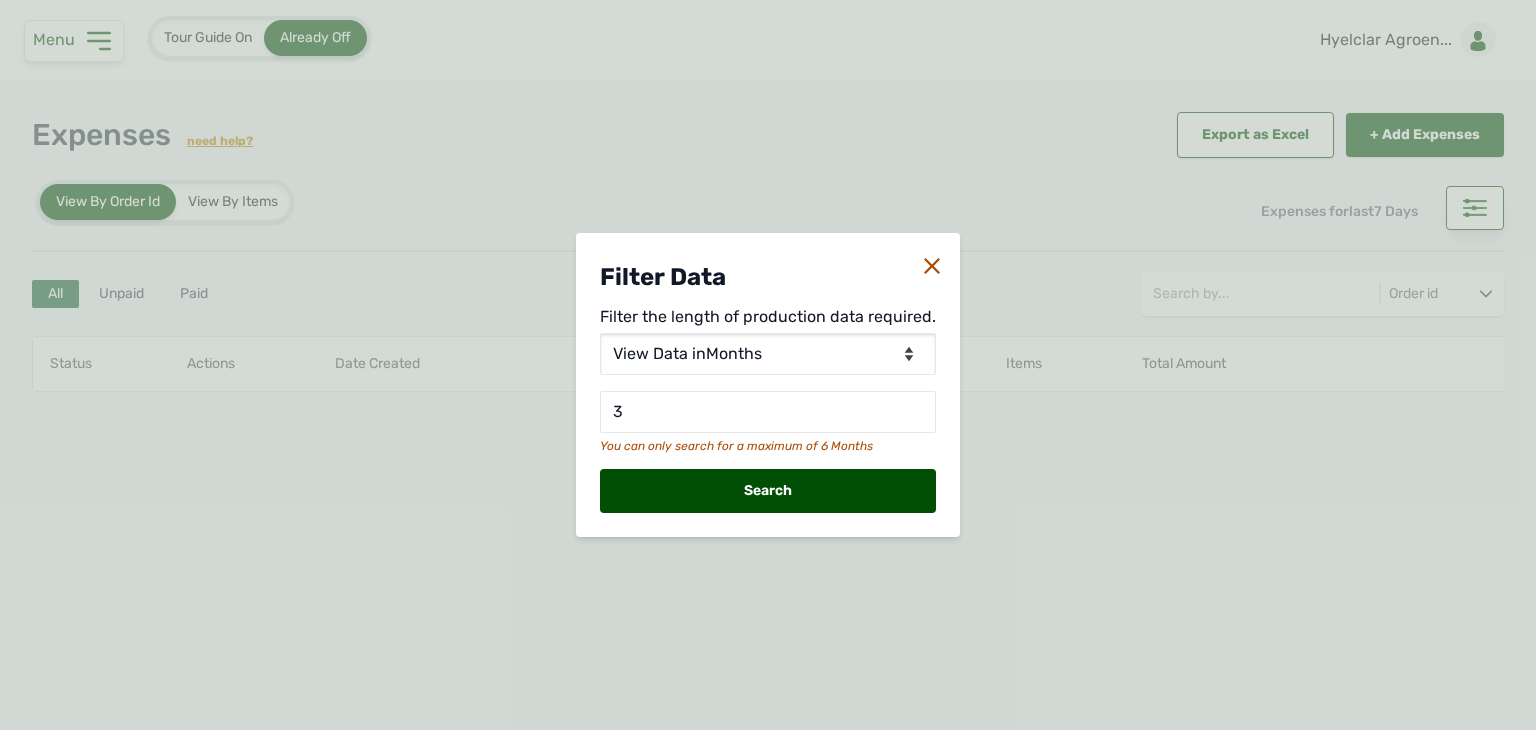 click on "Search" at bounding box center [768, 491] 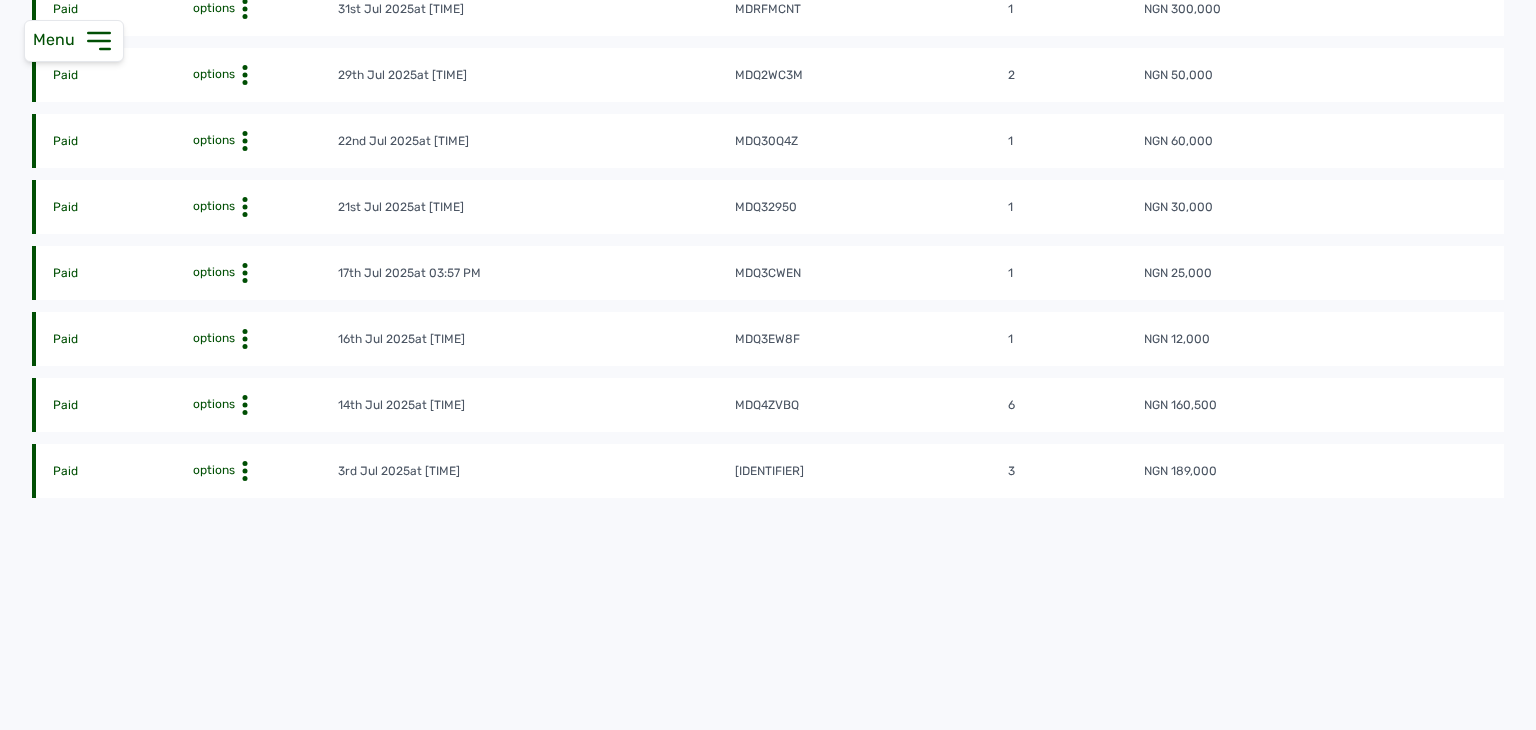 scroll, scrollTop: 0, scrollLeft: 0, axis: both 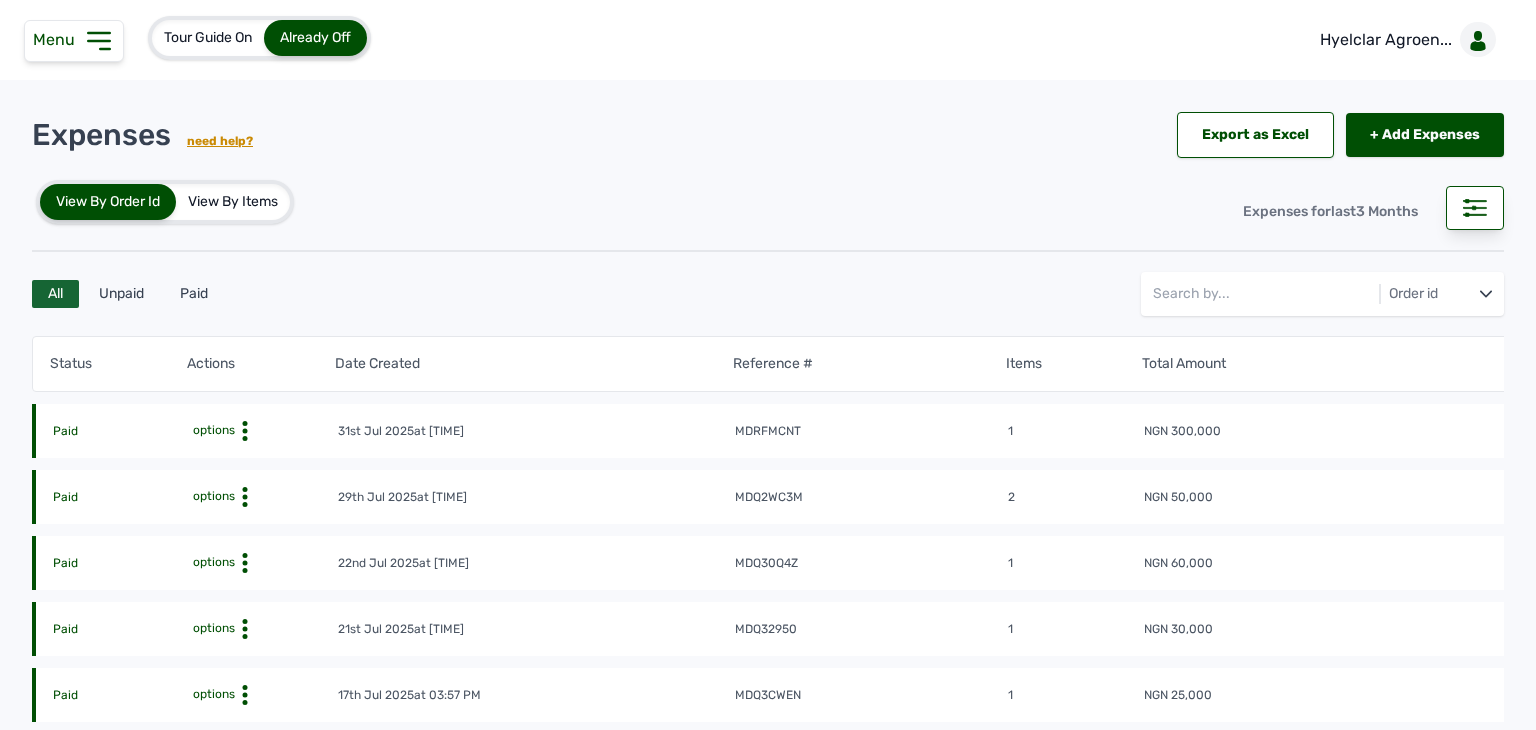 click on "View By Items" at bounding box center [233, 202] 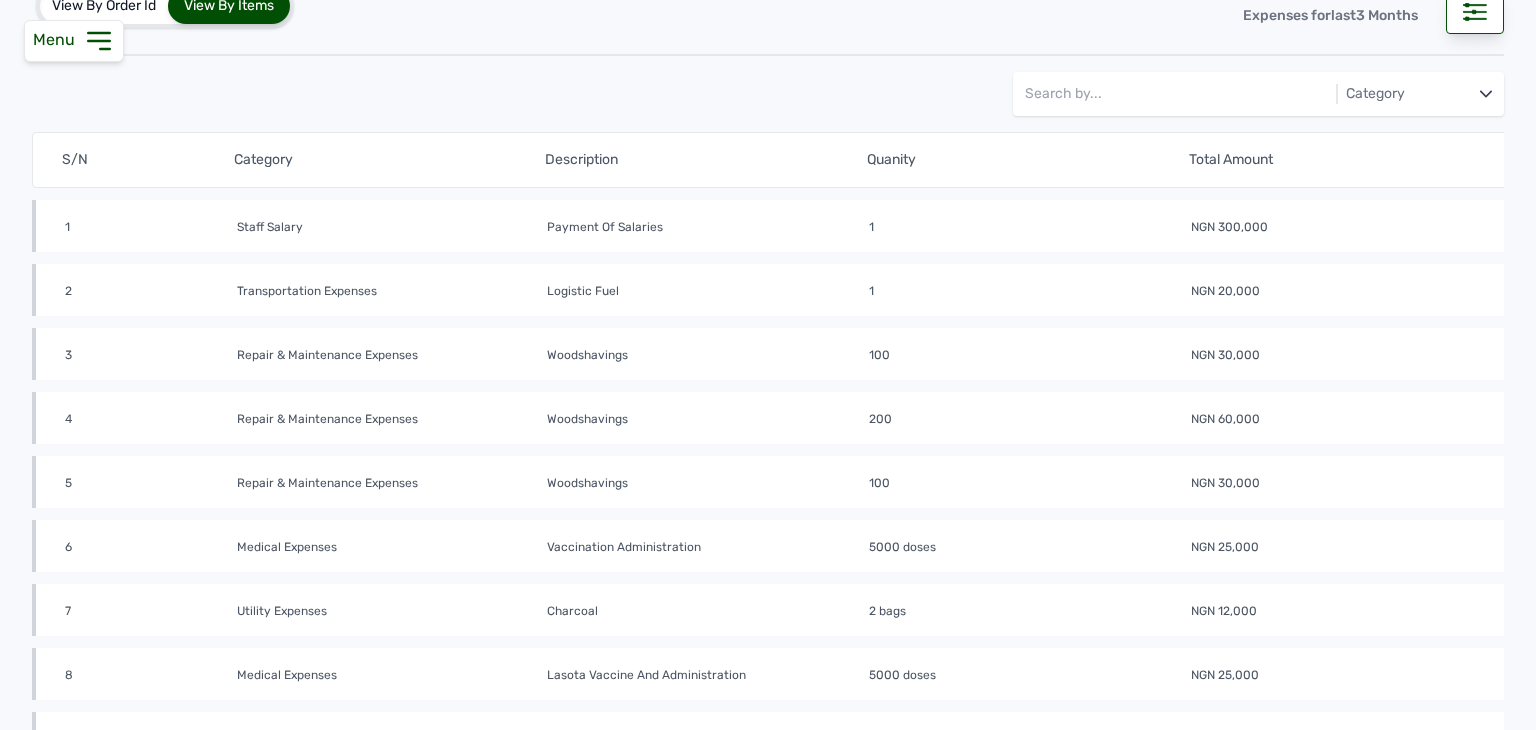 scroll, scrollTop: 0, scrollLeft: 0, axis: both 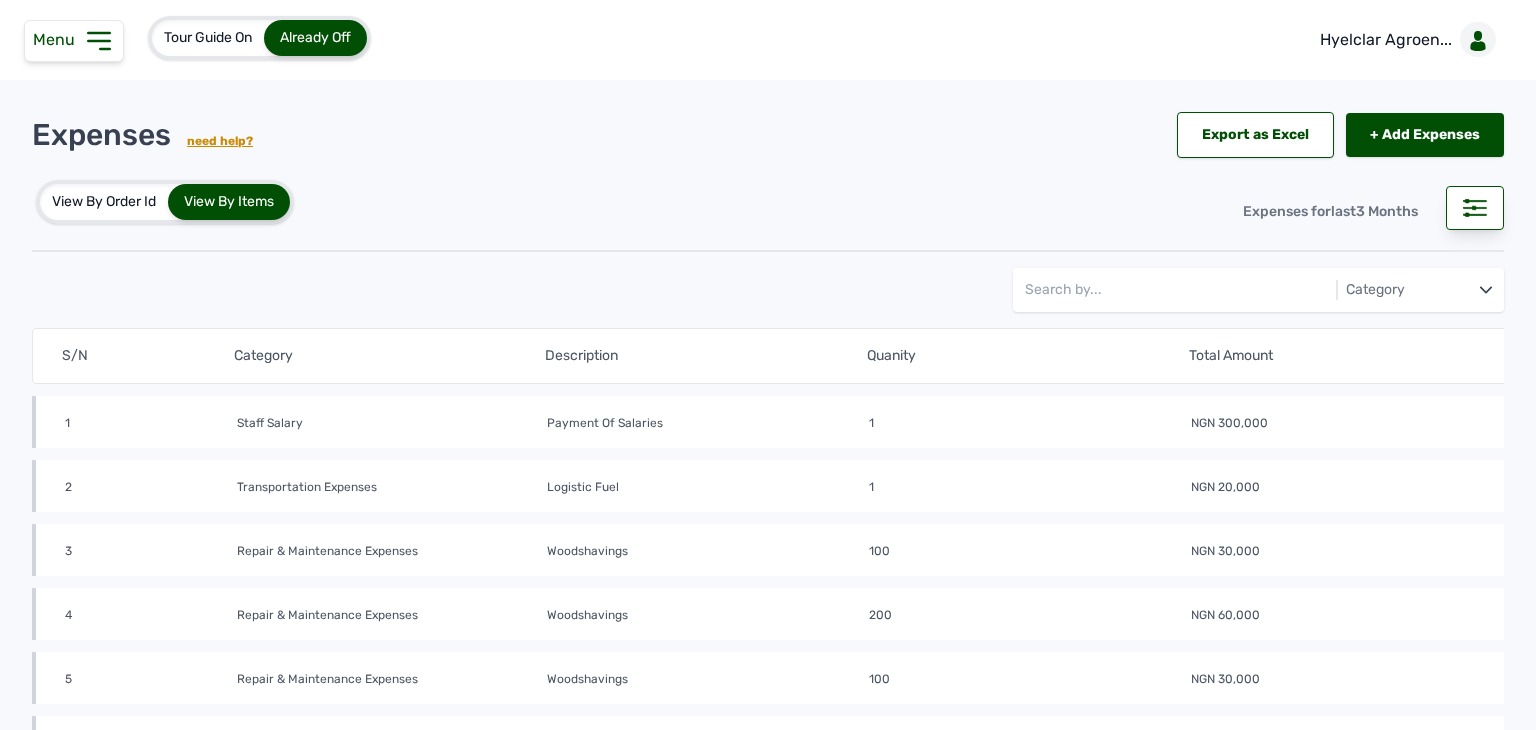 click on "Menu" at bounding box center (74, 41) 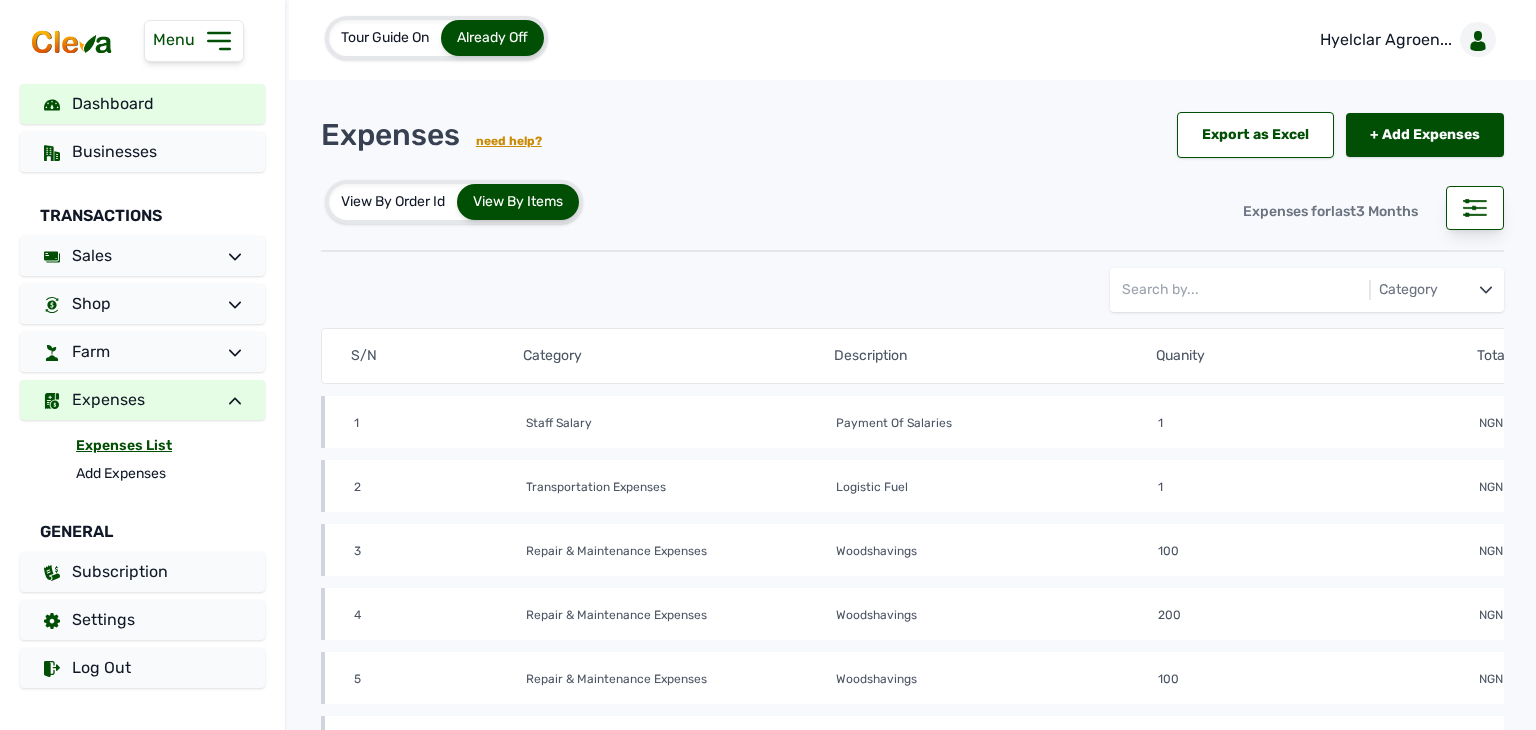 click on "Dashboard" at bounding box center [142, 104] 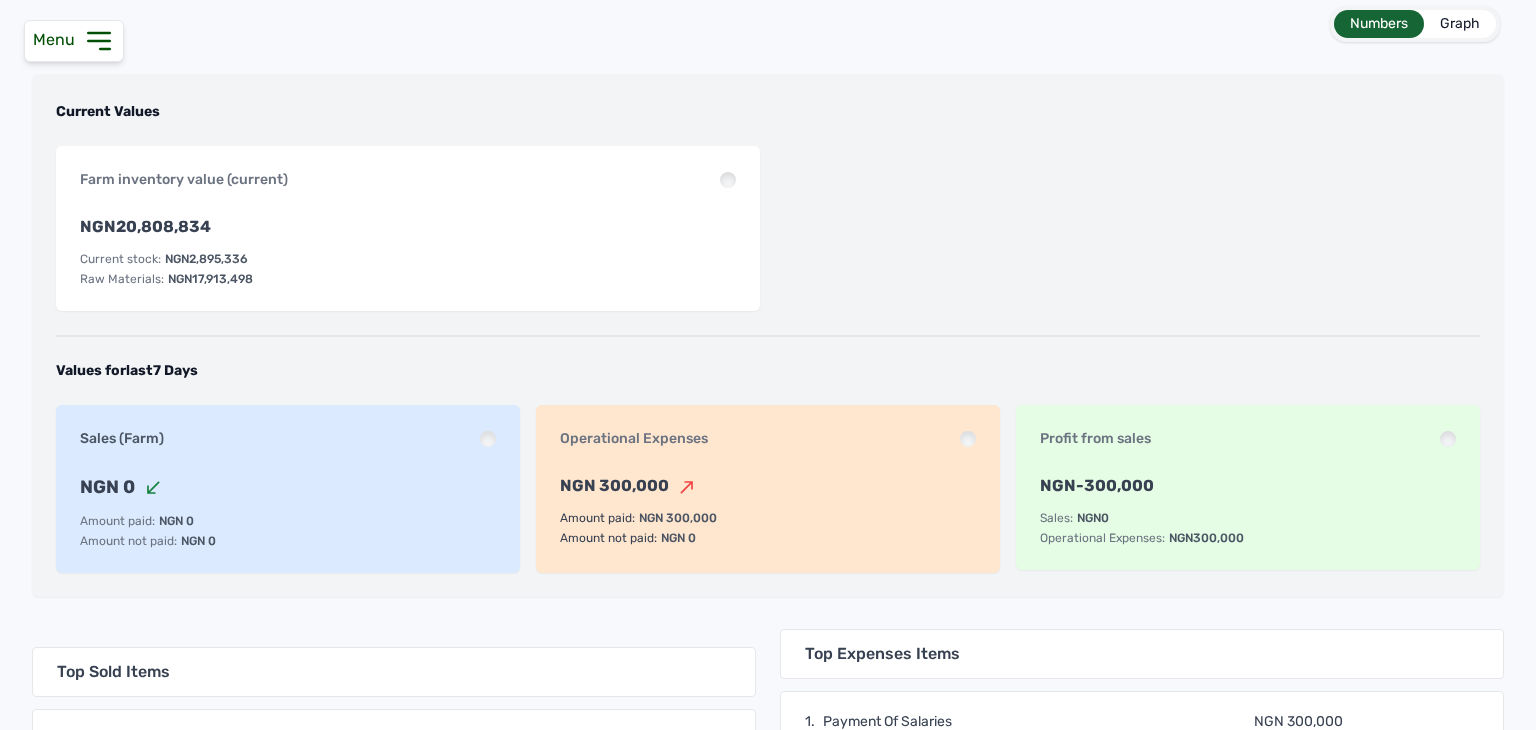 scroll, scrollTop: 0, scrollLeft: 0, axis: both 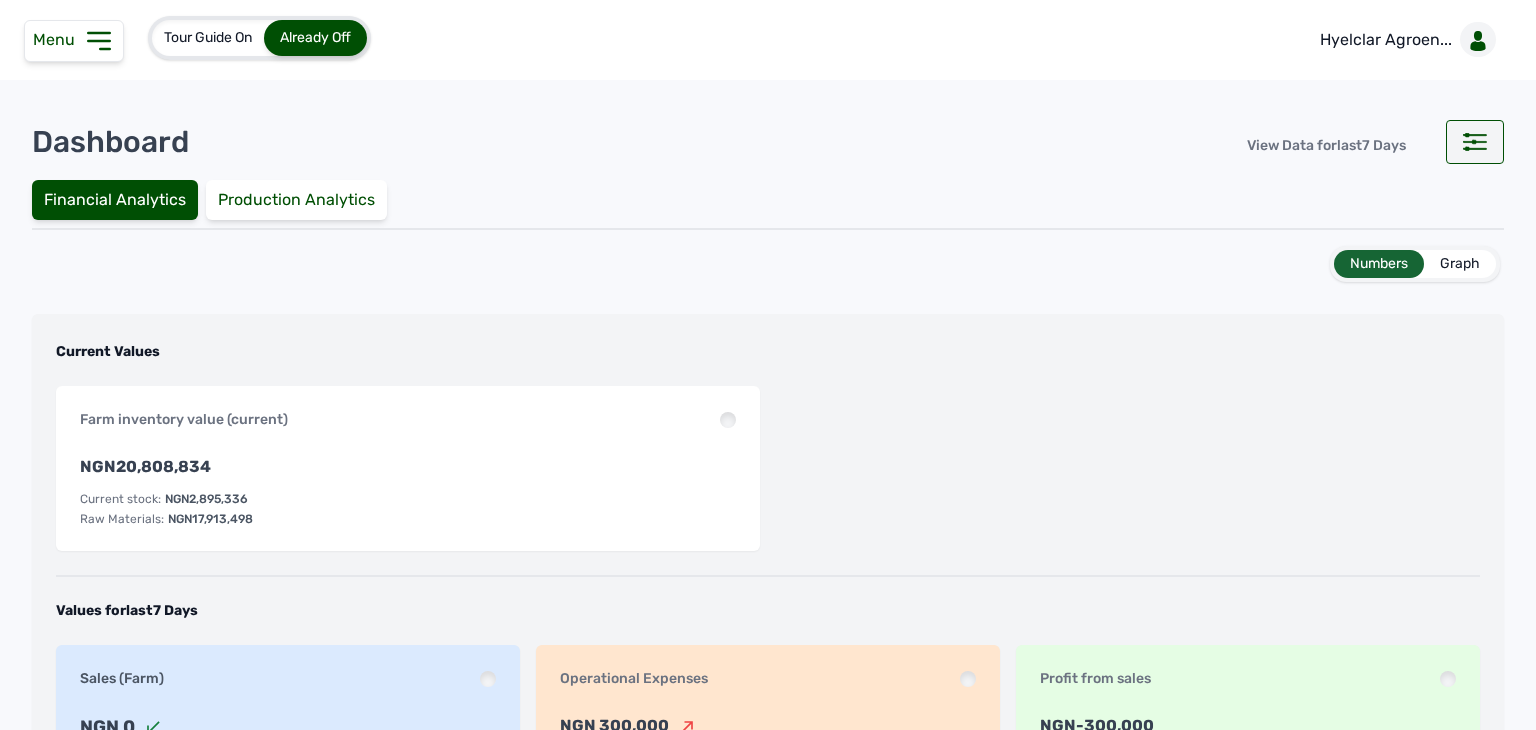 click 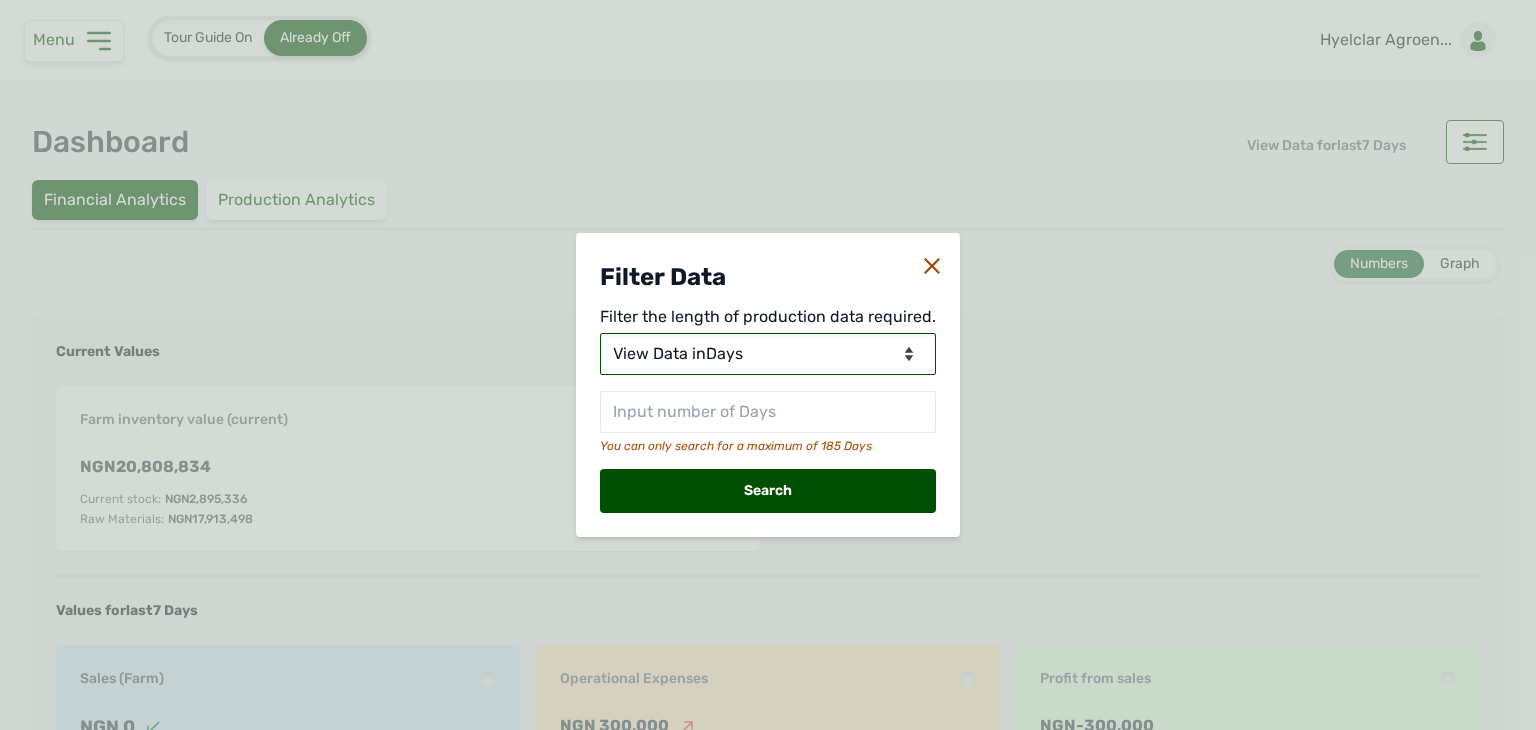 click on "View Data for  Today View Data in  Days View Data in  Months View Data in  Between Dates" at bounding box center (768, 354) 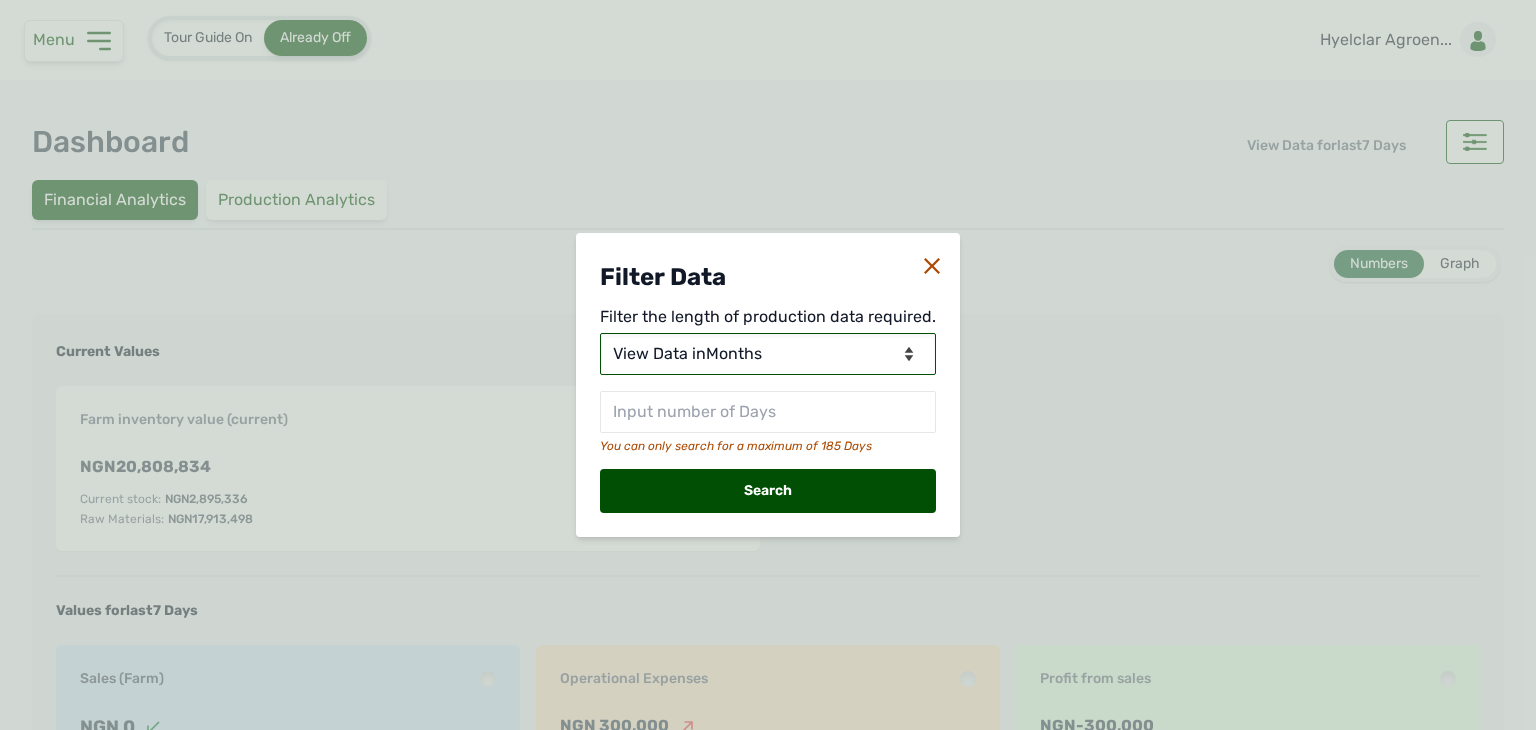 click on "View Data for  Today View Data in  Days View Data in  Months View Data in  Between Dates" at bounding box center (768, 354) 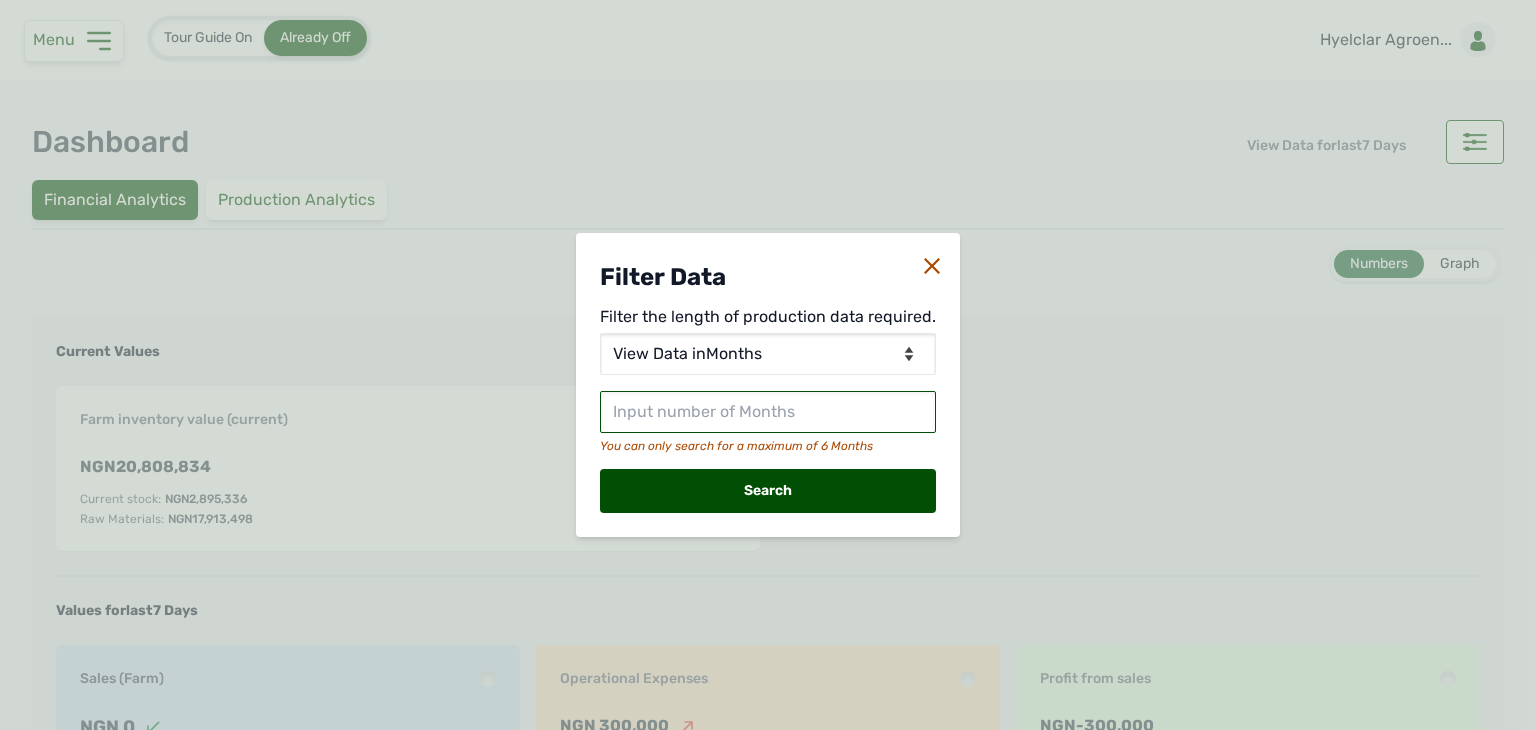 click at bounding box center [768, 412] 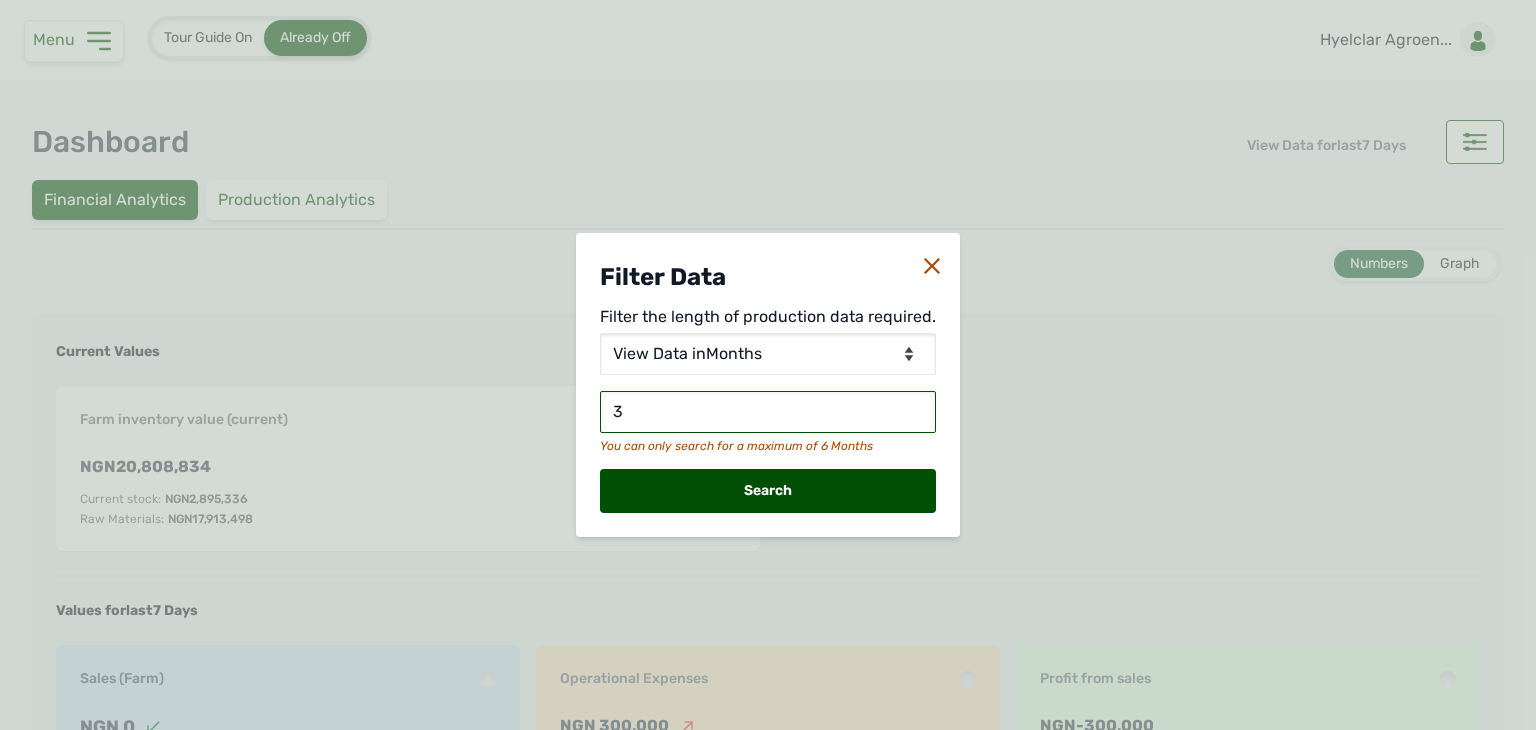 type on "3" 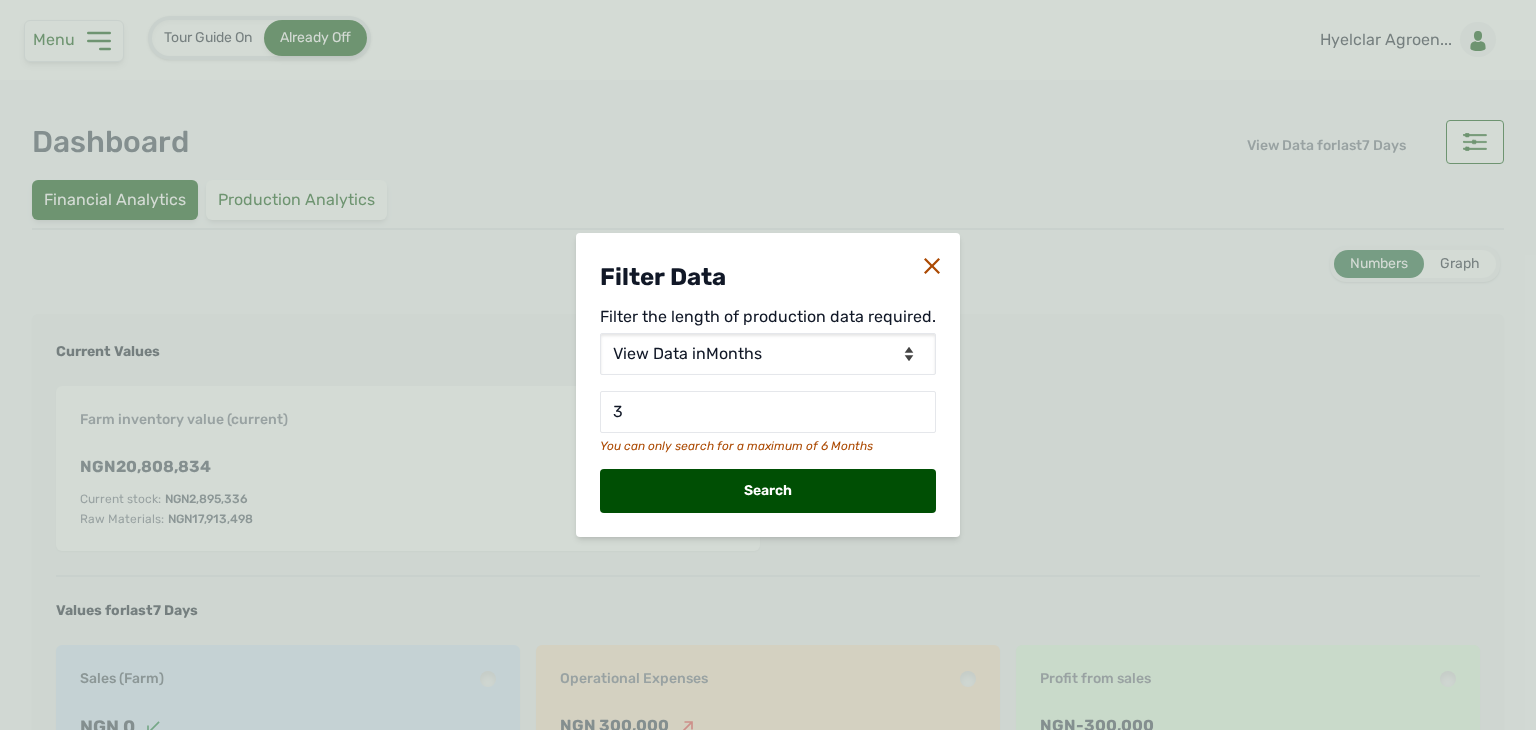 click on "Search" at bounding box center [768, 491] 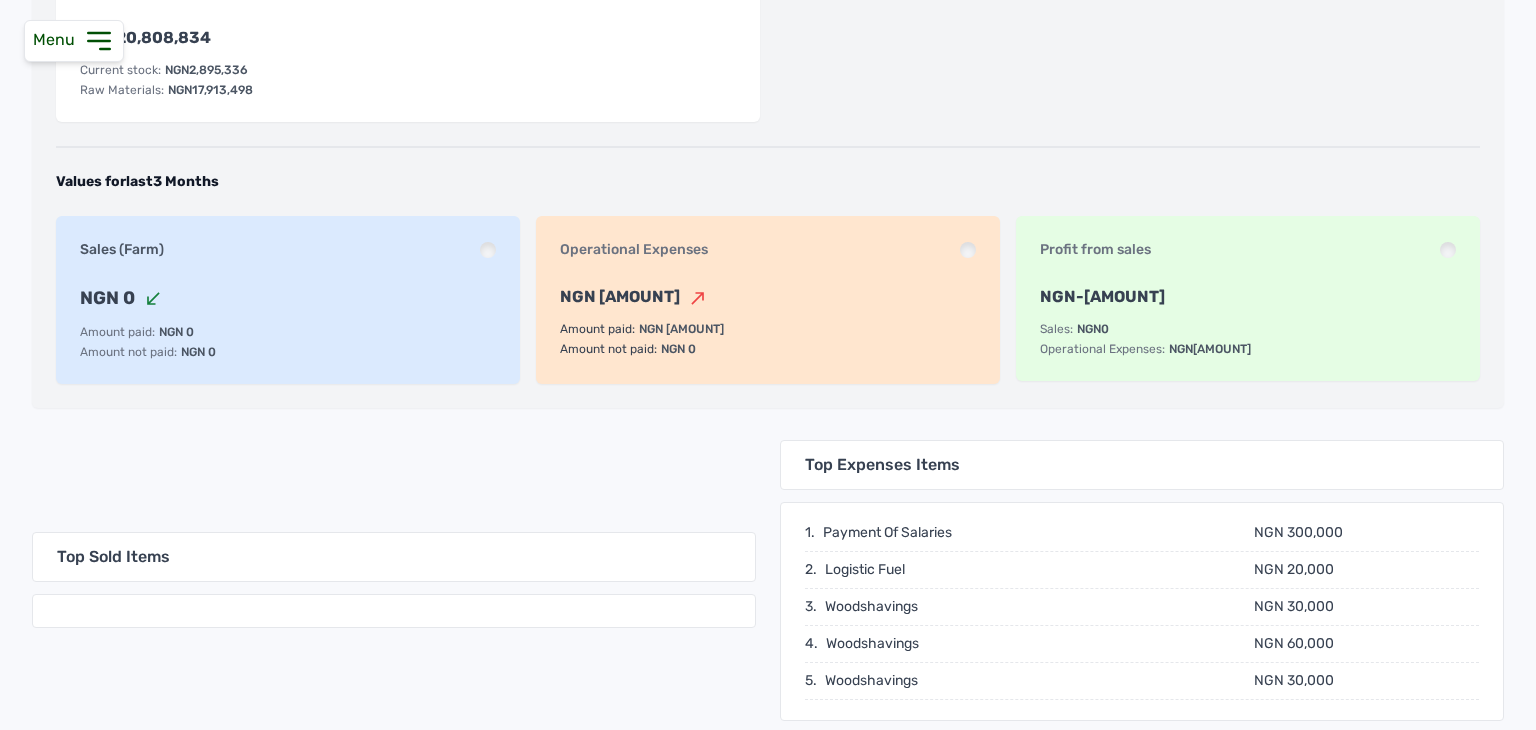 scroll, scrollTop: 506, scrollLeft: 0, axis: vertical 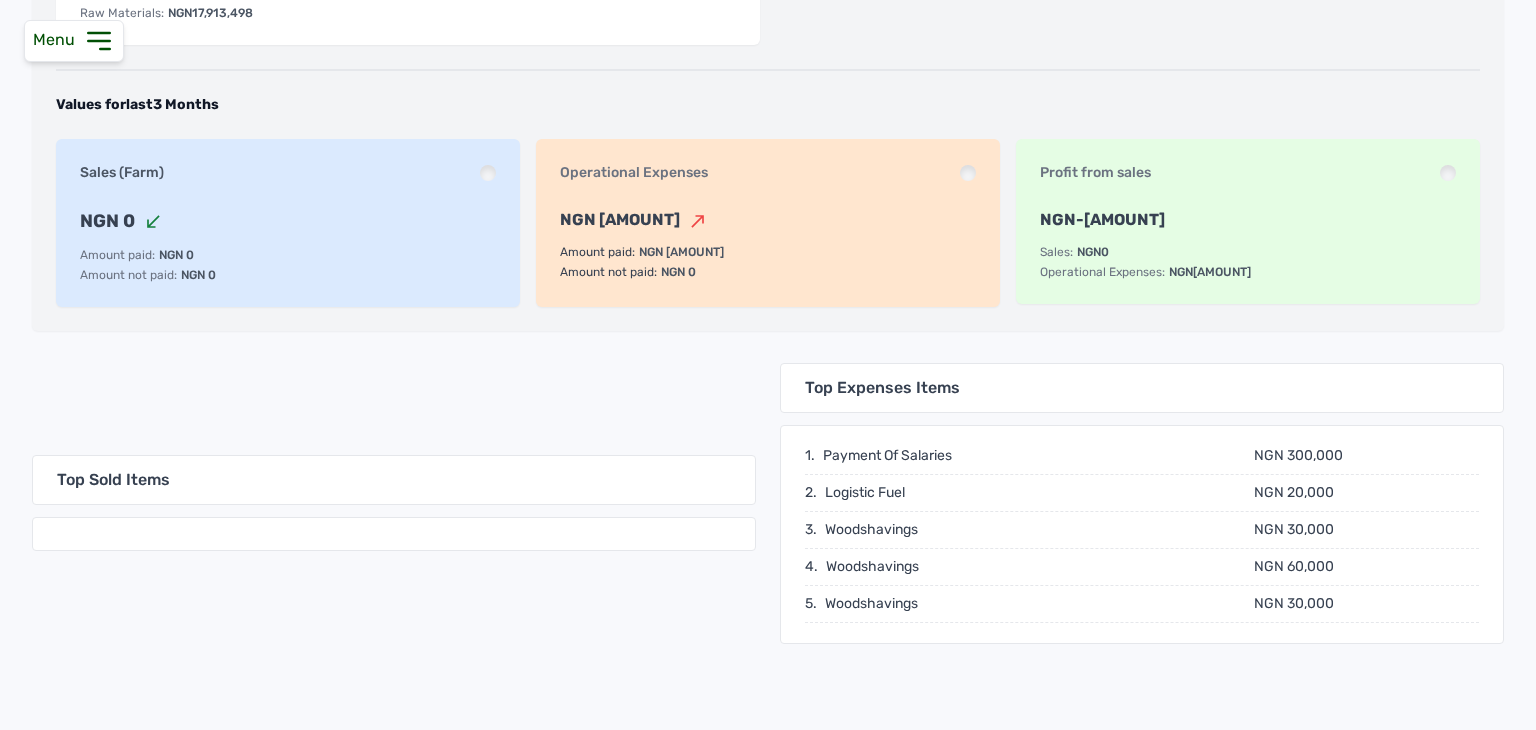 click at bounding box center (1448, 173) 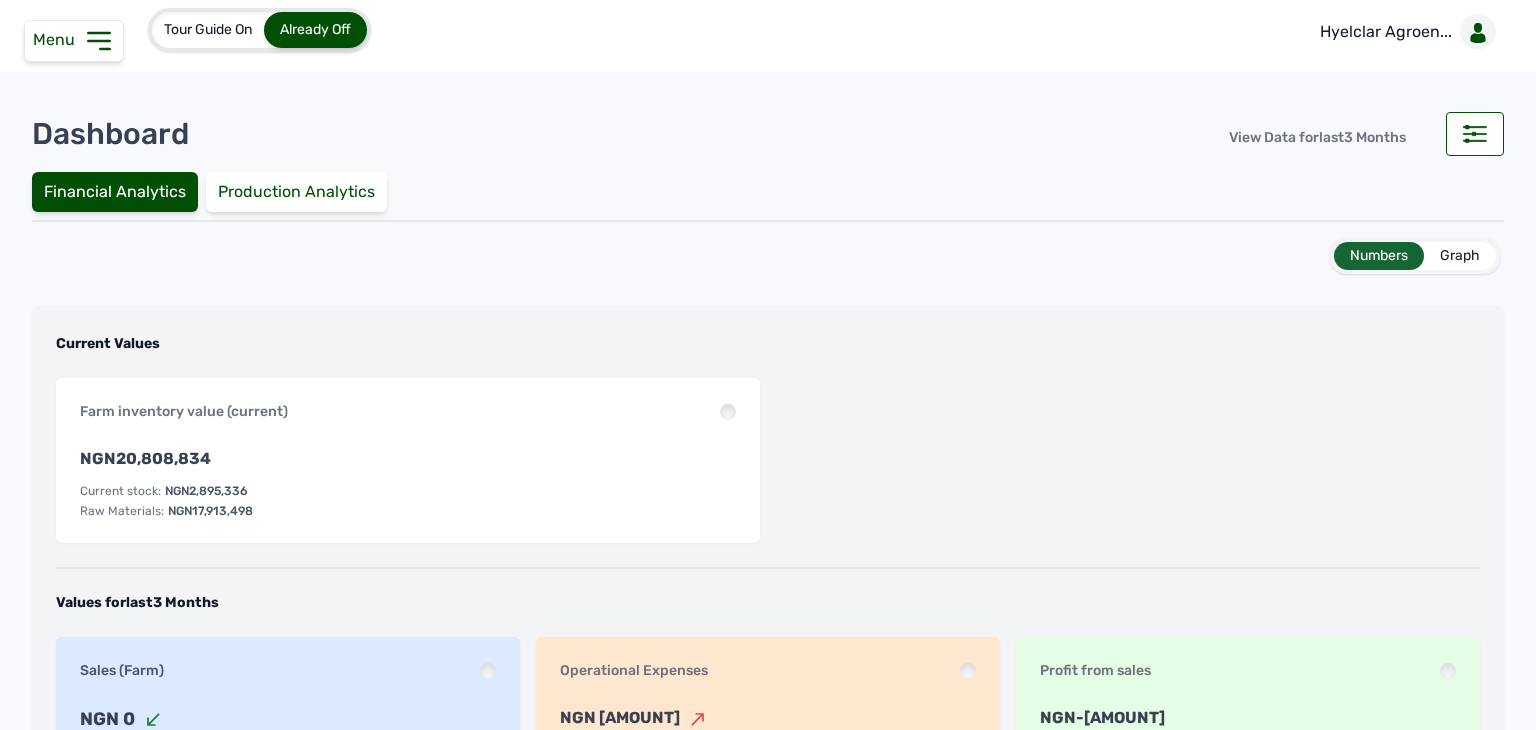scroll, scrollTop: 0, scrollLeft: 0, axis: both 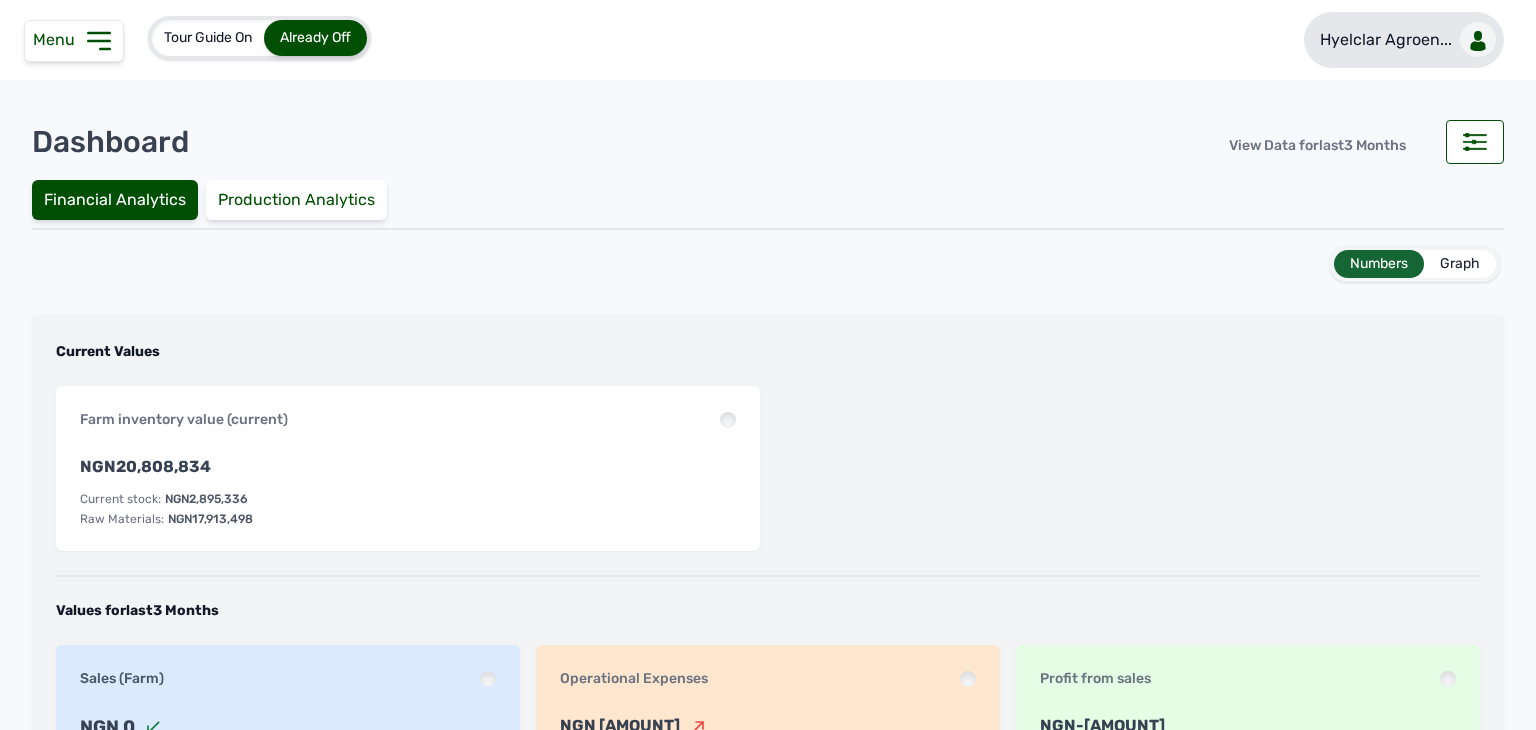 click on "Hyelclar Agroen..." at bounding box center (1386, 40) 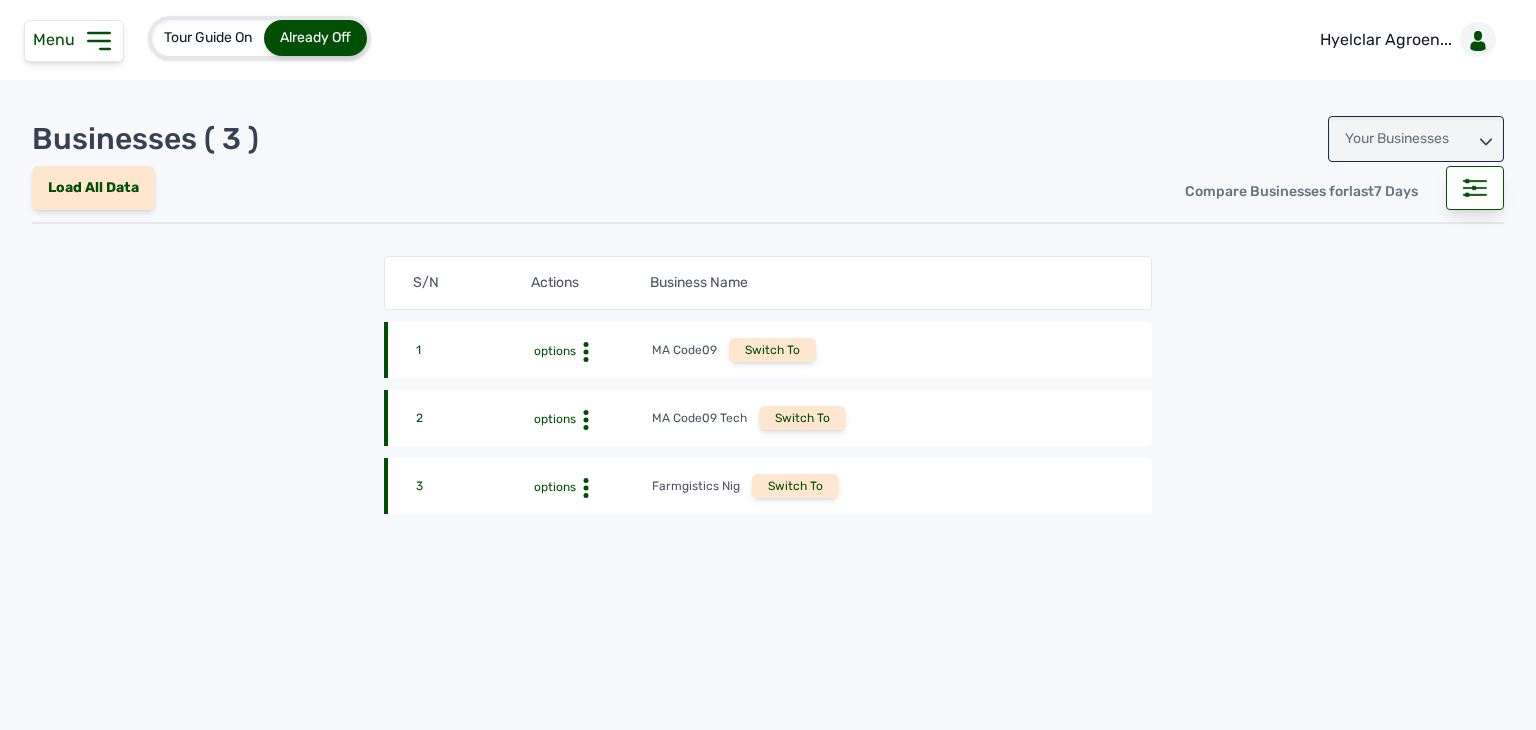 click on "Your Businesses" at bounding box center [1416, 139] 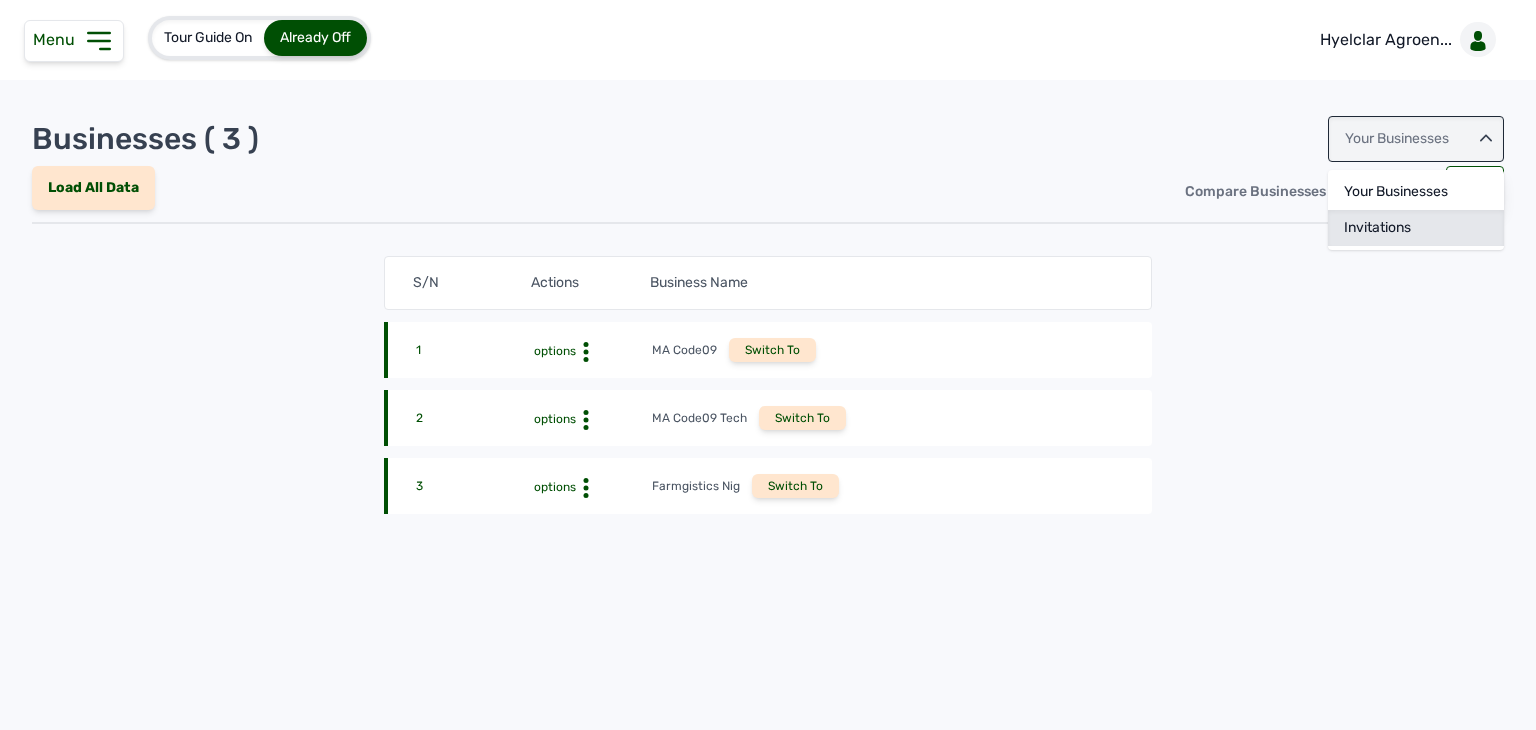click on "Invitations" 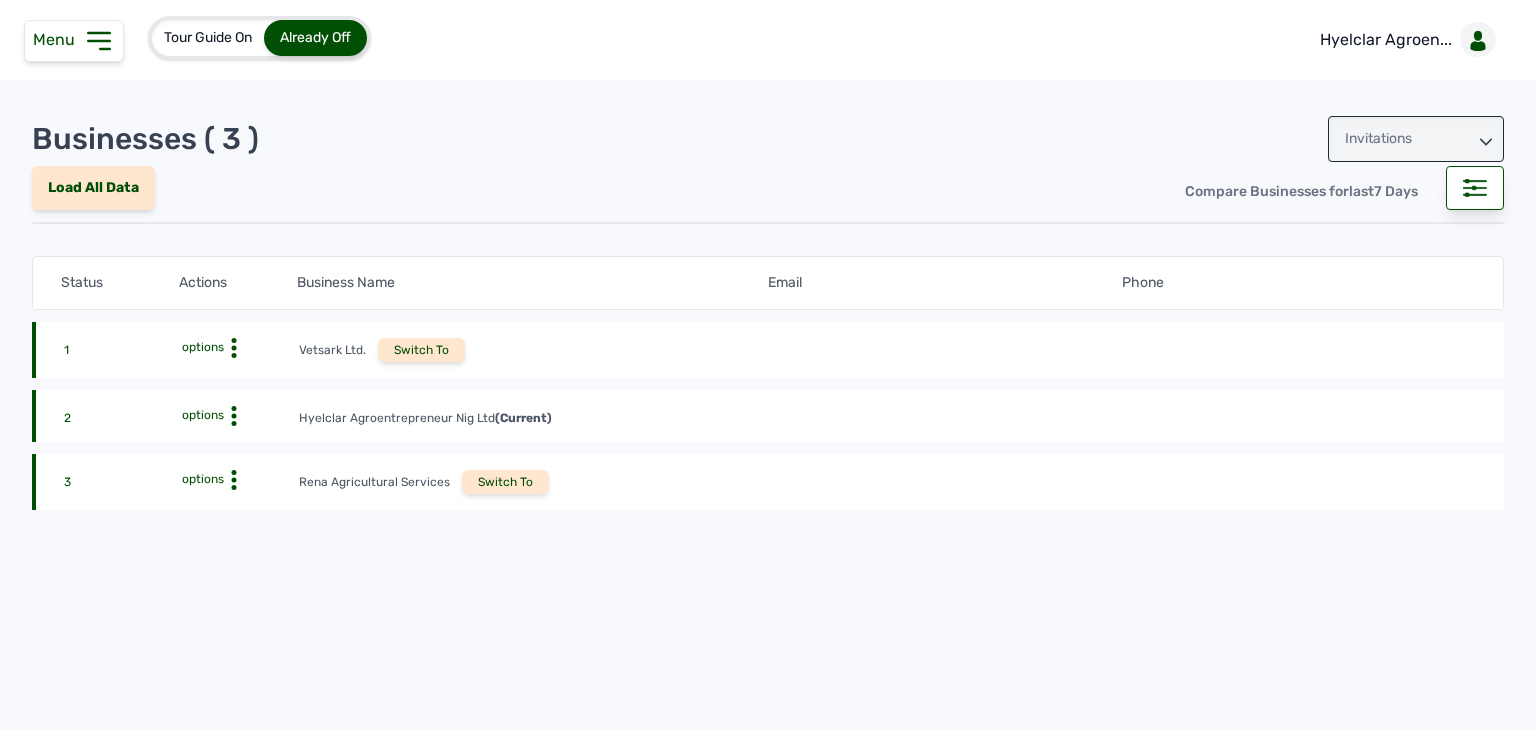 click on "Switch To" at bounding box center [505, 482] 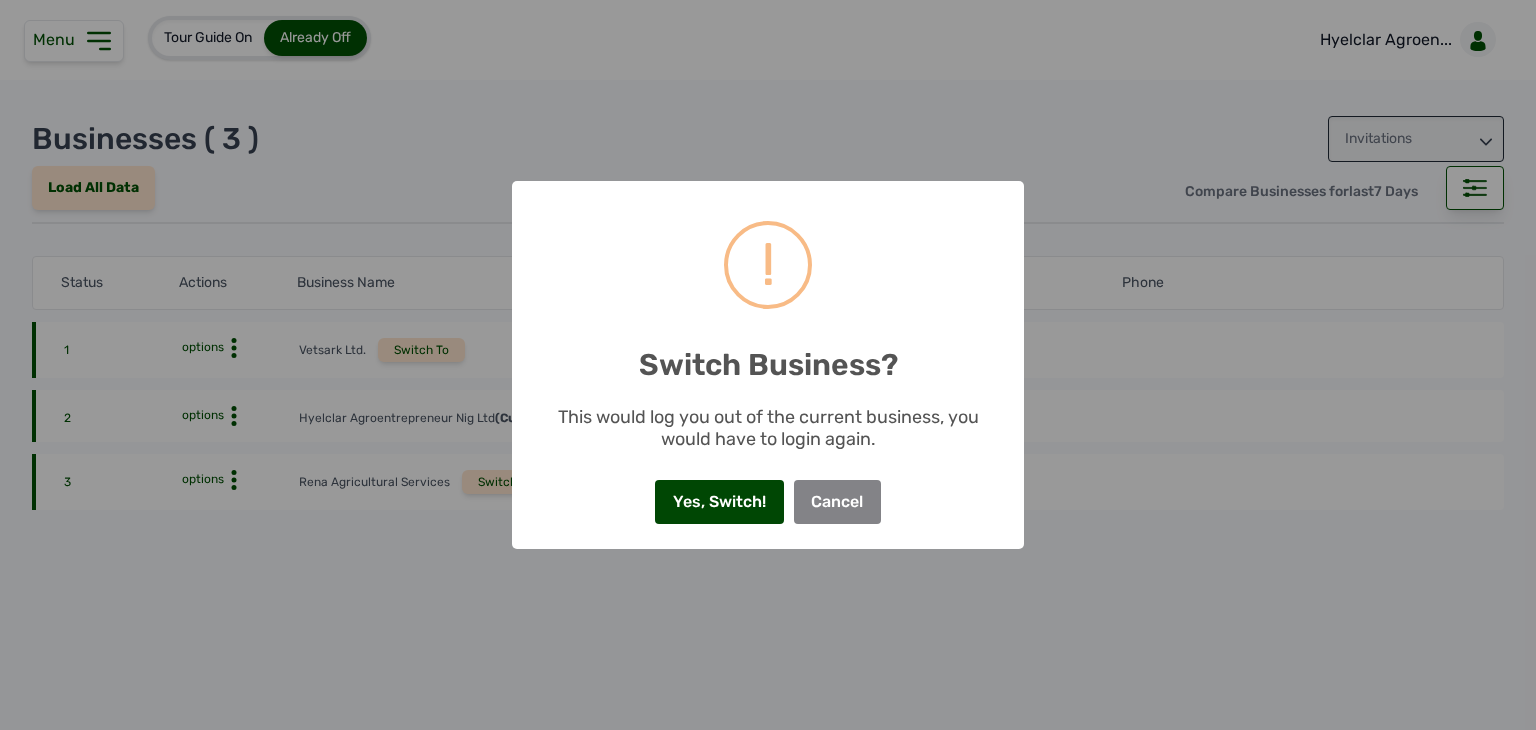 click on "Yes, Switch!" at bounding box center (719, 502) 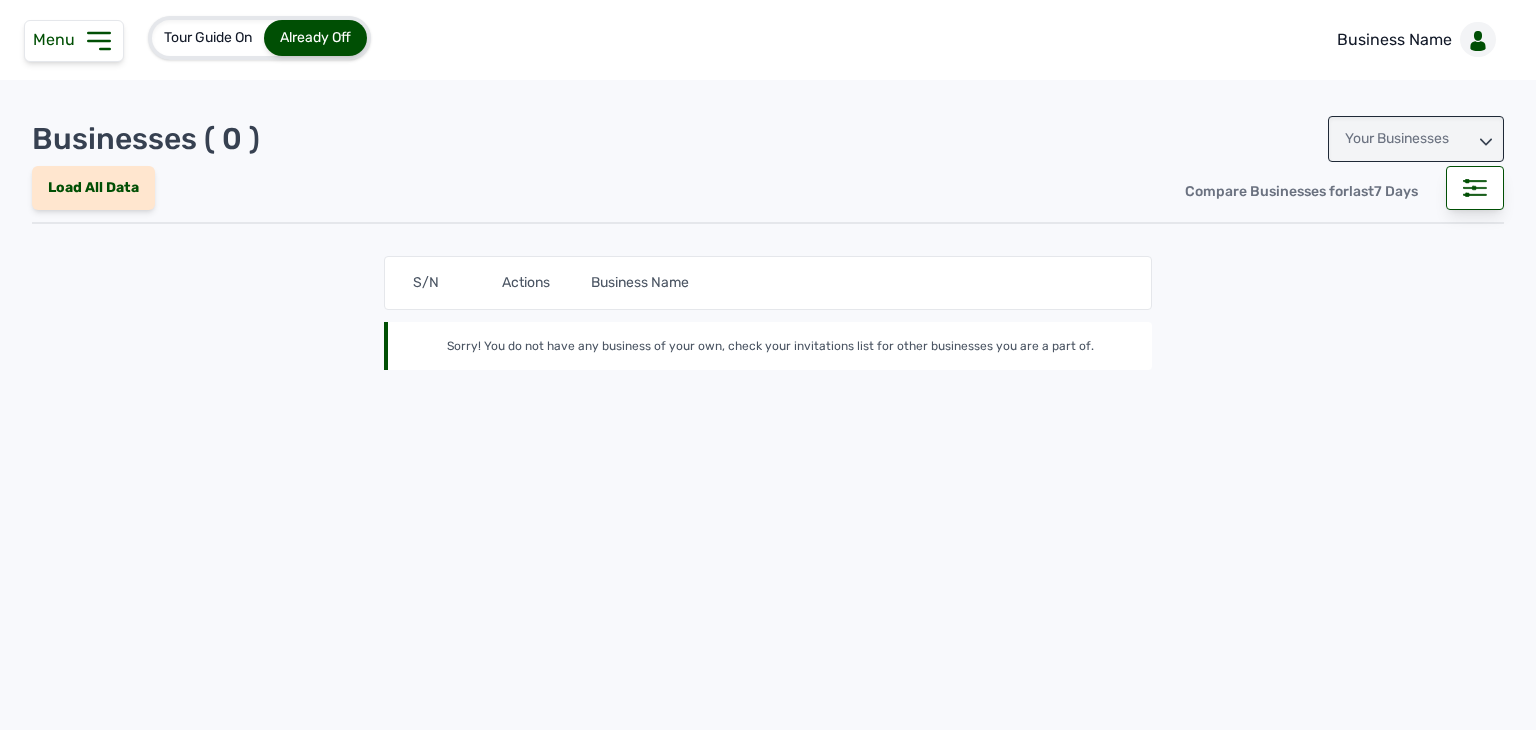 scroll, scrollTop: 0, scrollLeft: 0, axis: both 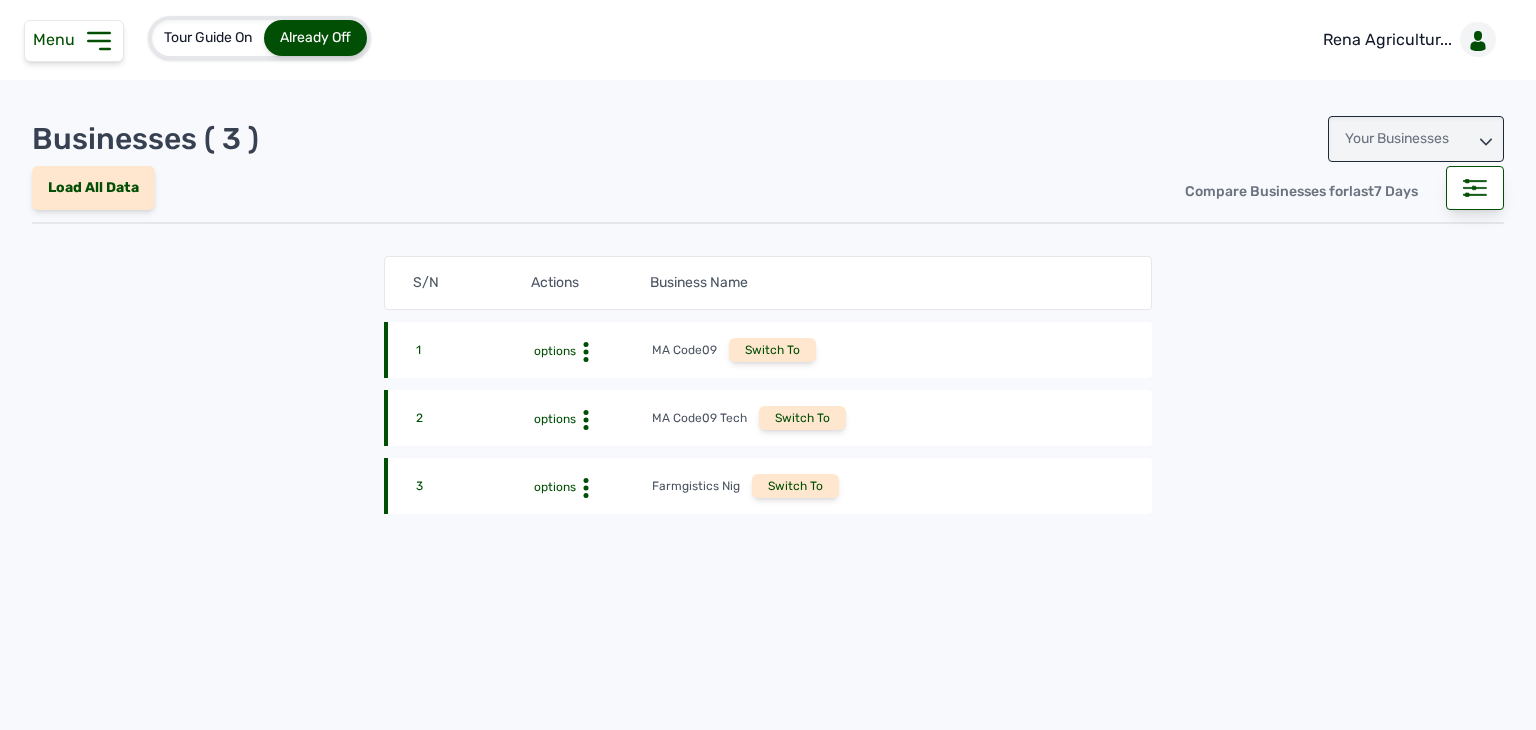 click 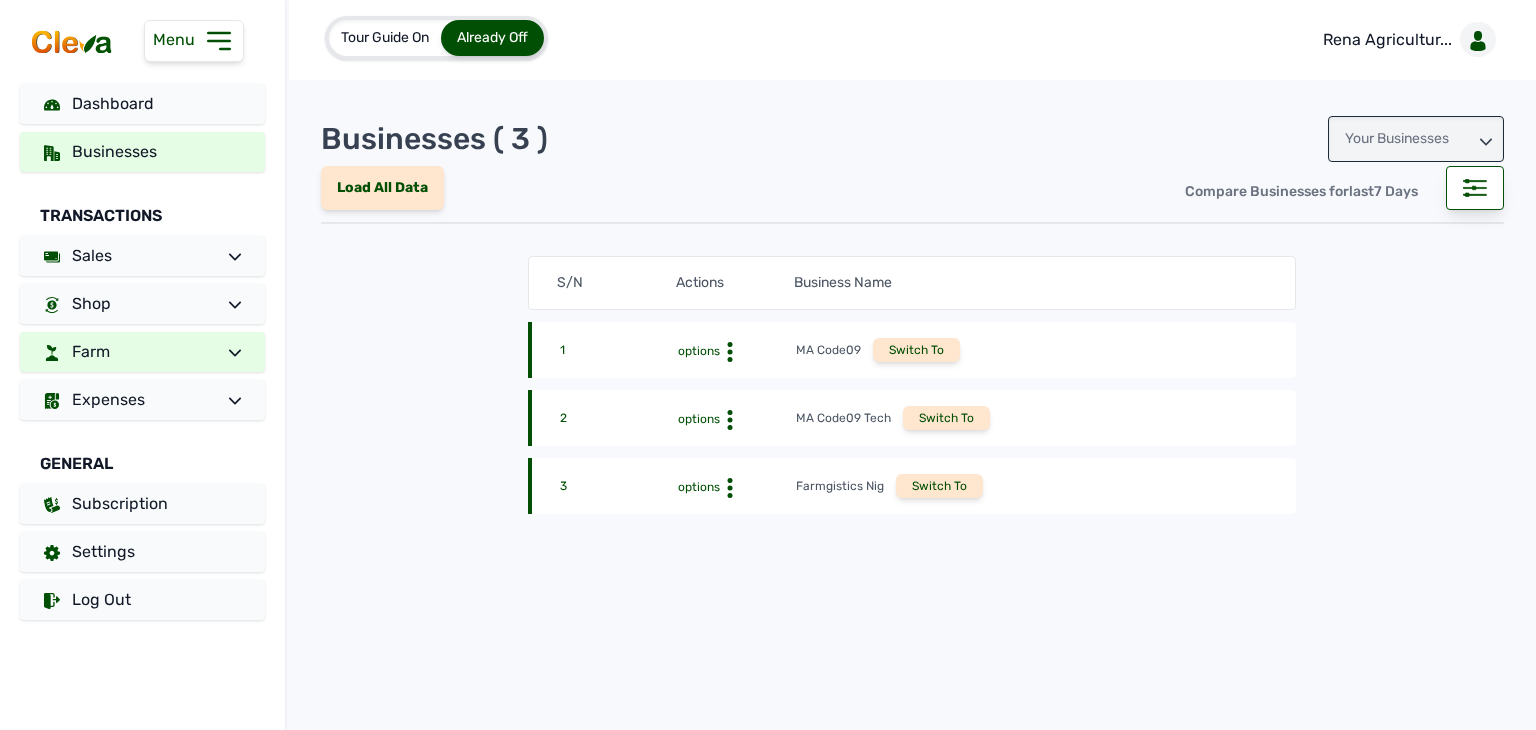 click on "Farm" at bounding box center (142, 352) 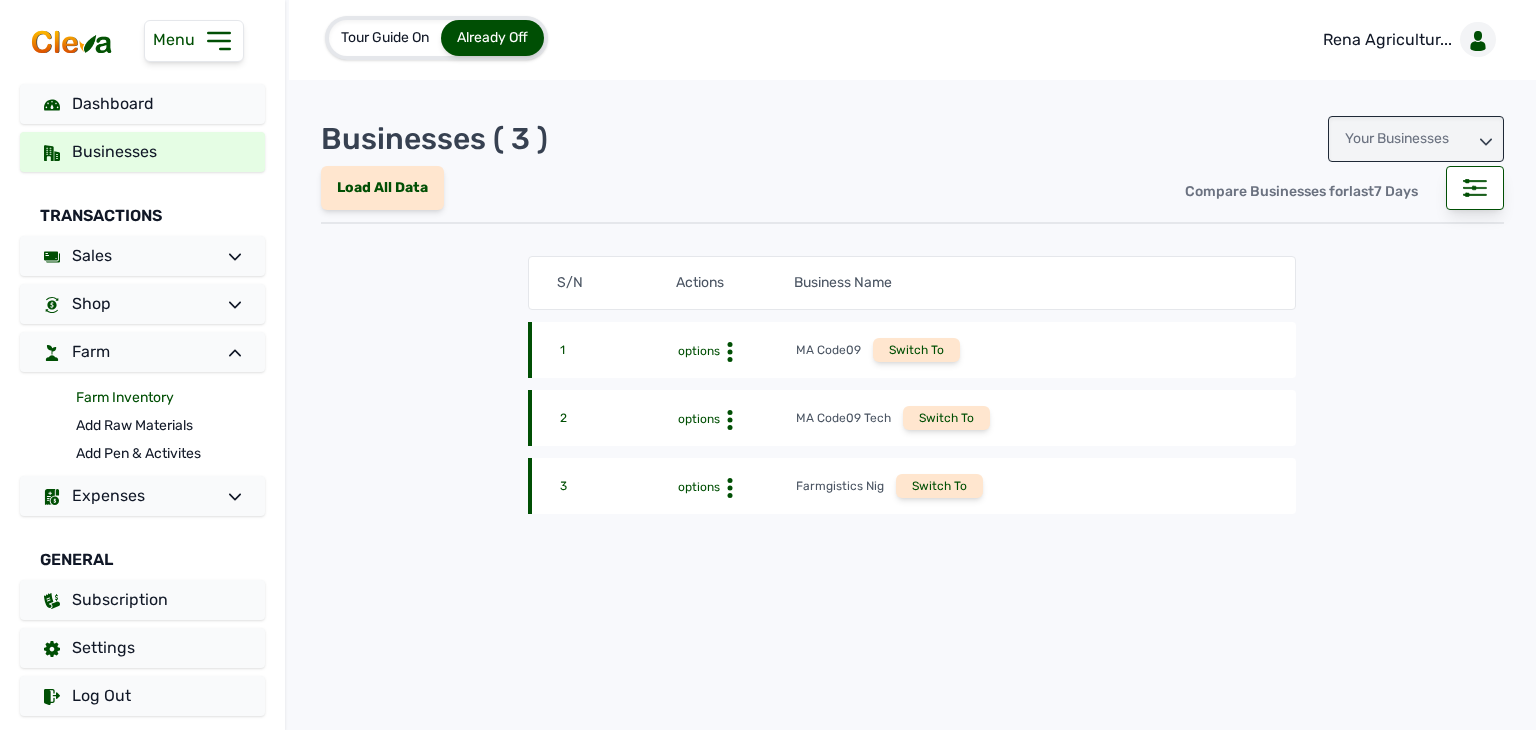 click on "Farm Inventory" at bounding box center [170, 398] 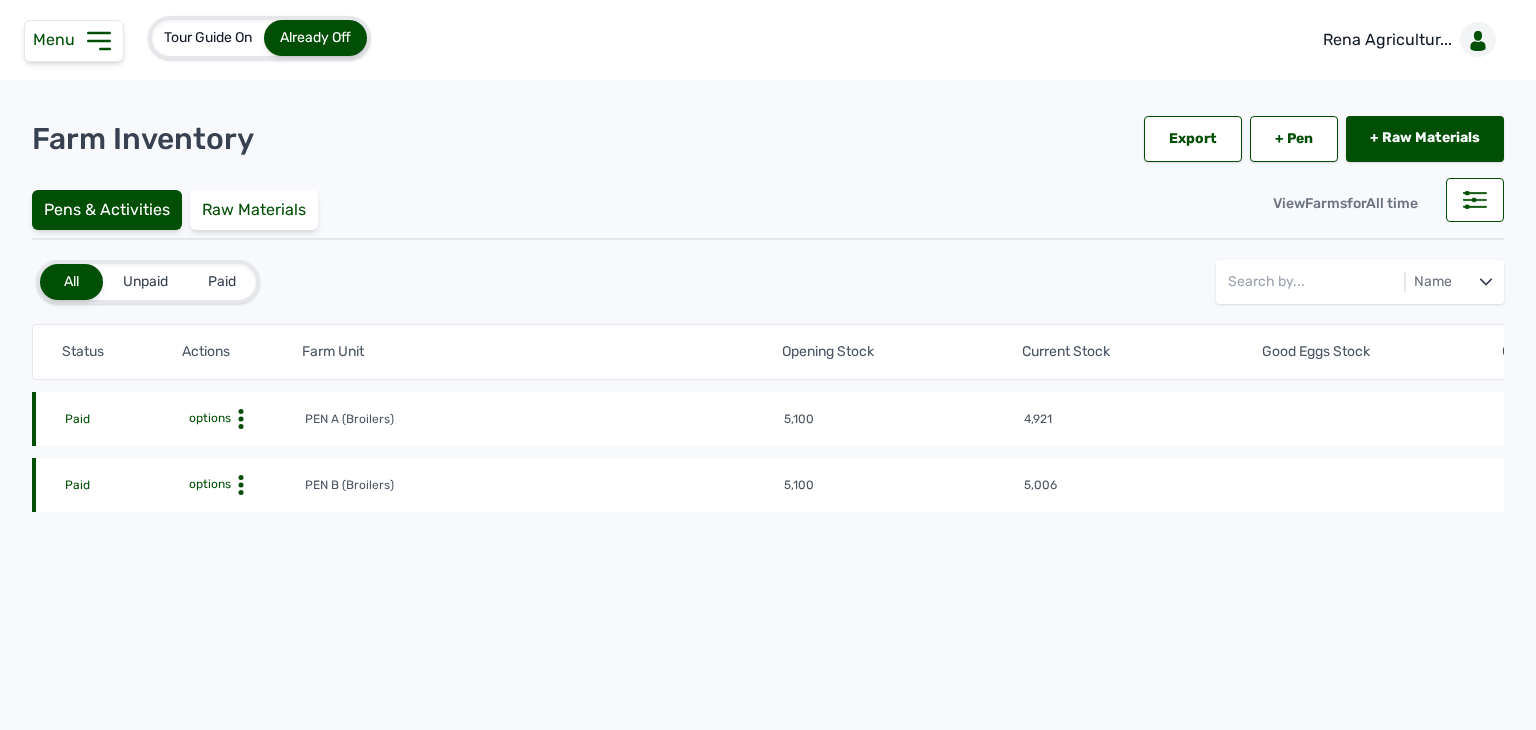click on "options" at bounding box center (244, 419) 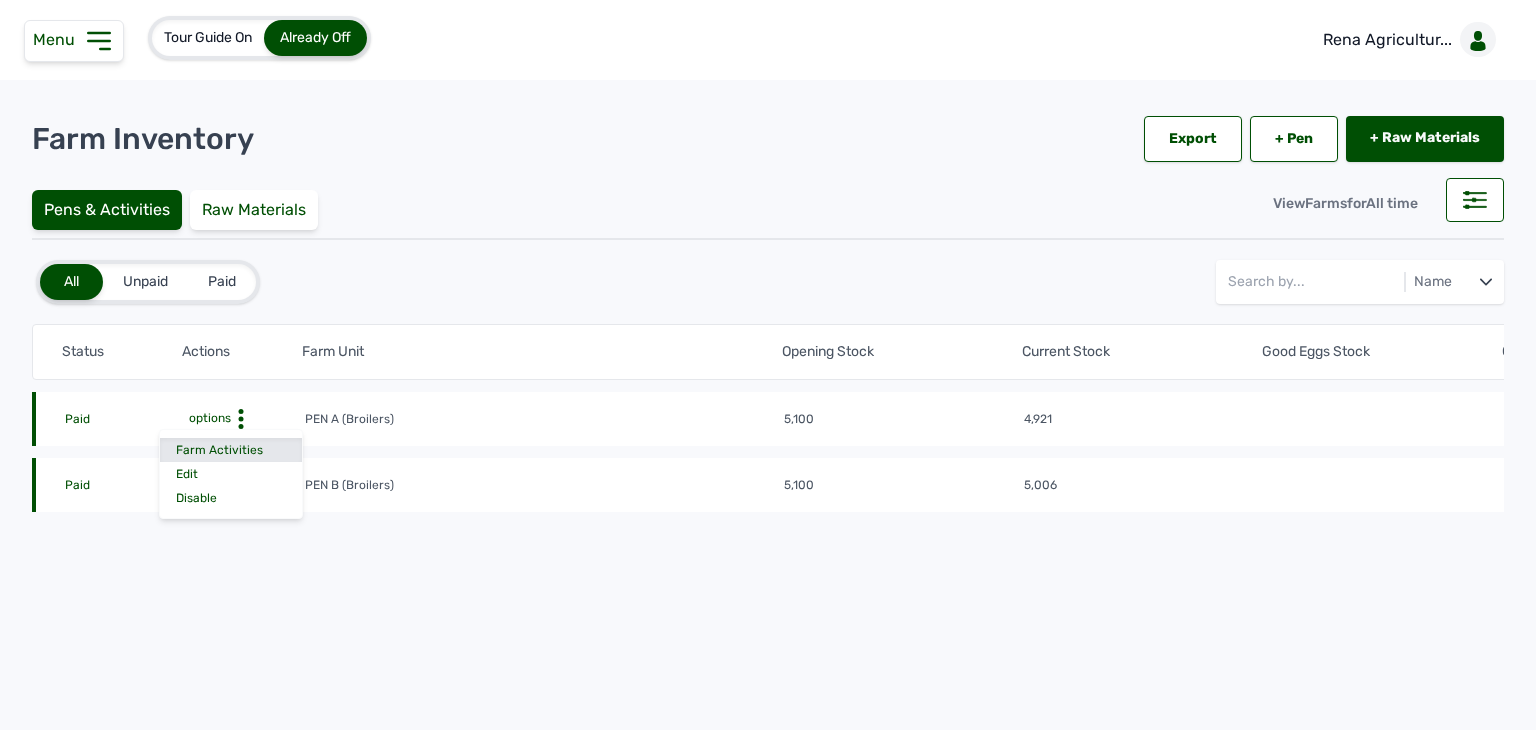 click on "Farm Activities" at bounding box center [231, 450] 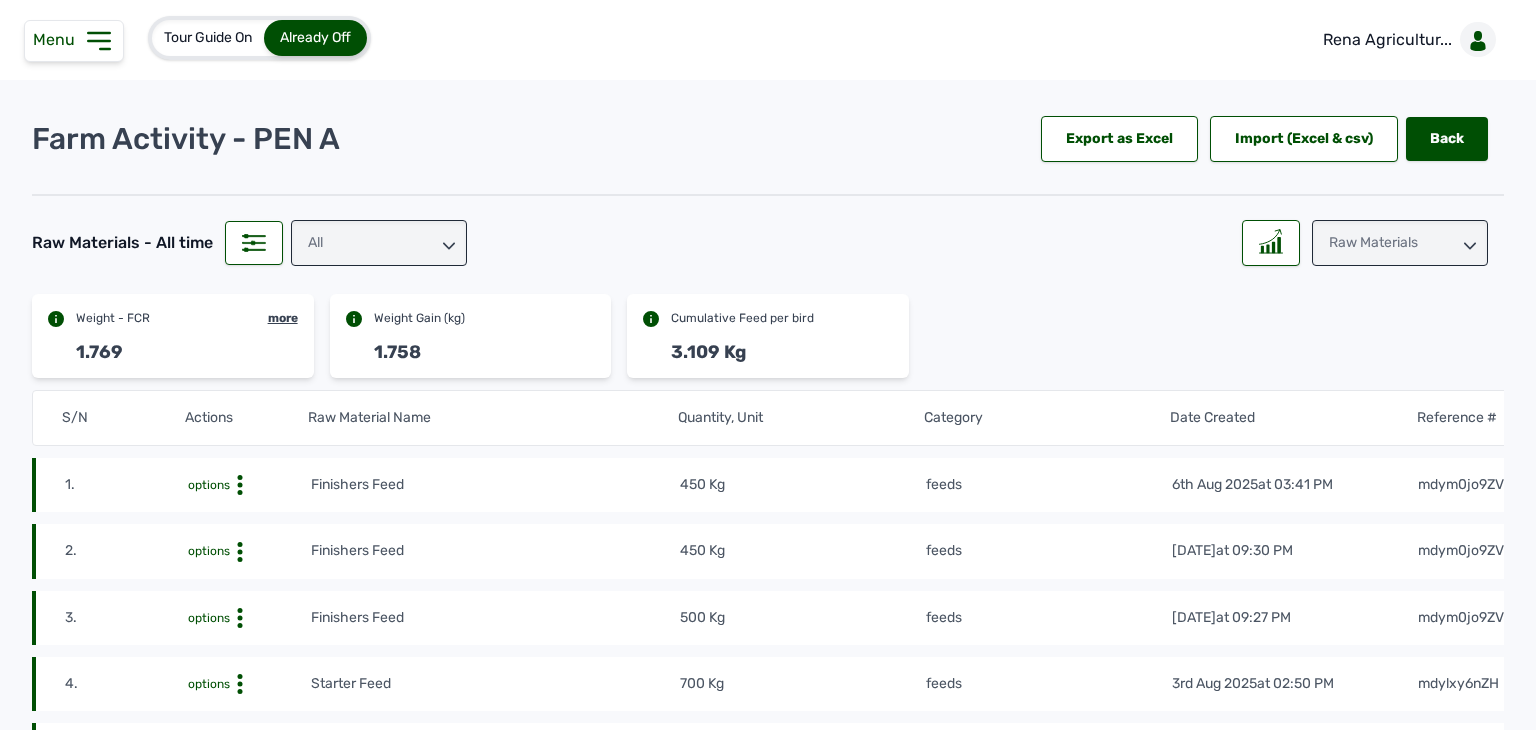 click on "All" at bounding box center (379, 243) 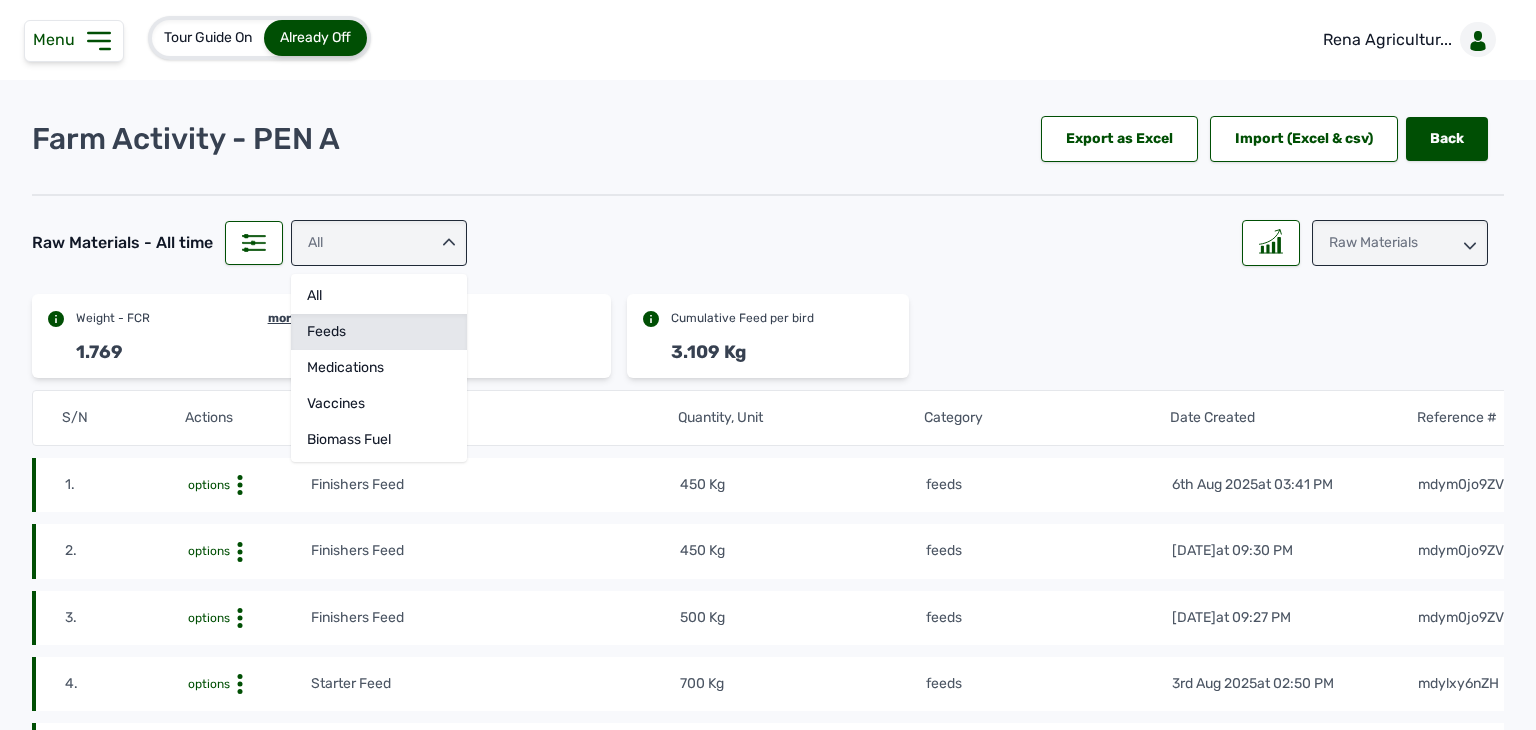 click on "feeds" 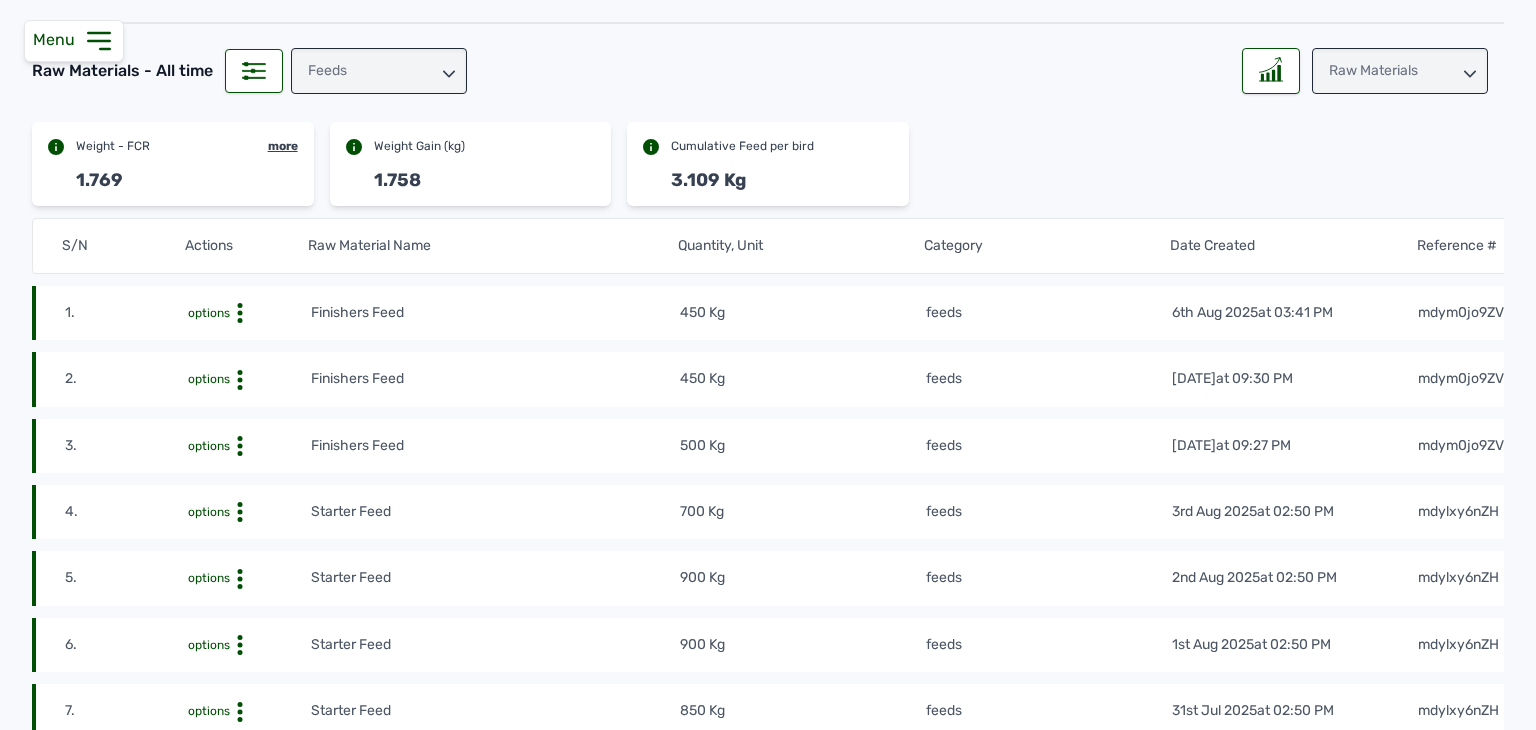 scroll, scrollTop: 166, scrollLeft: 0, axis: vertical 